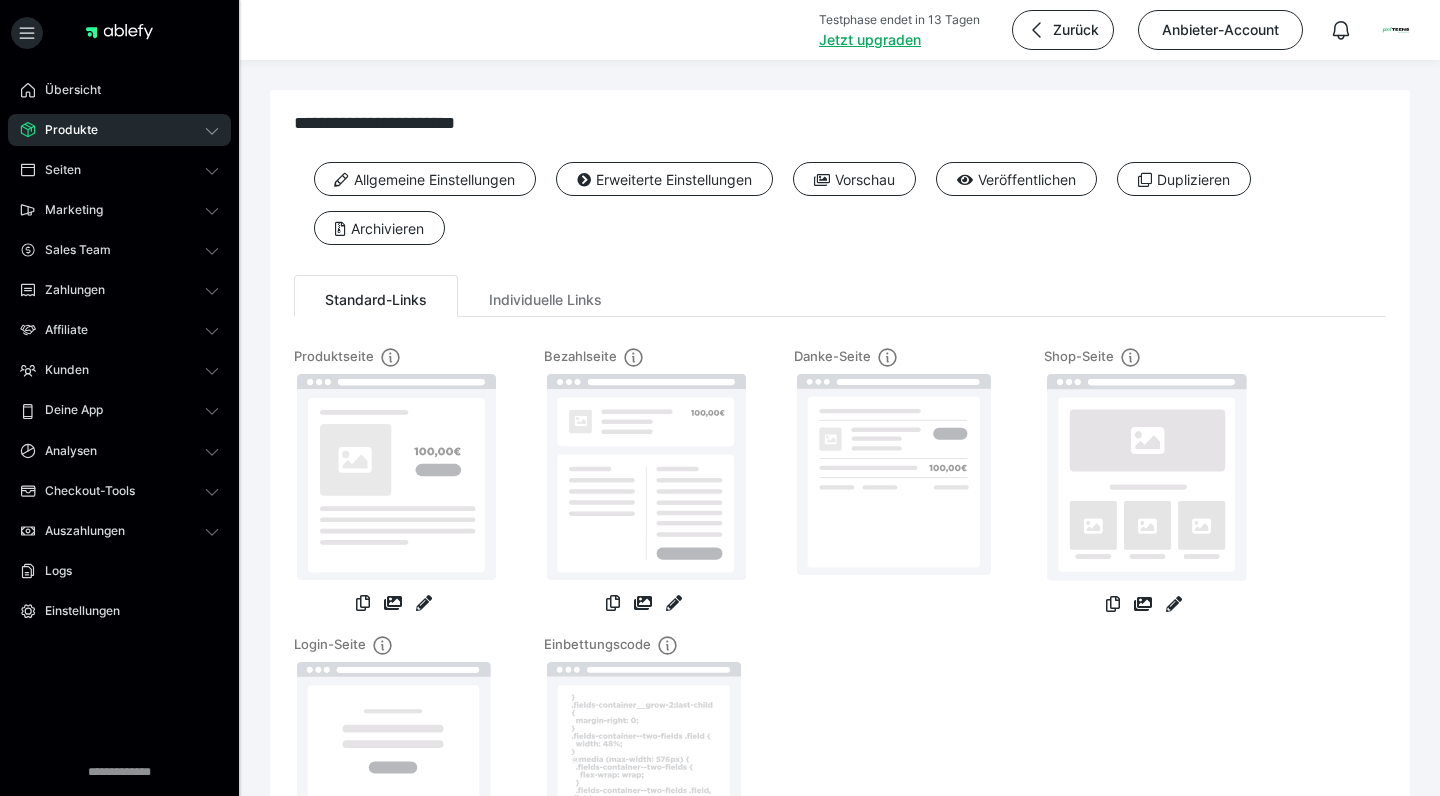 scroll, scrollTop: 0, scrollLeft: 0, axis: both 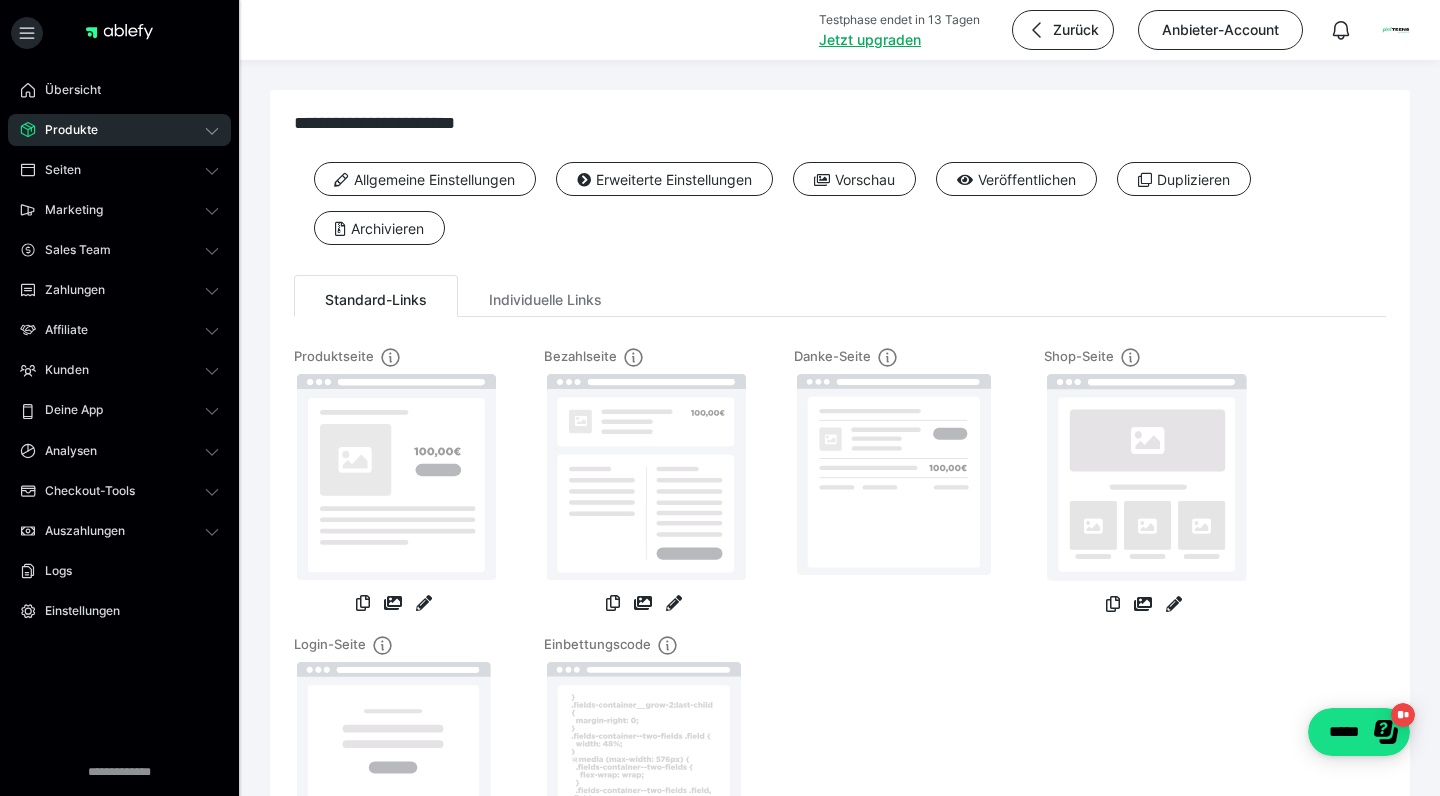 click on "Produkte" at bounding box center [64, 130] 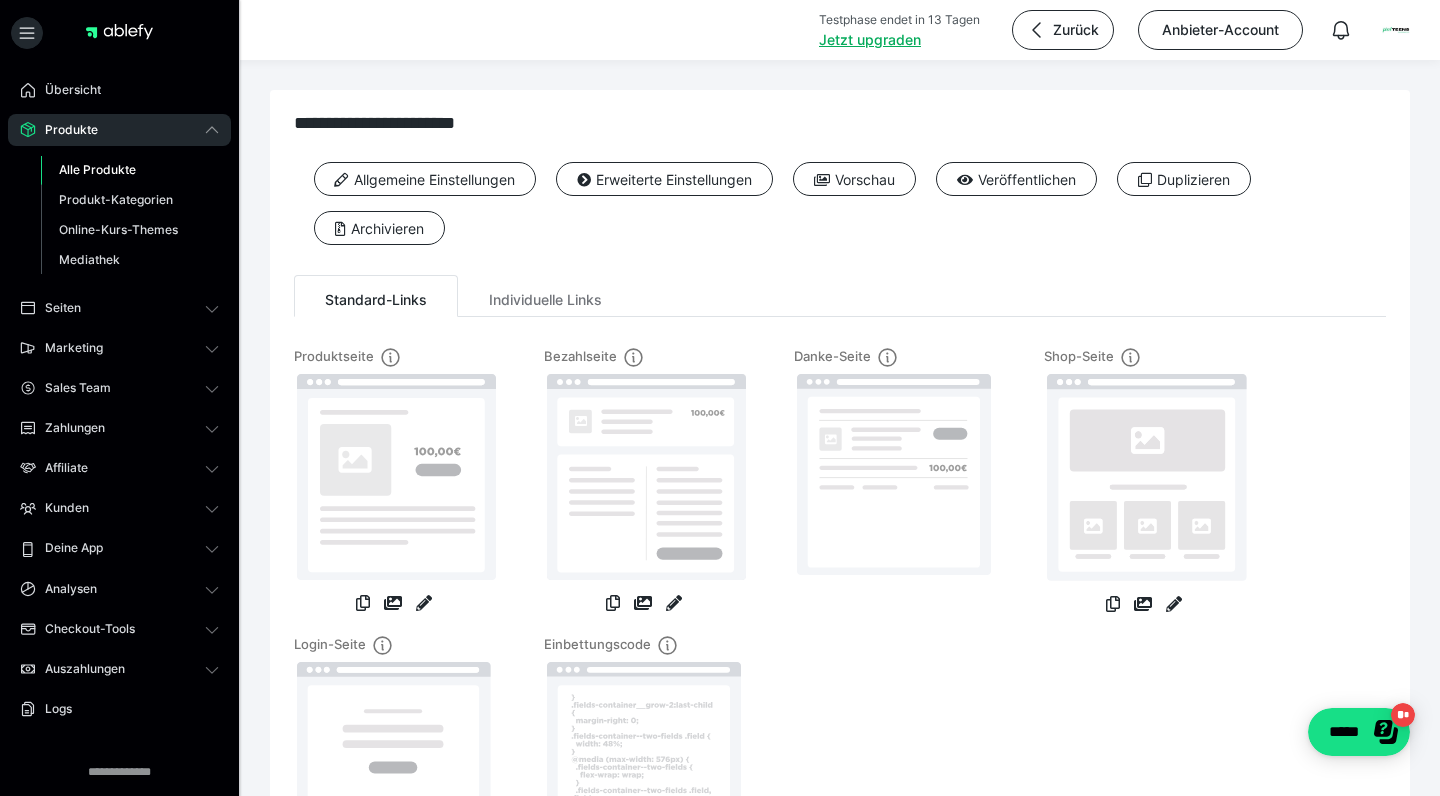 click on "Alle Produkte" at bounding box center [97, 169] 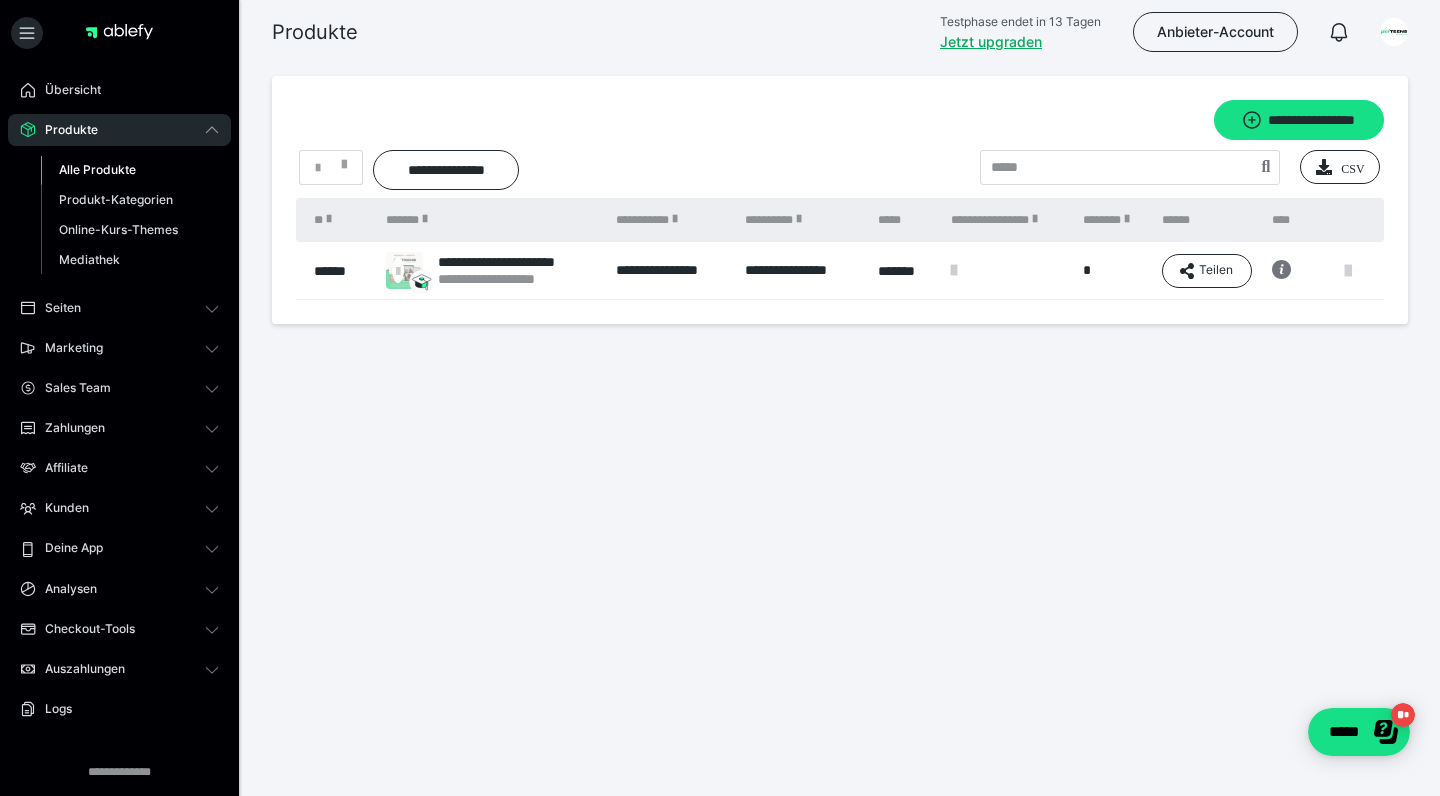 click at bounding box center (1348, 271) 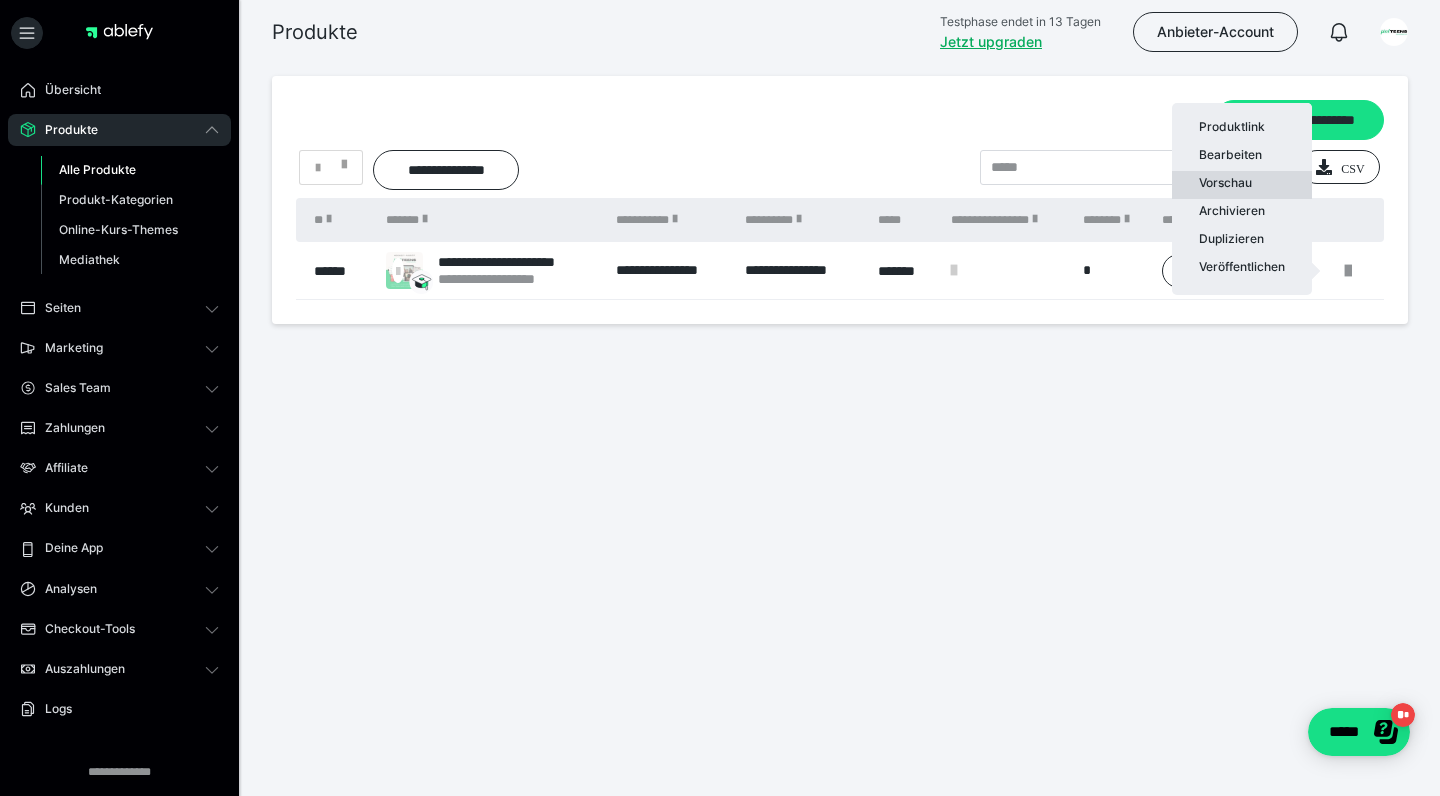 click on "Vorschau" at bounding box center [1242, 185] 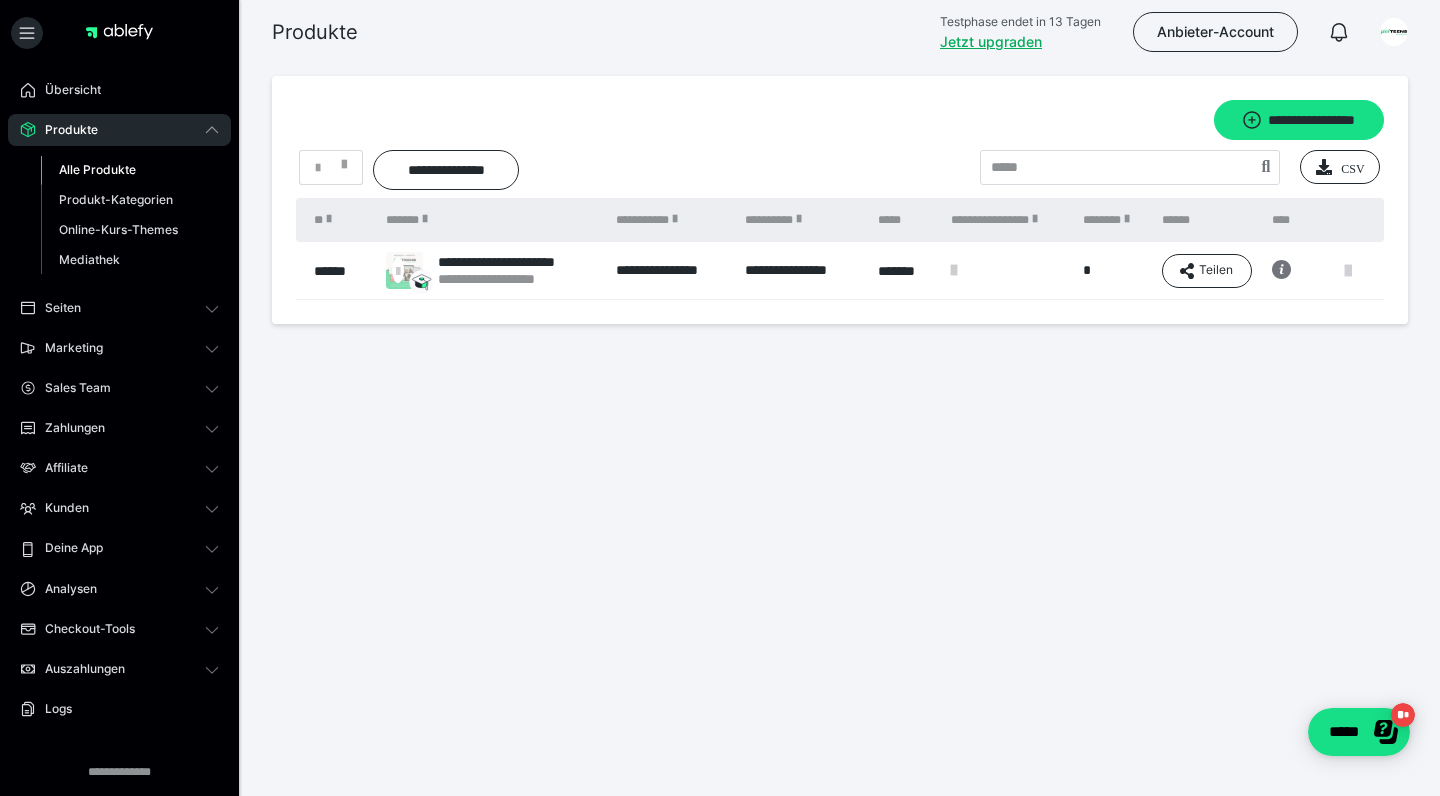 click at bounding box center [1348, 271] 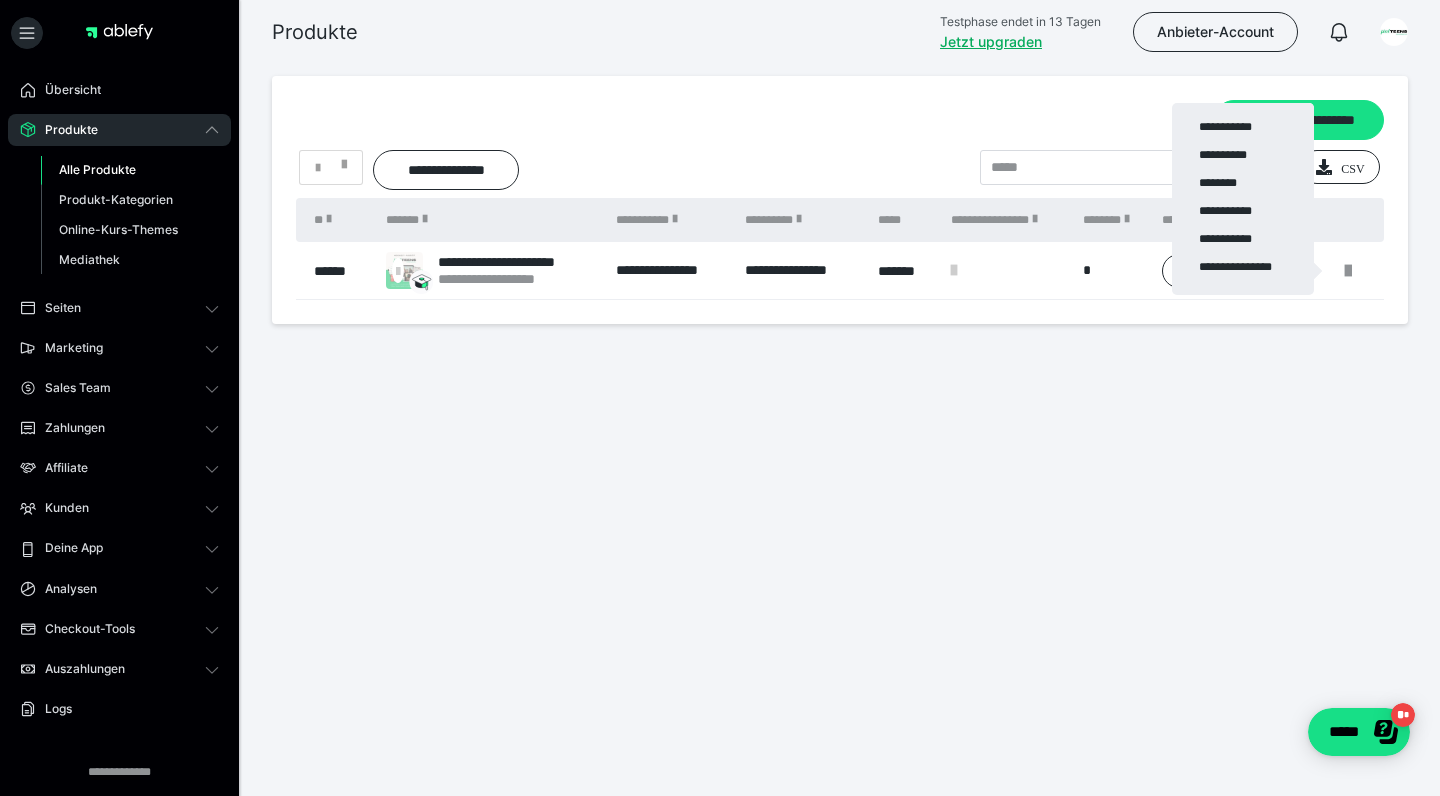 click at bounding box center [720, 398] 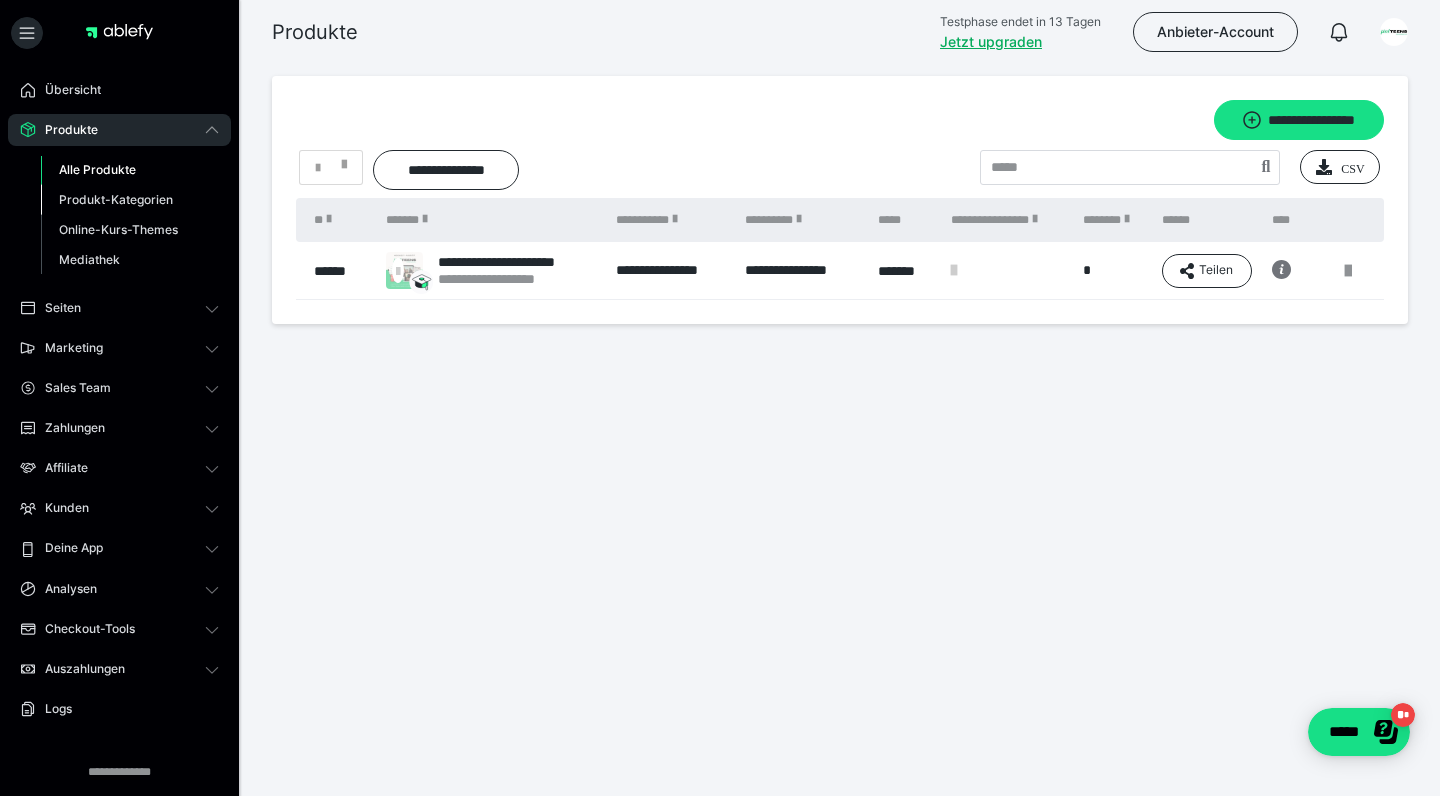 click on "Produkt-Kategorien" at bounding box center [116, 199] 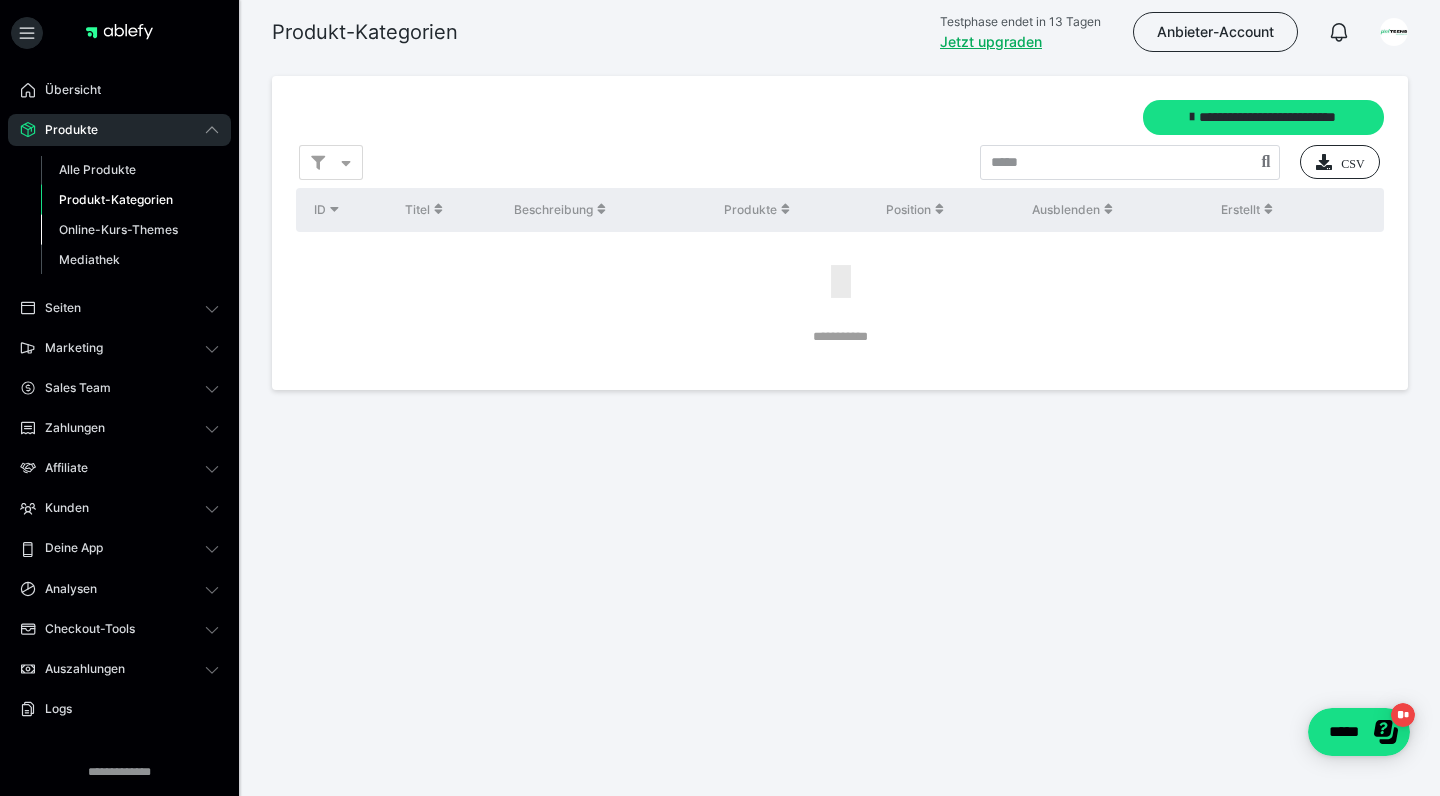 click on "Online-Kurs-Themes" at bounding box center (118, 229) 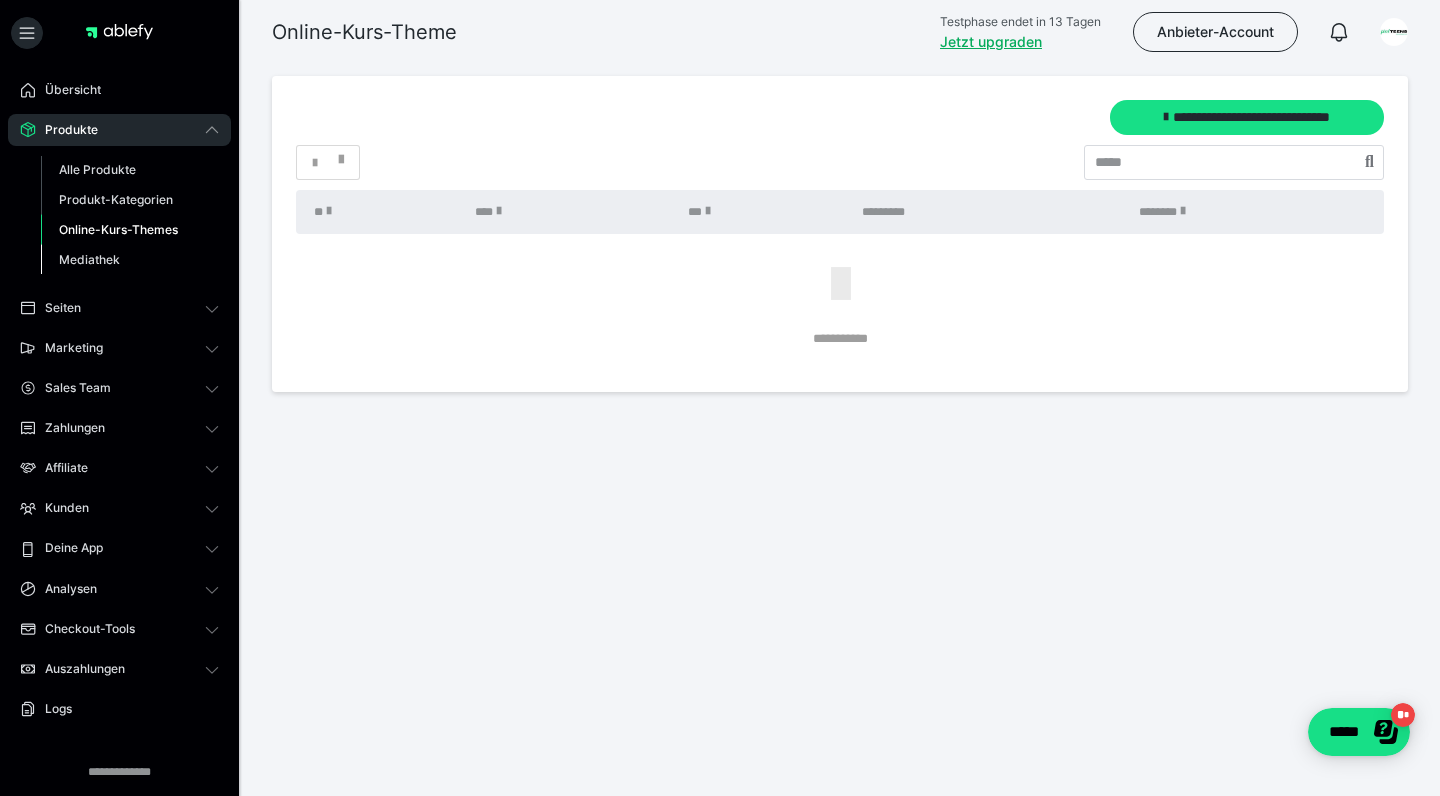 click on "Mediathek" at bounding box center (89, 259) 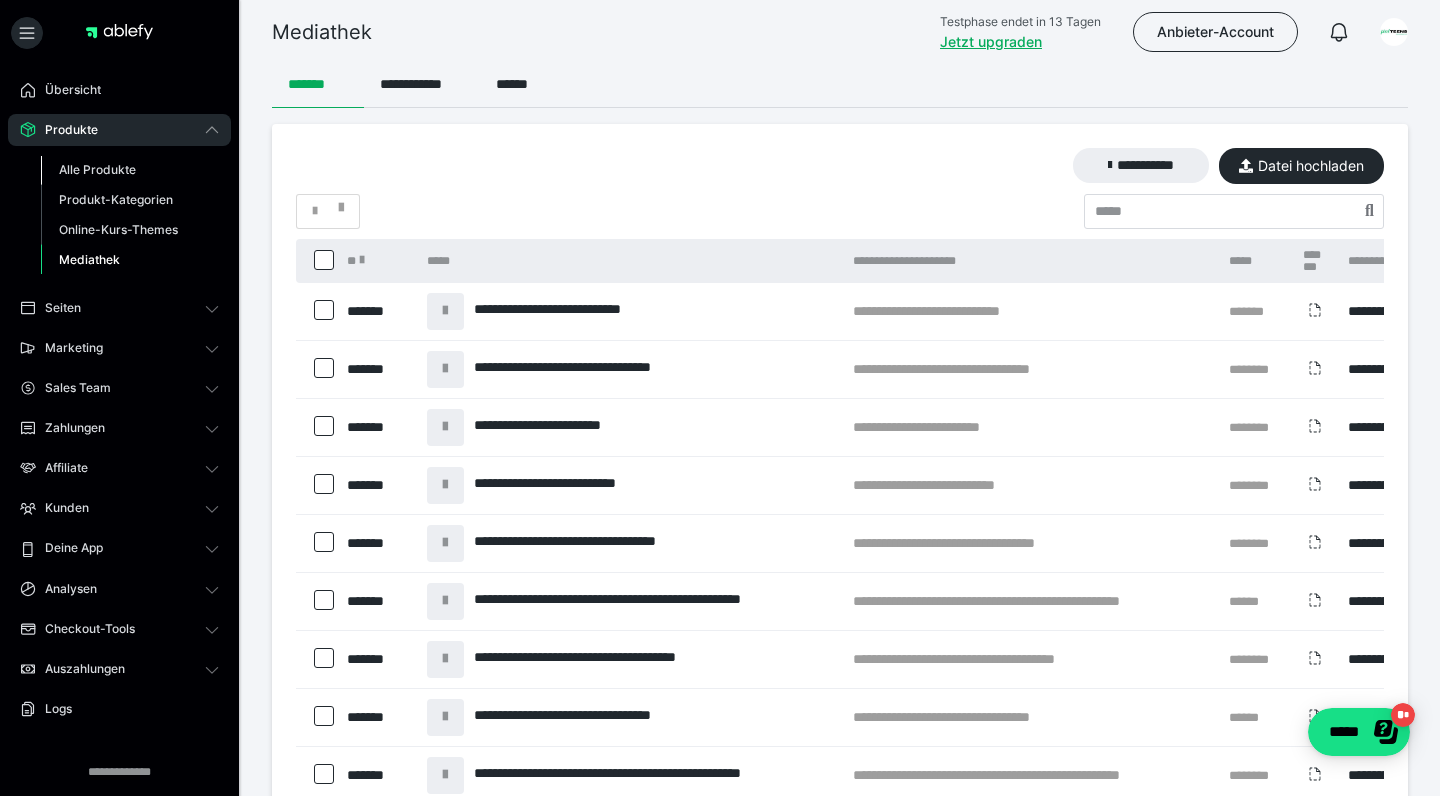 click on "Alle Produkte" at bounding box center [97, 169] 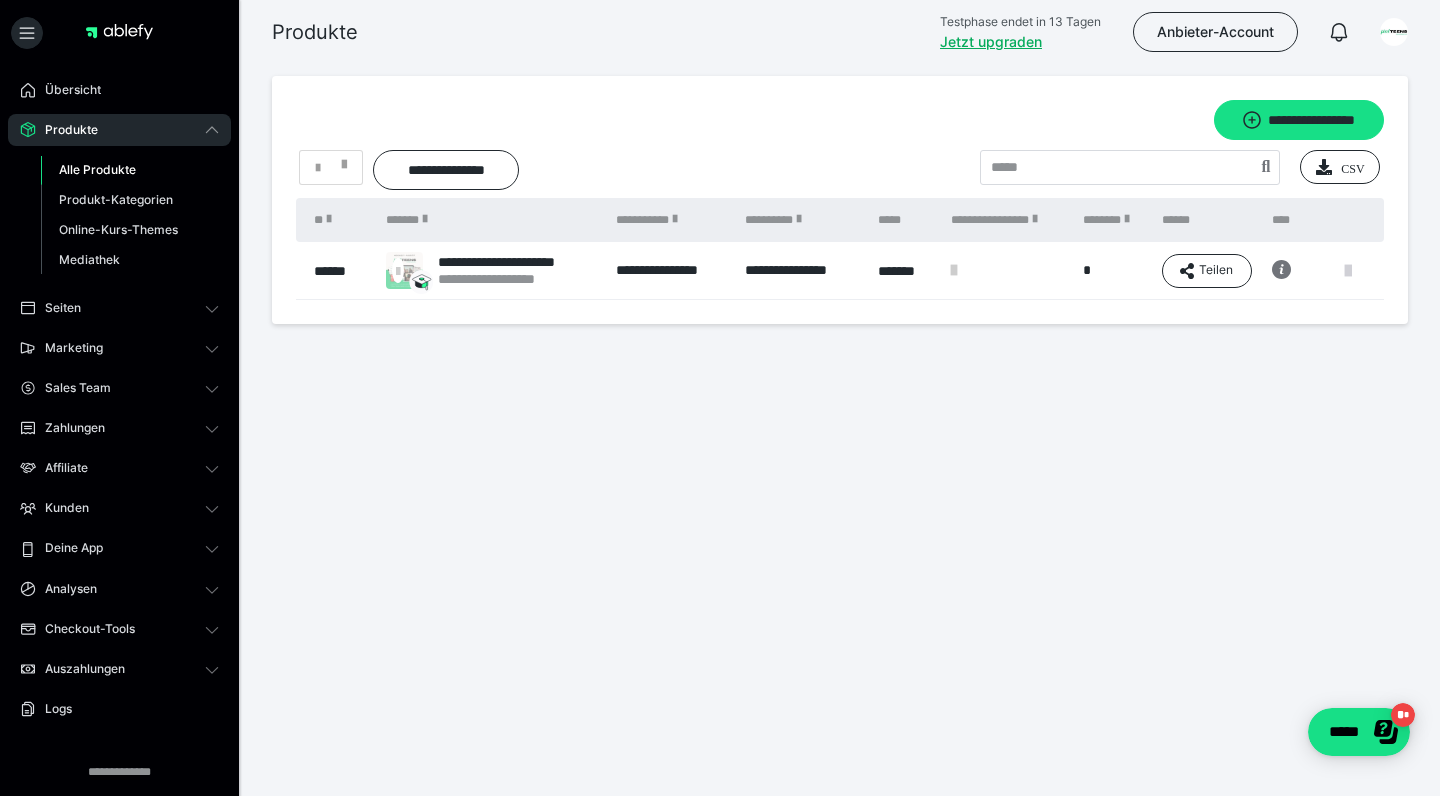 click at bounding box center [1348, 271] 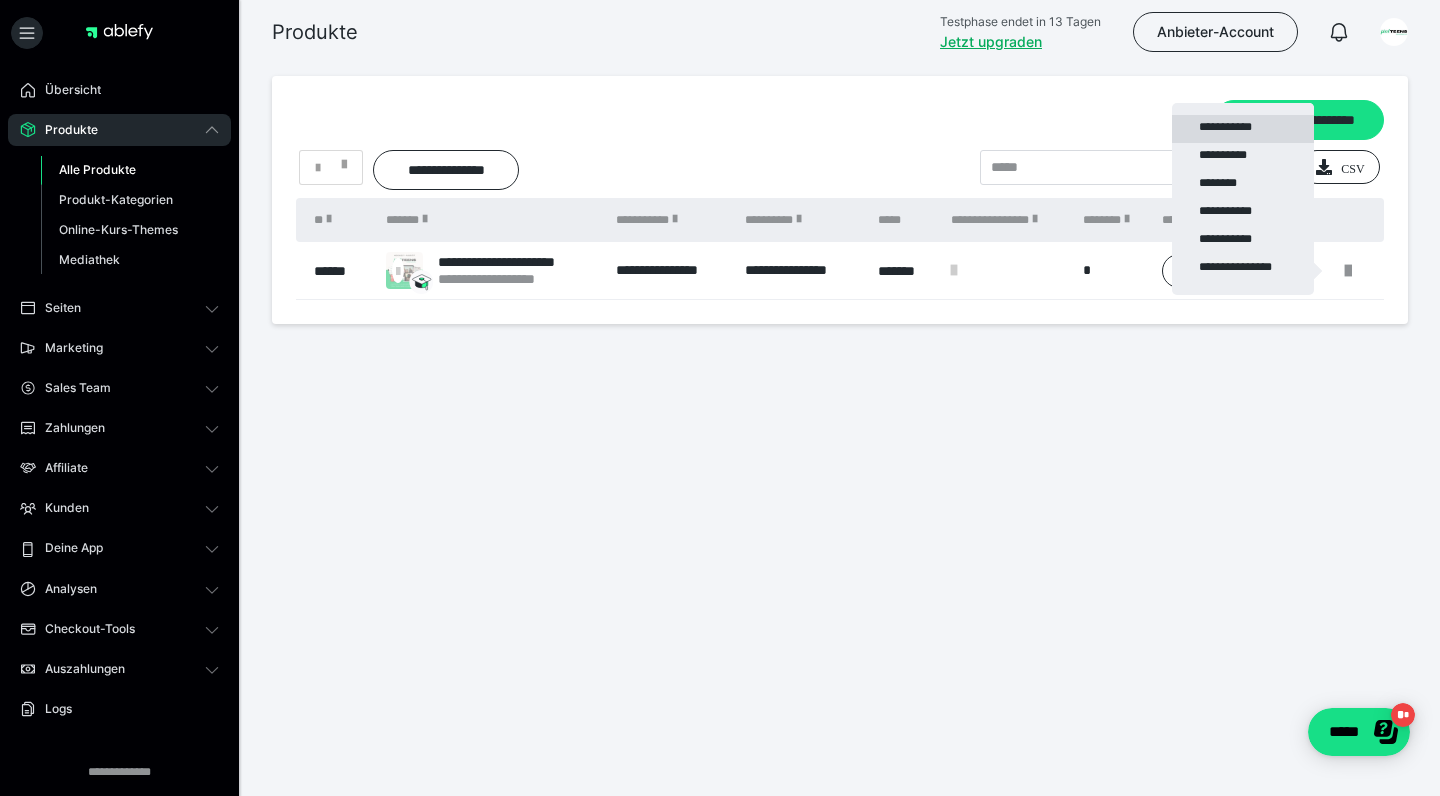 click on "**********" at bounding box center [1243, 129] 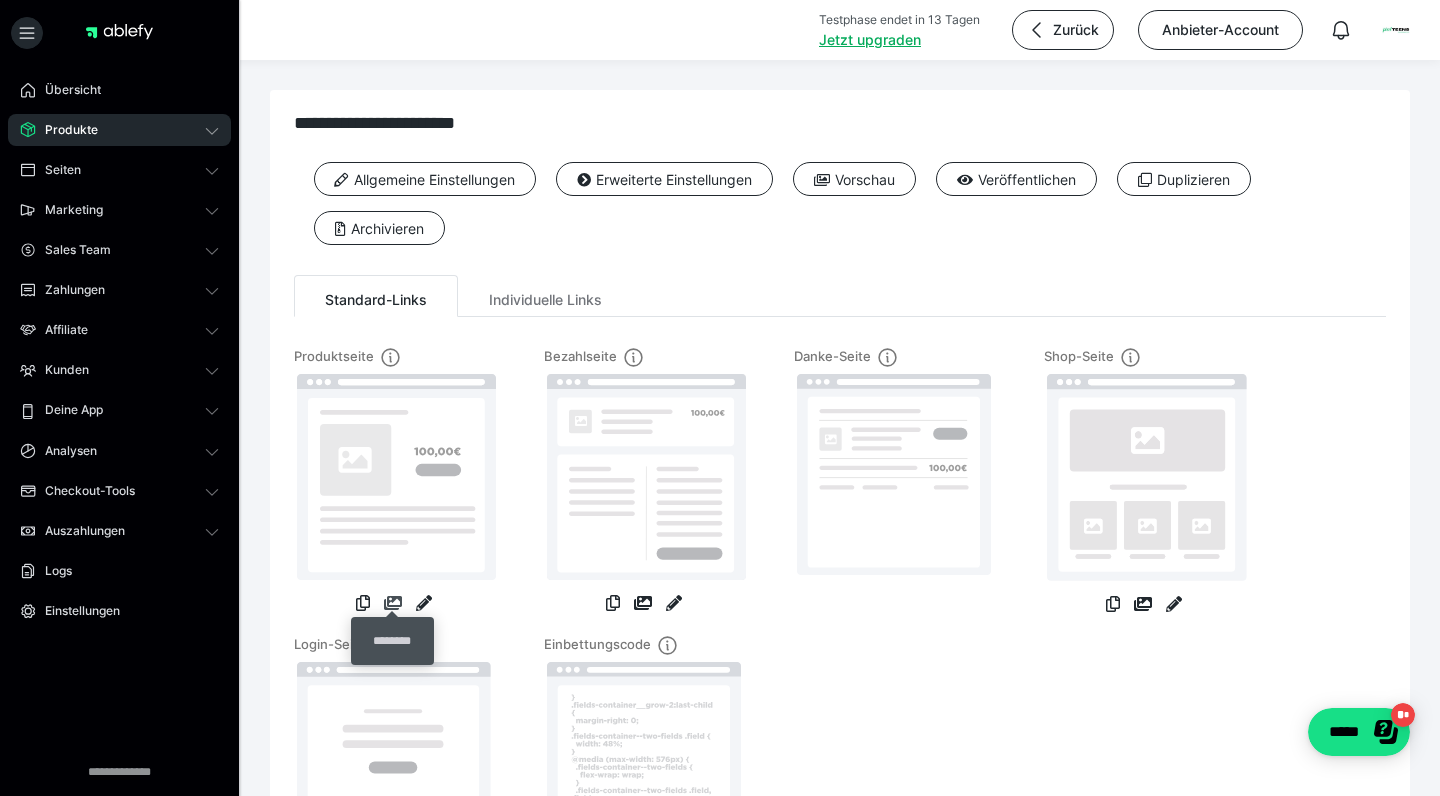 click at bounding box center [393, 603] 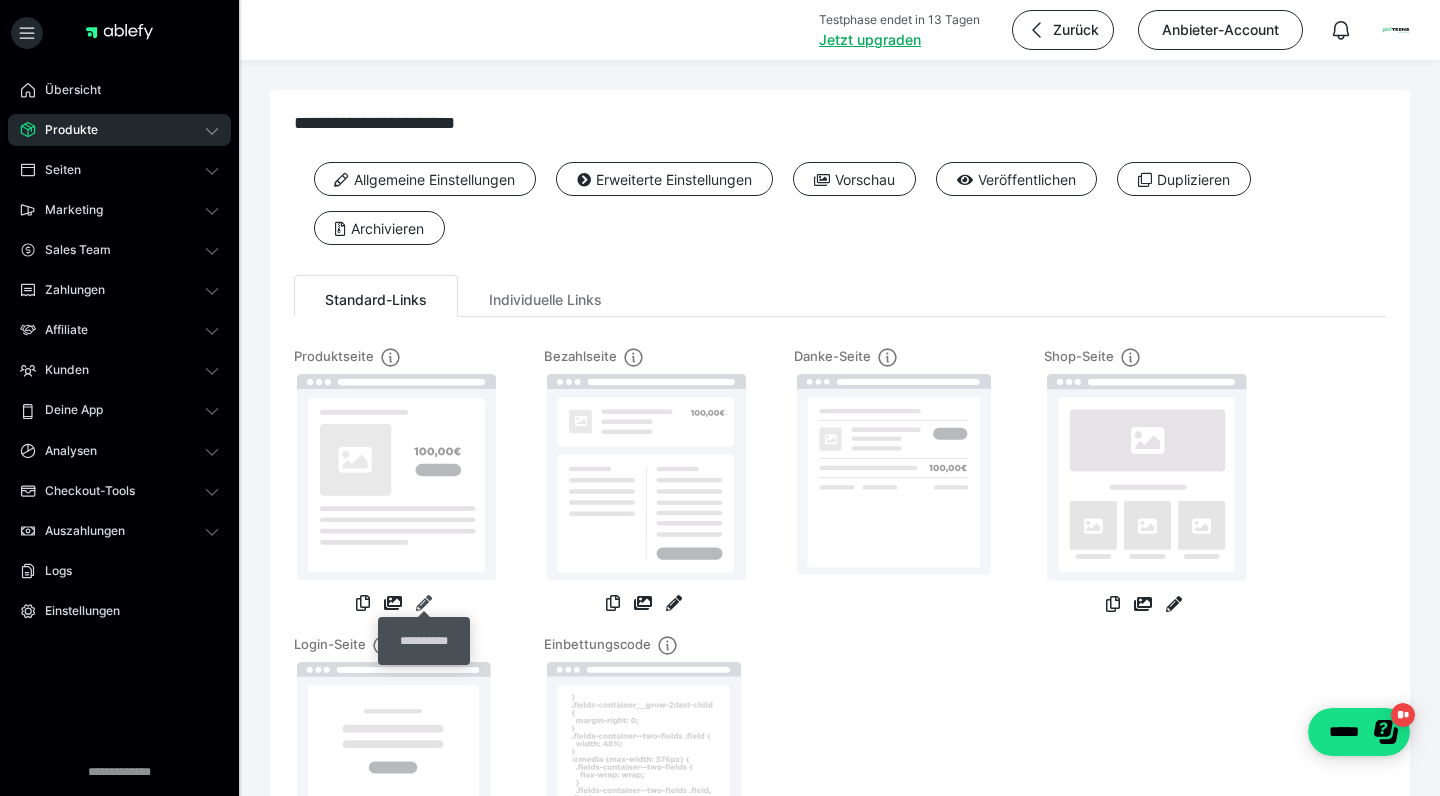 click at bounding box center [424, 603] 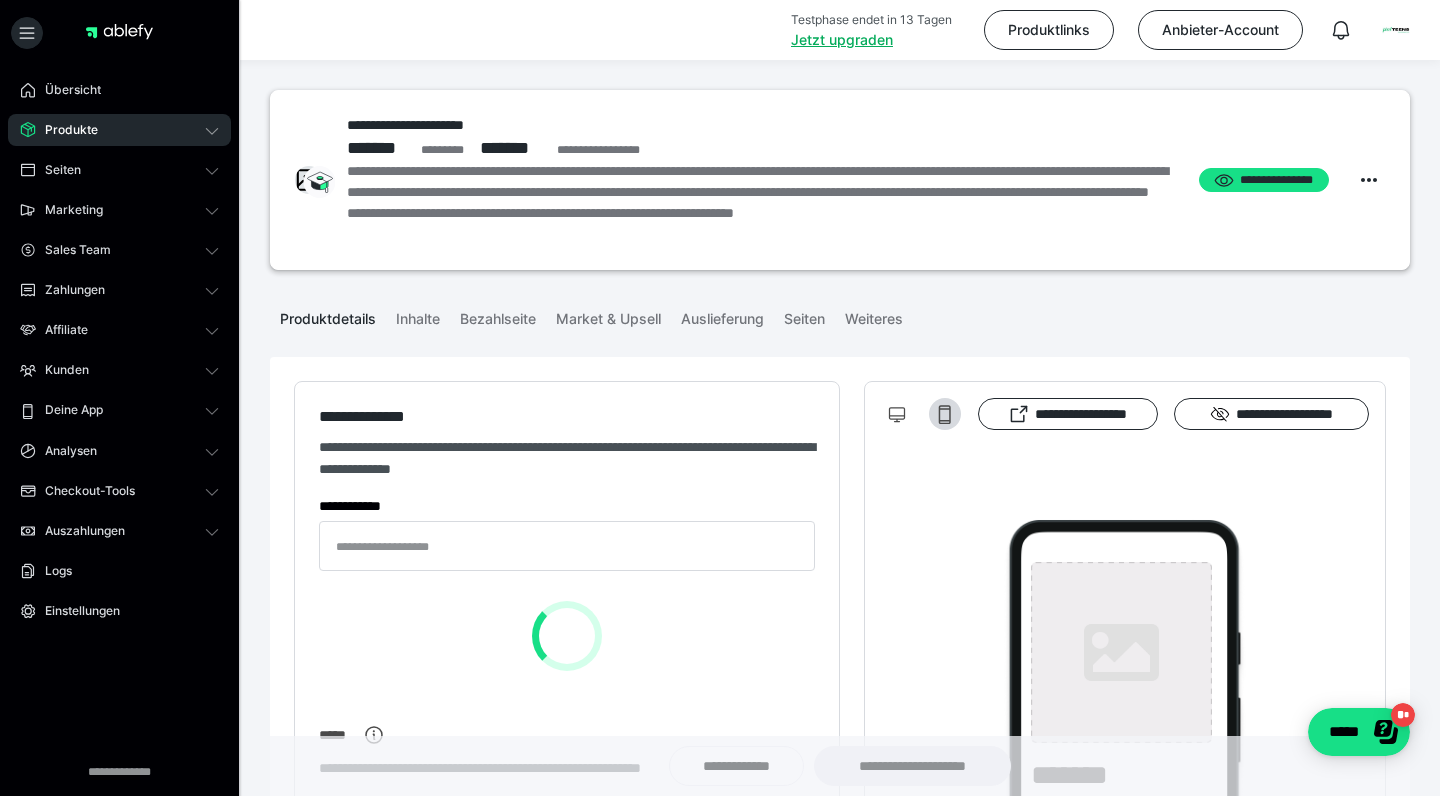 type on "**********" 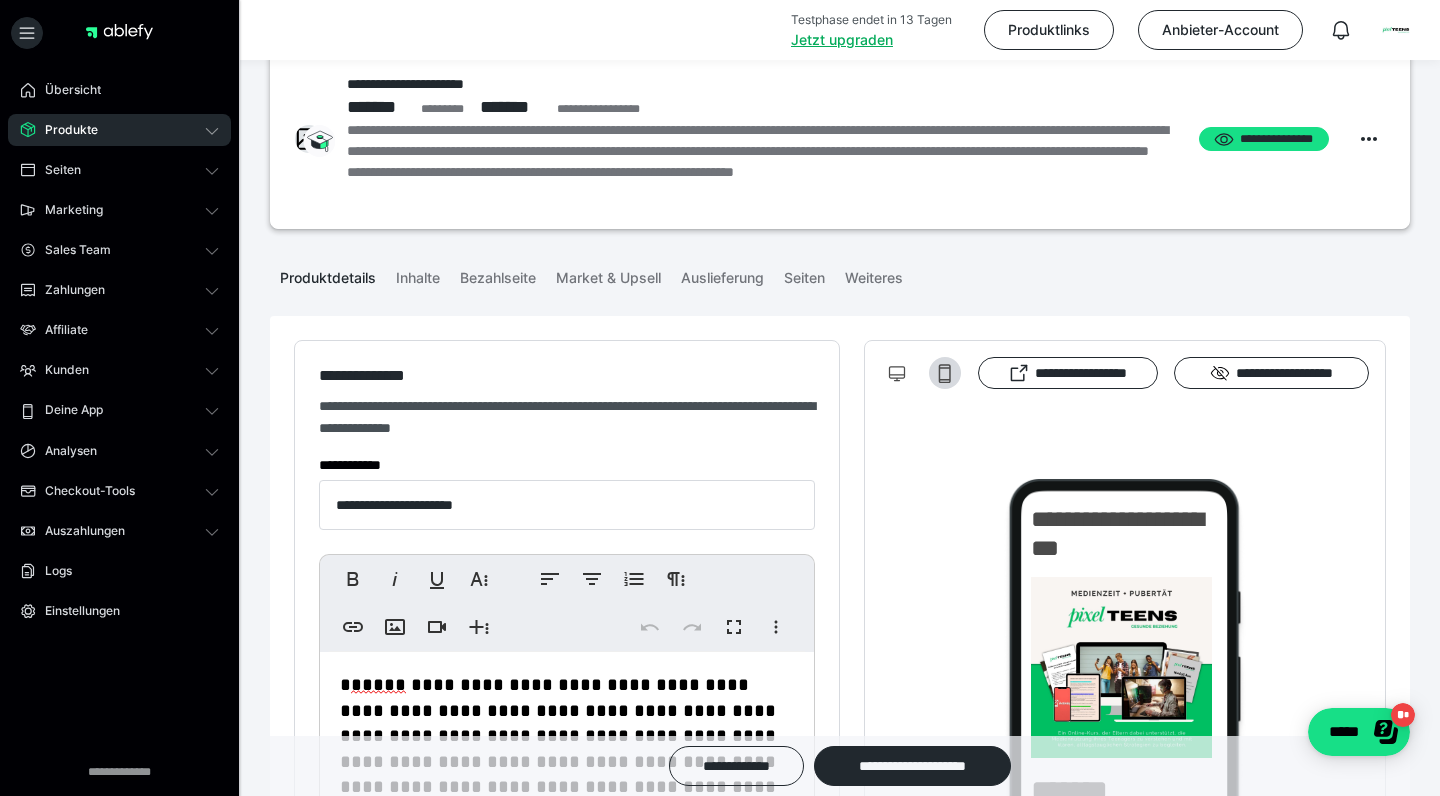 scroll, scrollTop: 36, scrollLeft: 0, axis: vertical 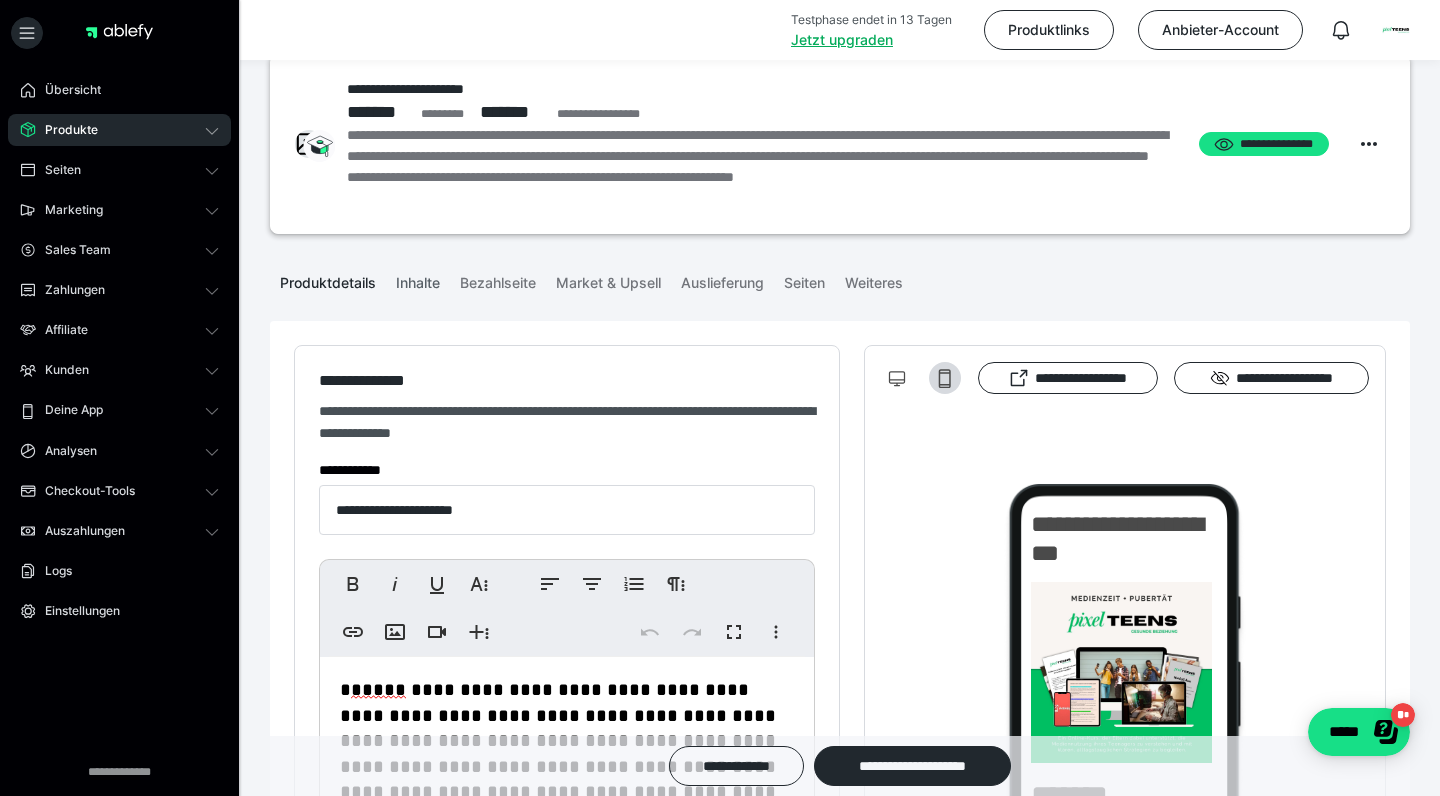 click on "Inhalte" at bounding box center (418, 279) 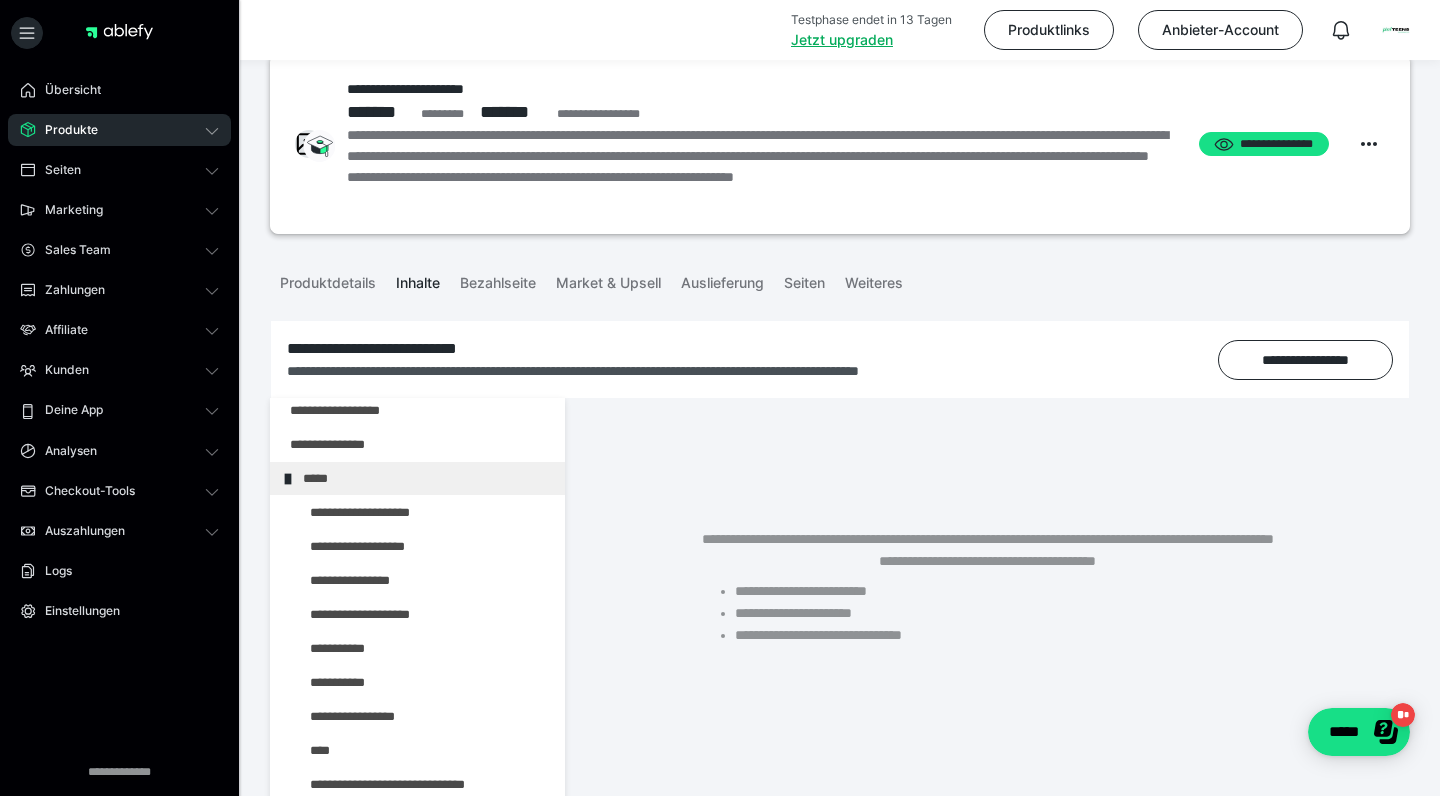 scroll, scrollTop: 283, scrollLeft: 0, axis: vertical 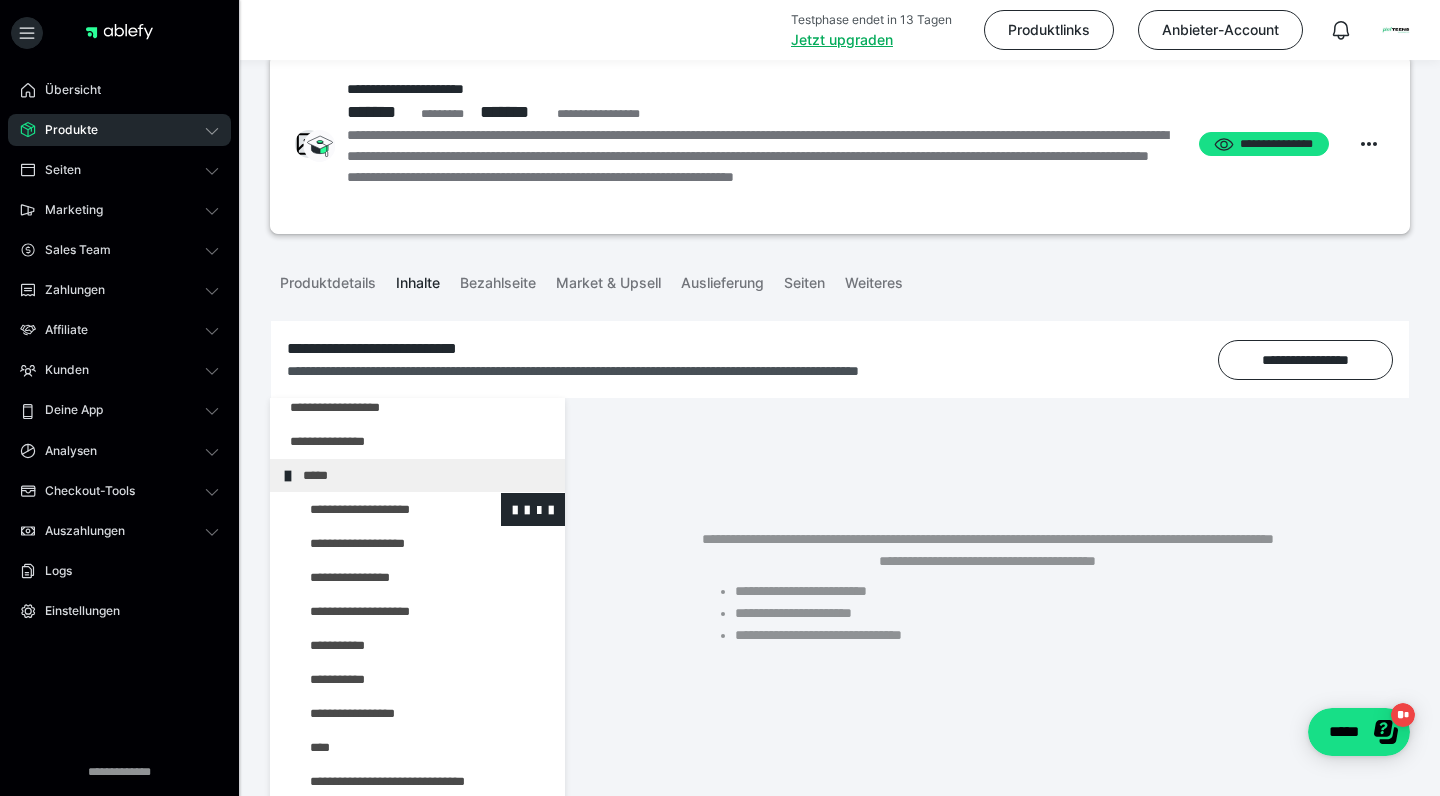 click at bounding box center [375, 509] 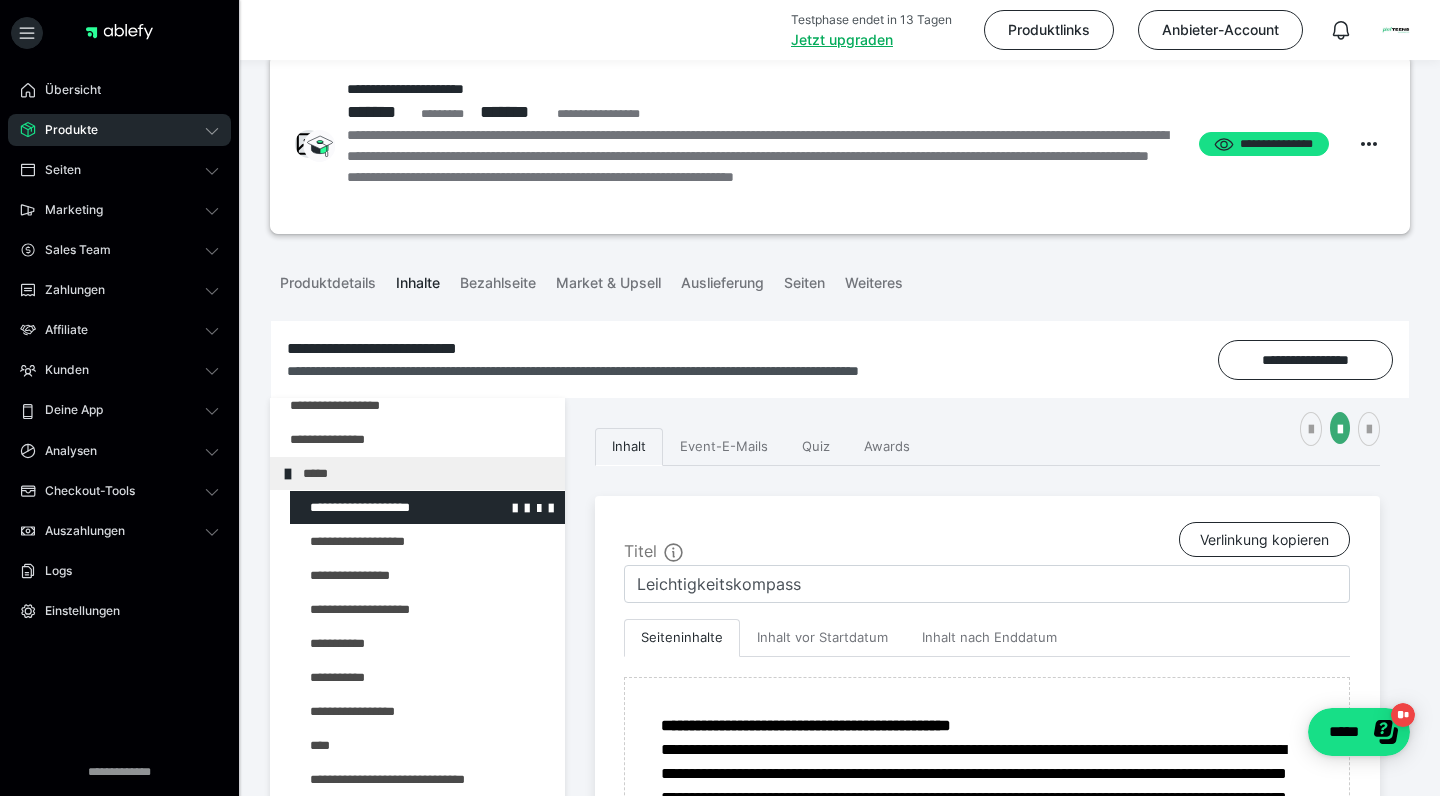 scroll, scrollTop: 284, scrollLeft: 0, axis: vertical 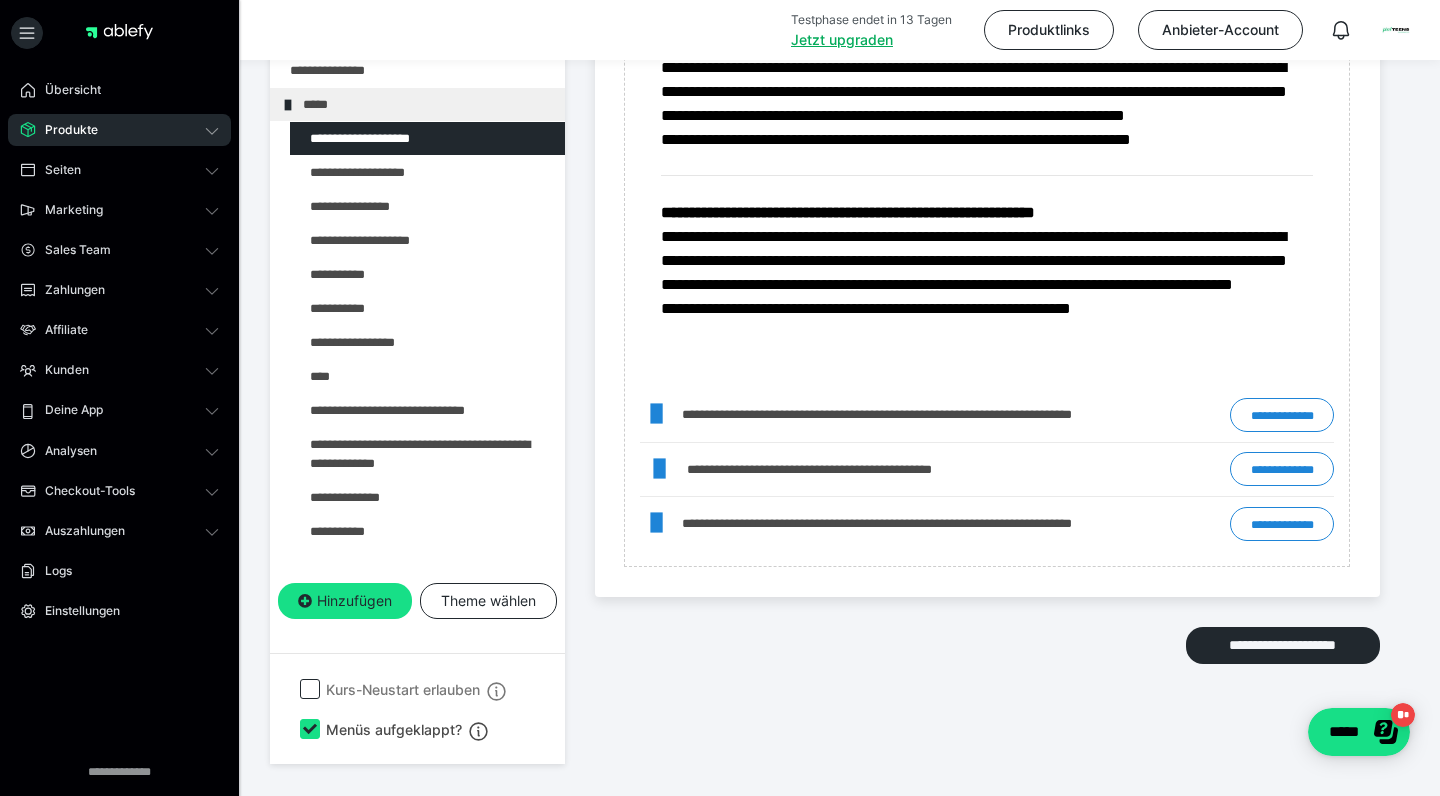click at bounding box center (310, 729) 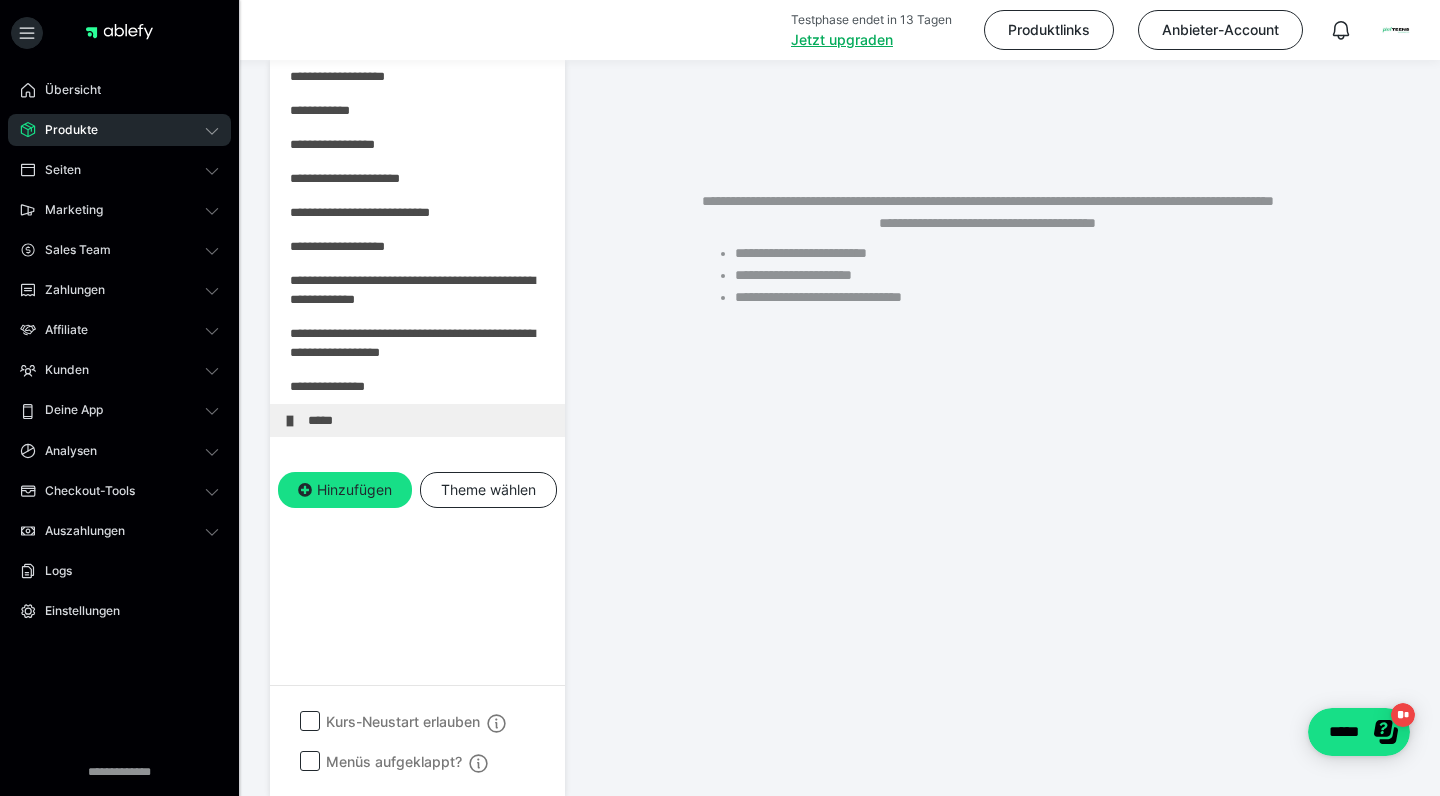 scroll, scrollTop: 374, scrollLeft: 0, axis: vertical 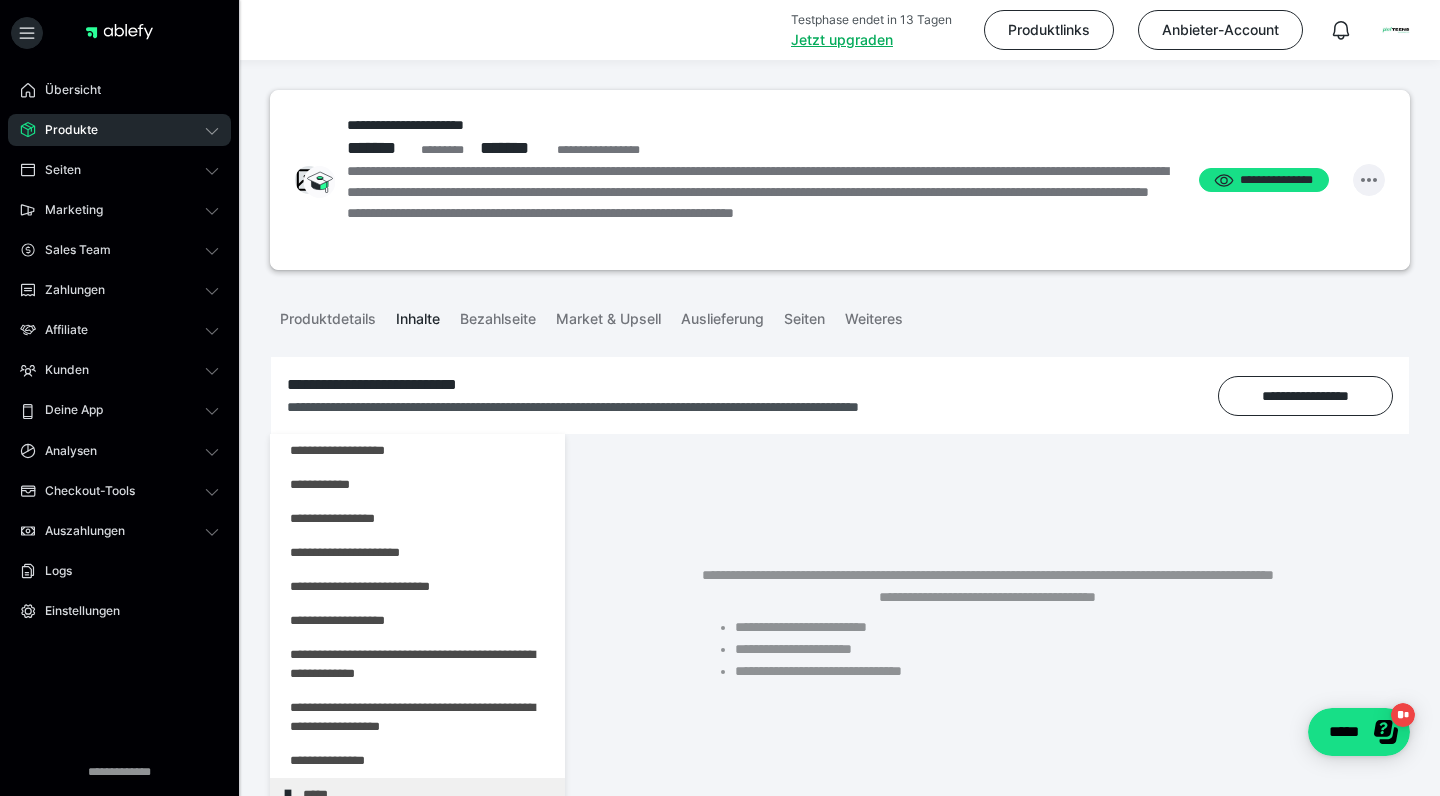 click 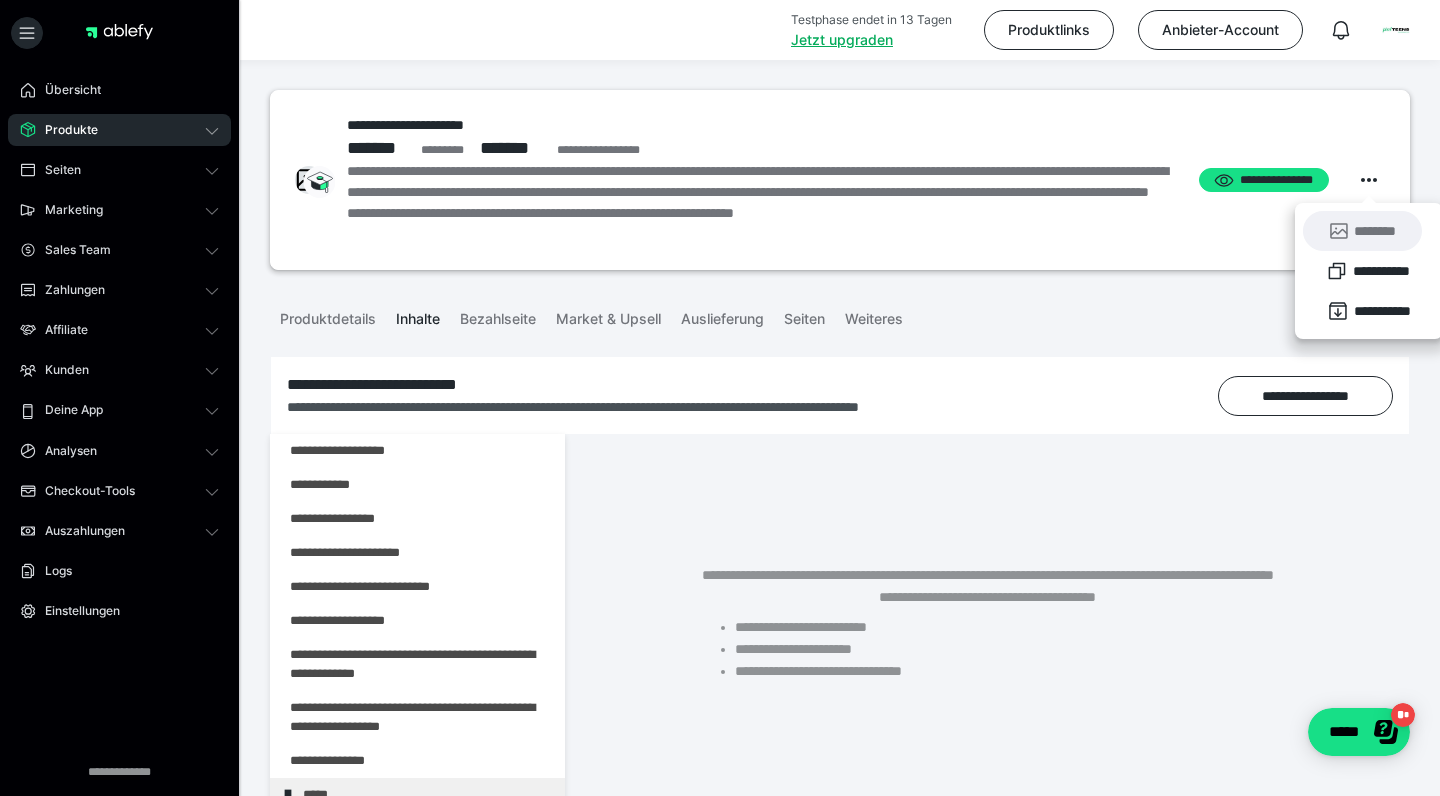 click on "********" at bounding box center [1362, 231] 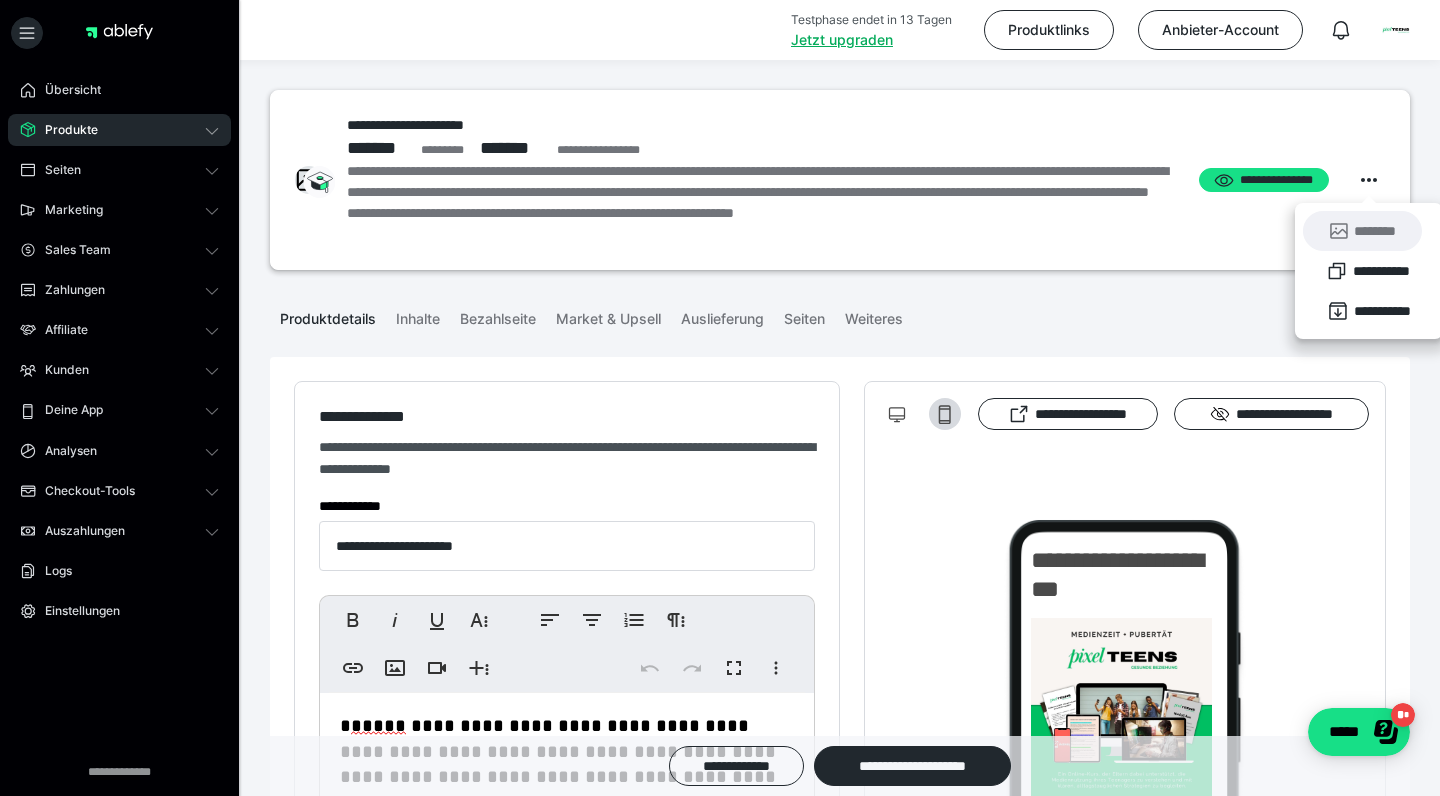 scroll, scrollTop: 36, scrollLeft: 0, axis: vertical 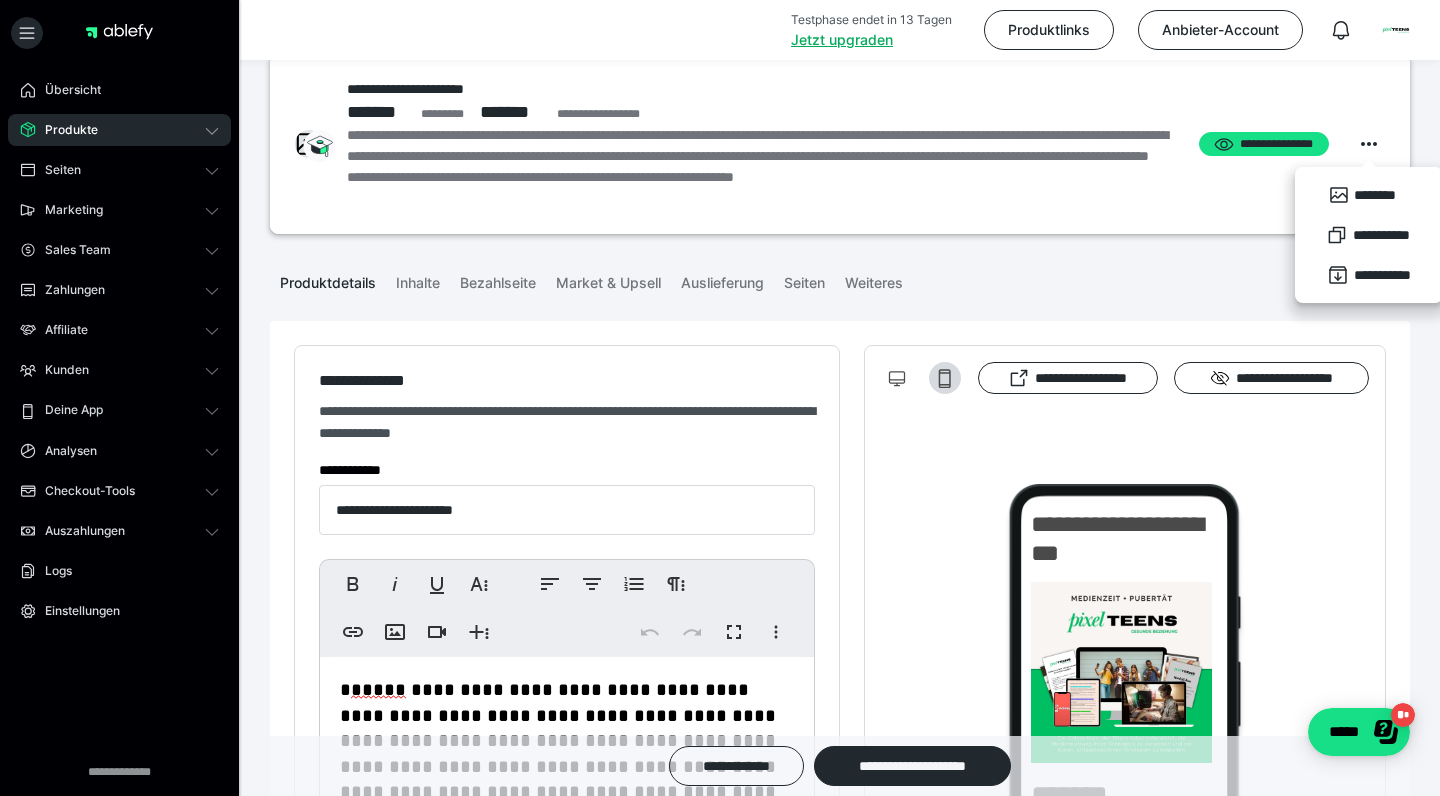 click 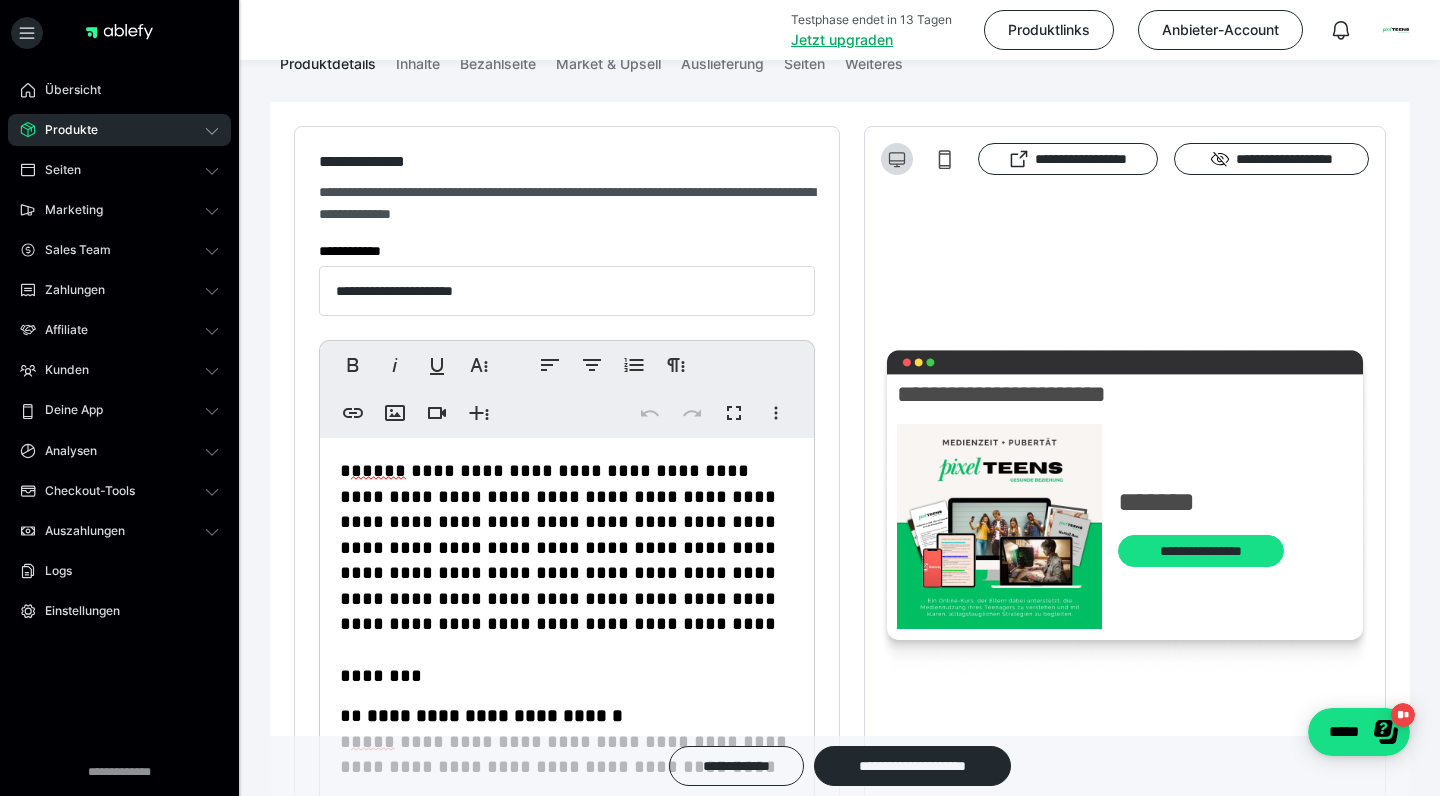 scroll, scrollTop: 257, scrollLeft: 0, axis: vertical 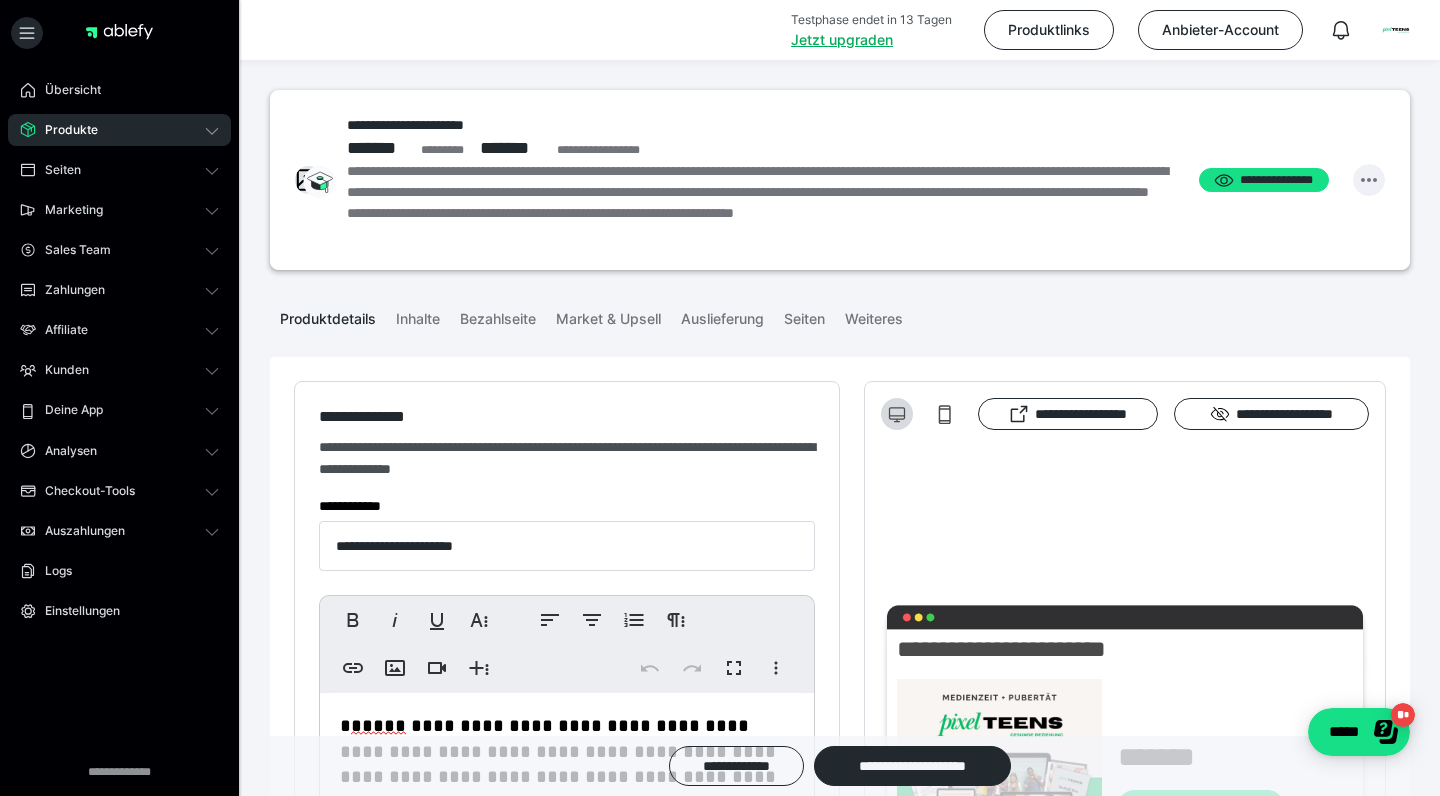 click 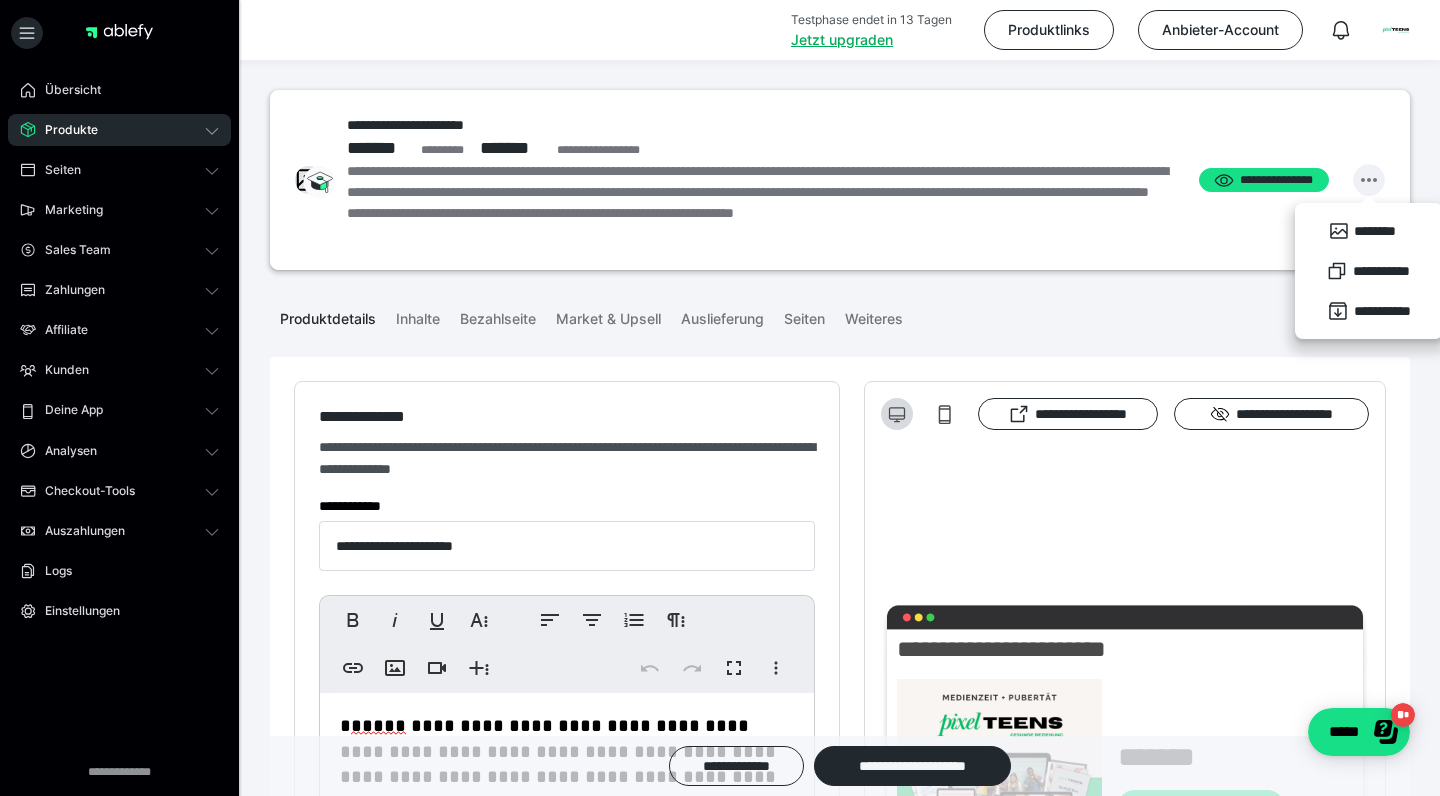 click 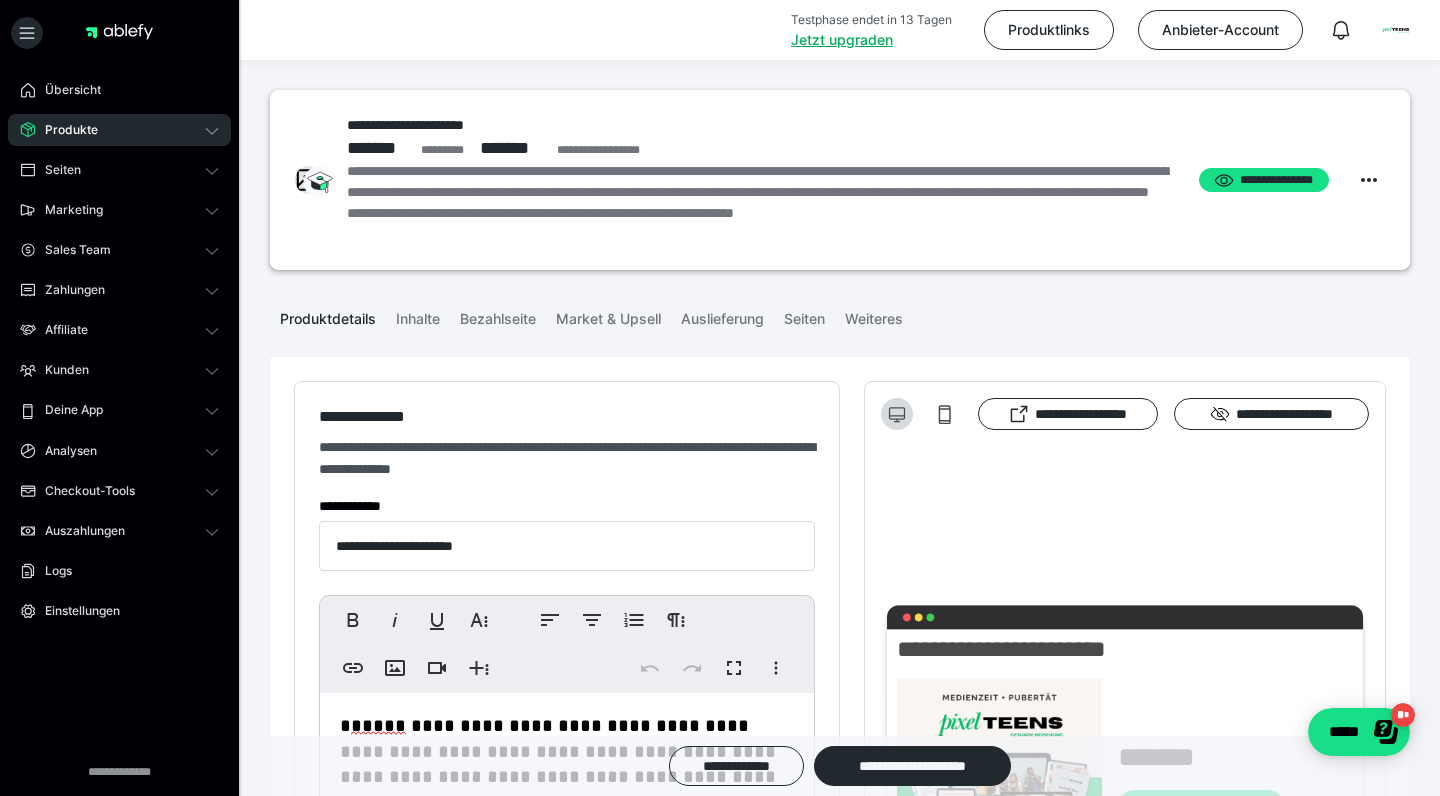 click on "Produktdetails" at bounding box center [328, 315] 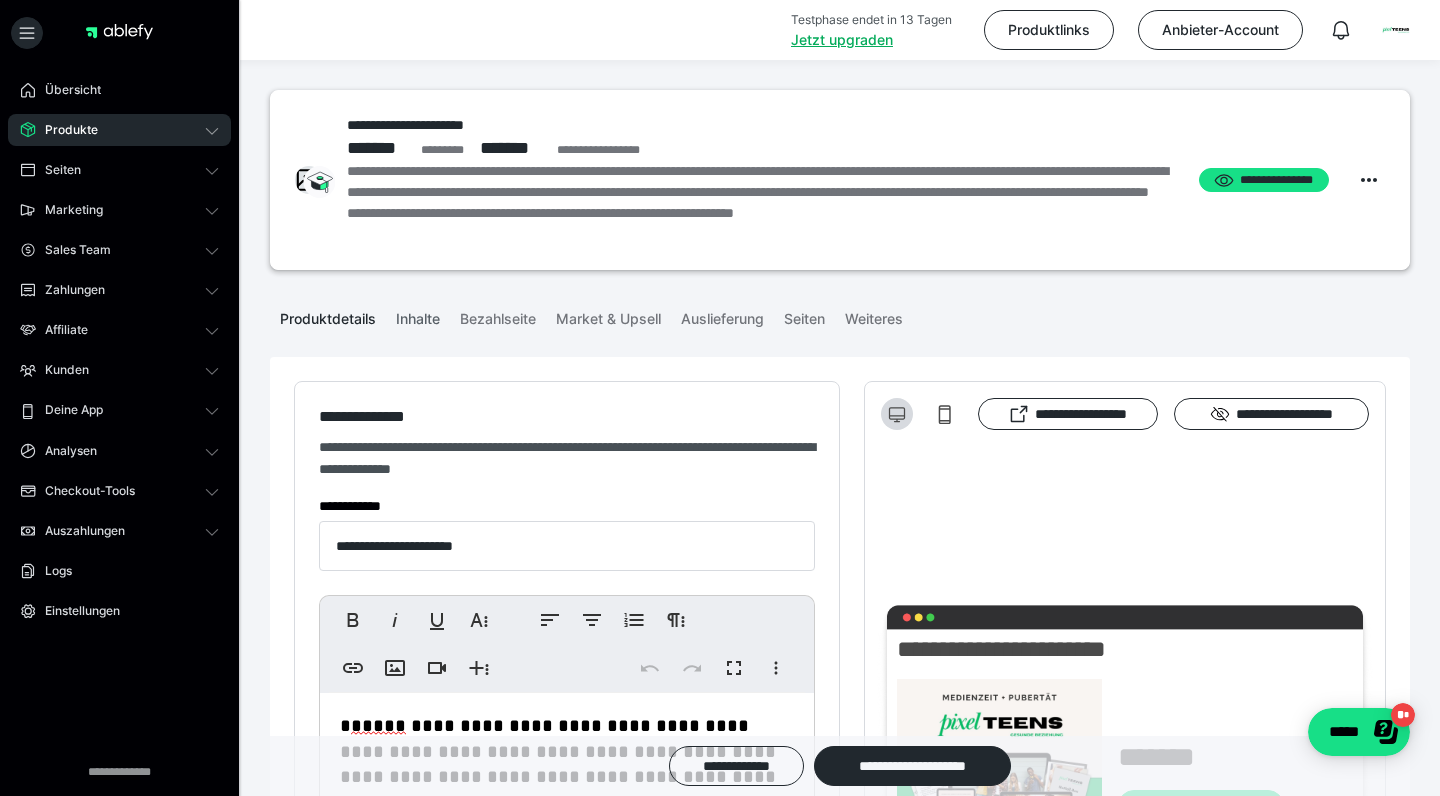 click on "Inhalte" at bounding box center [418, 315] 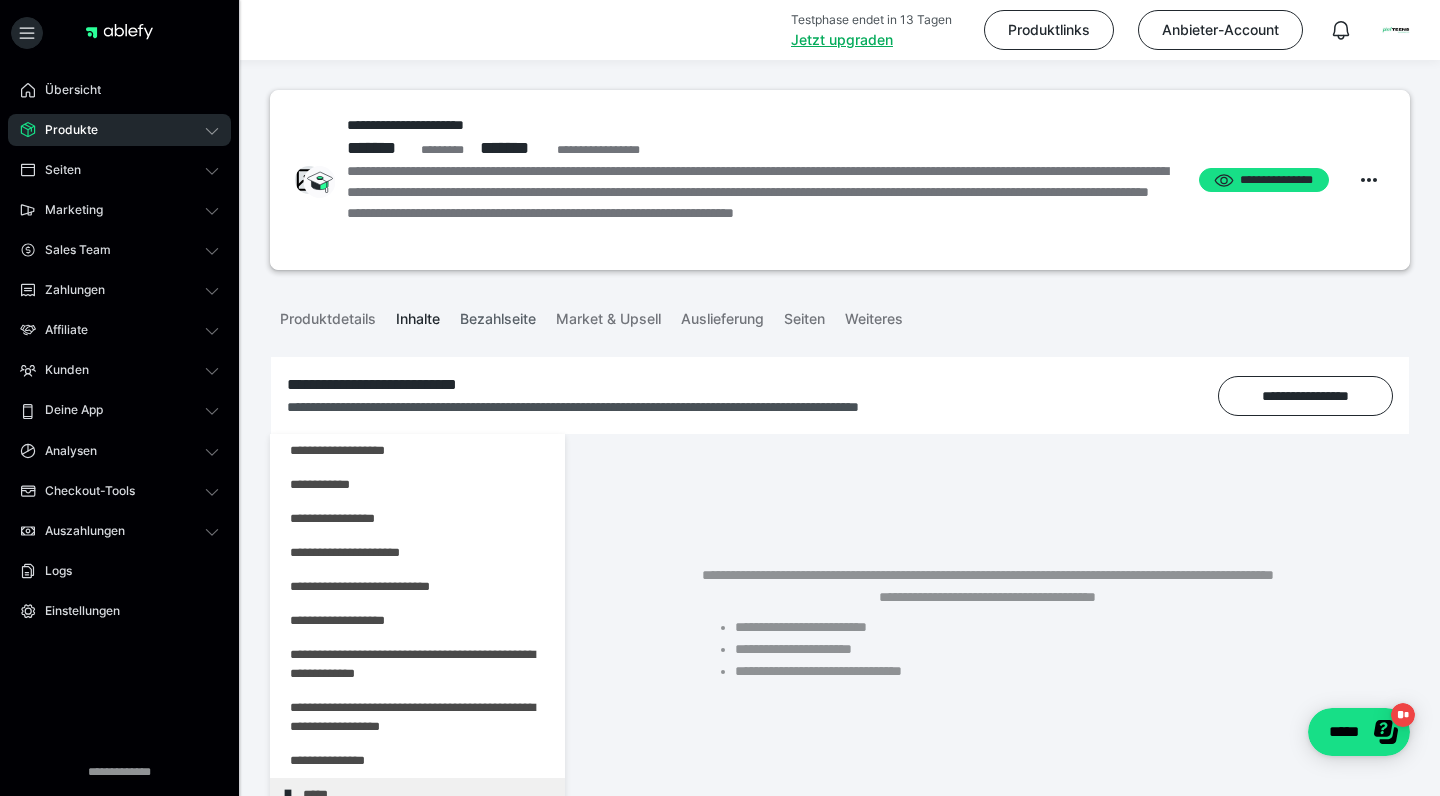 click on "Bezahlseite" at bounding box center (498, 315) 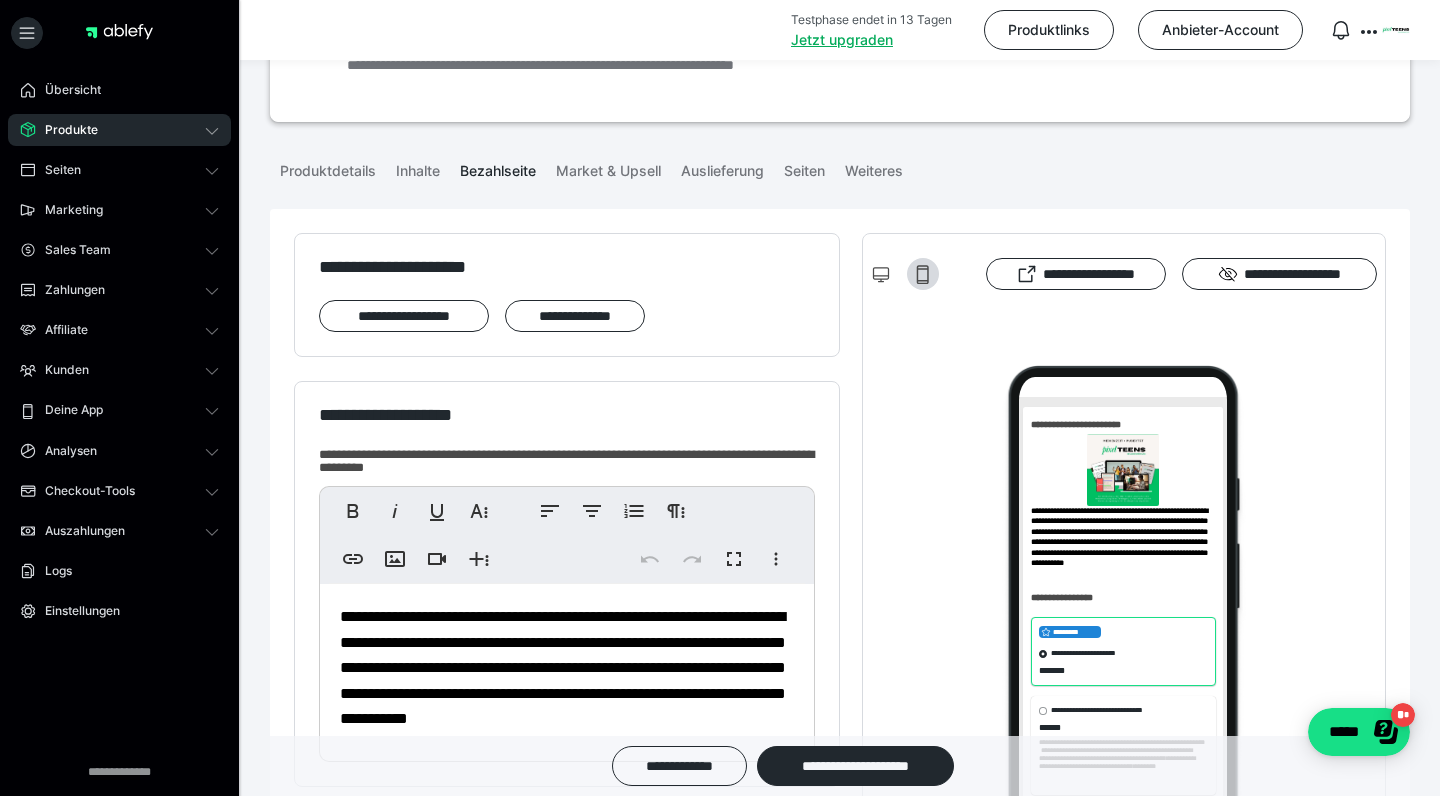 scroll, scrollTop: 149, scrollLeft: 0, axis: vertical 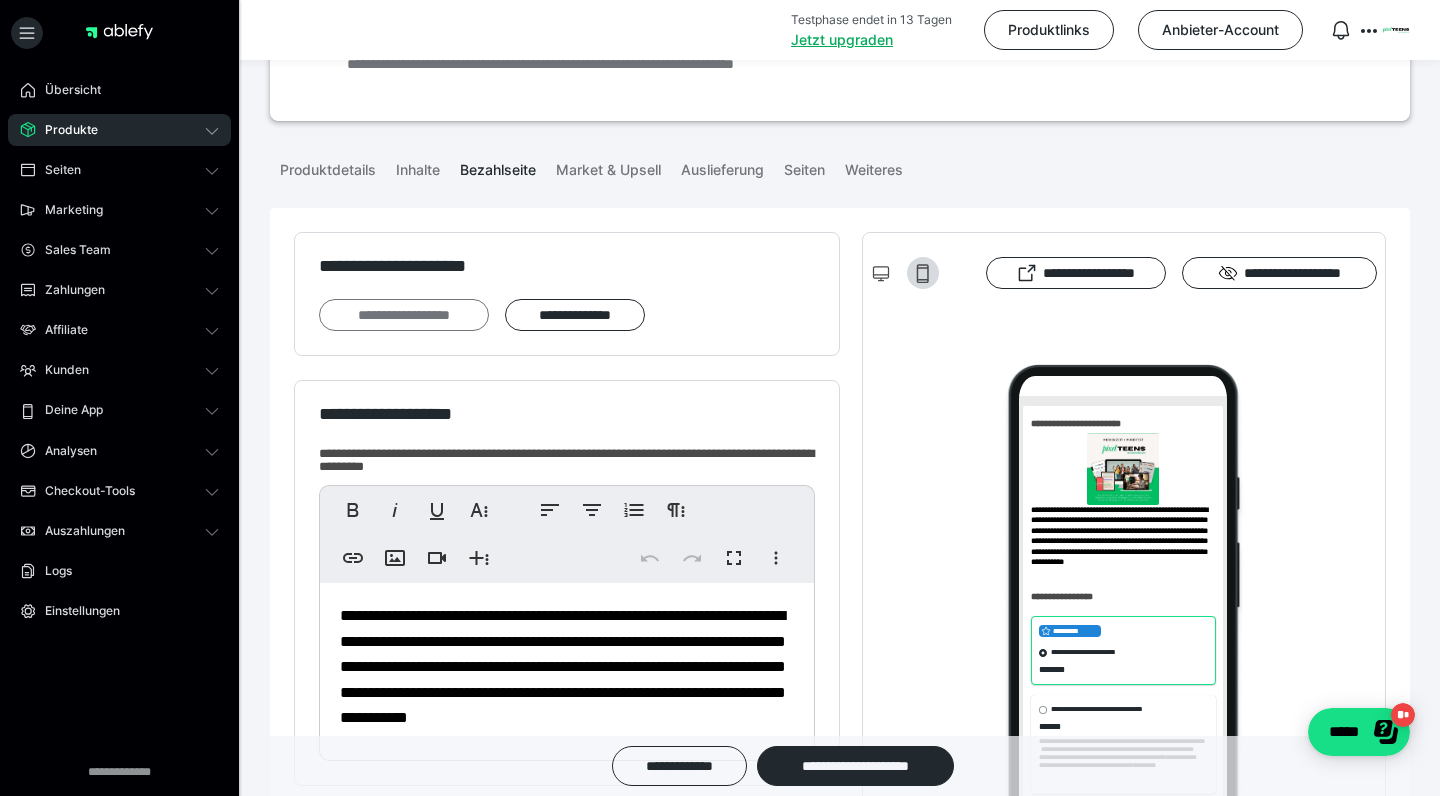 click on "**********" at bounding box center (404, 315) 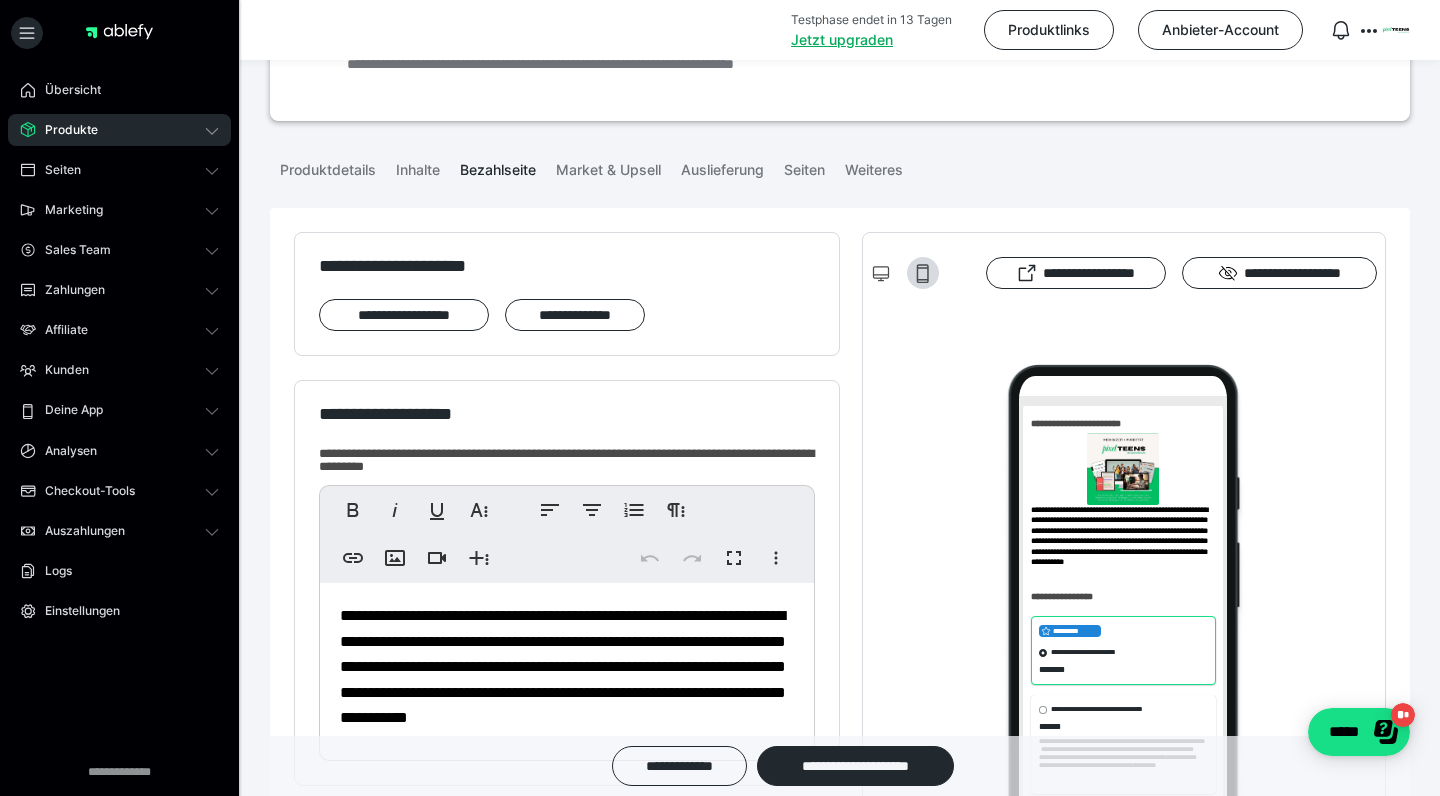 scroll, scrollTop: 0, scrollLeft: 0, axis: both 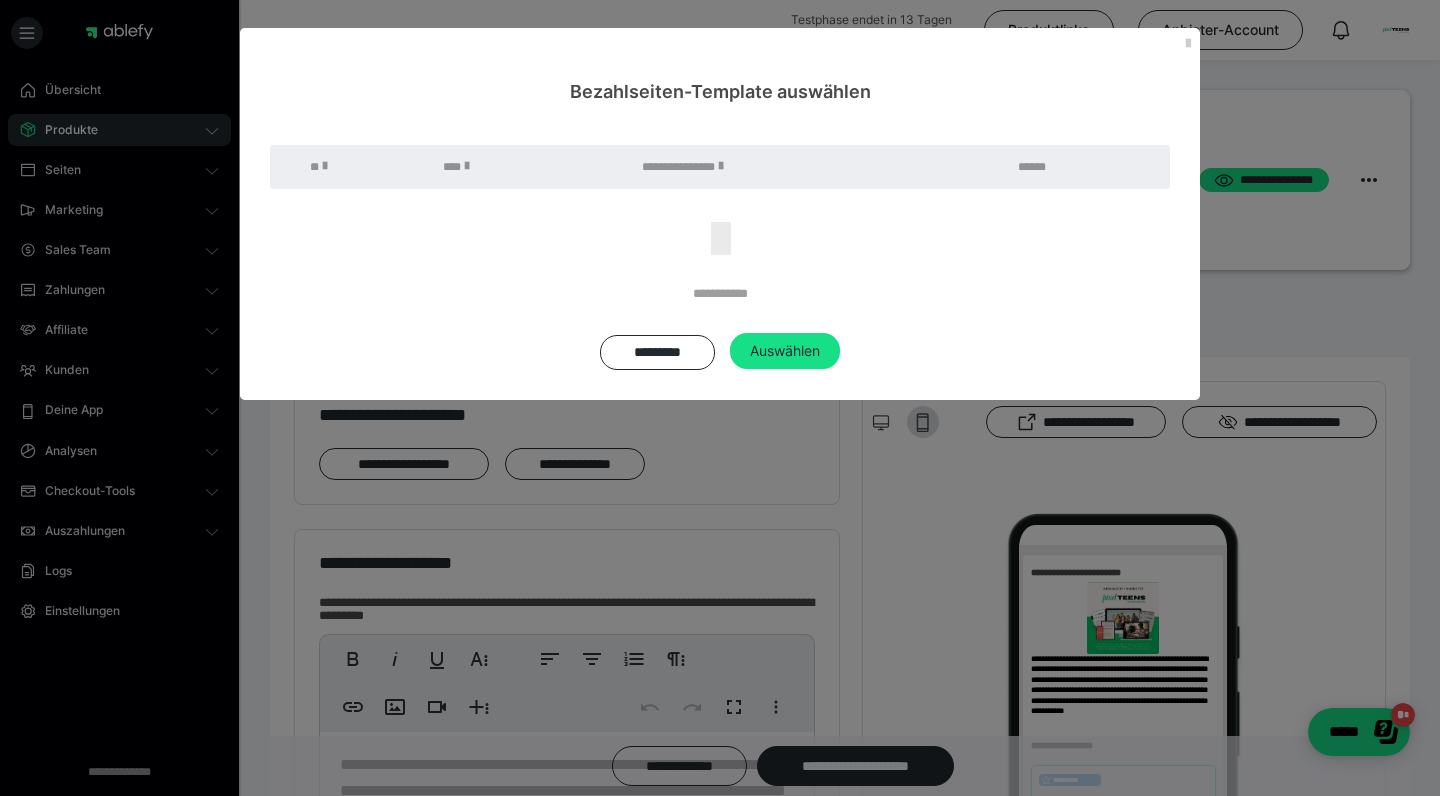 drag, startPoint x: 649, startPoint y: 351, endPoint x: 691, endPoint y: 375, distance: 48.373547 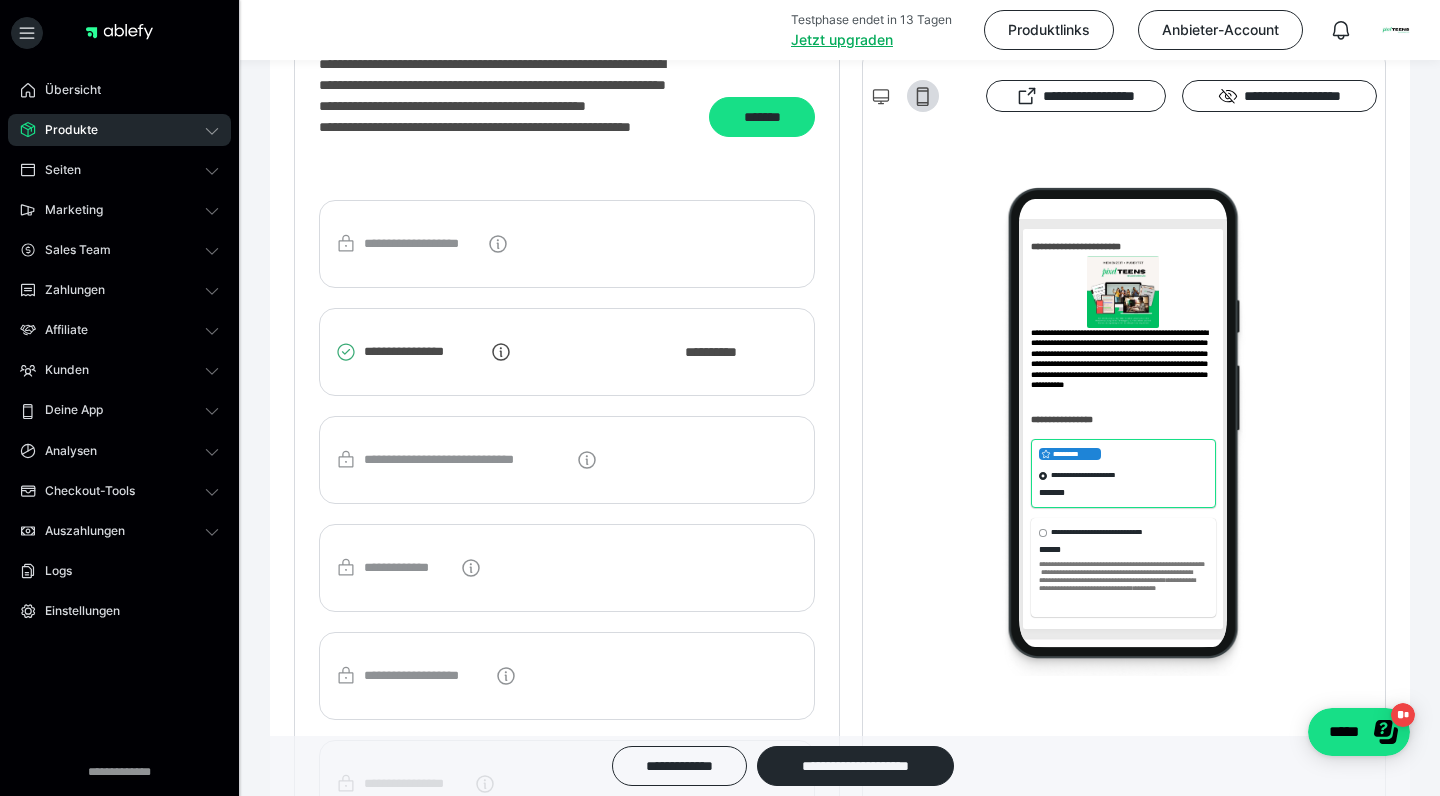 scroll, scrollTop: 3058, scrollLeft: 0, axis: vertical 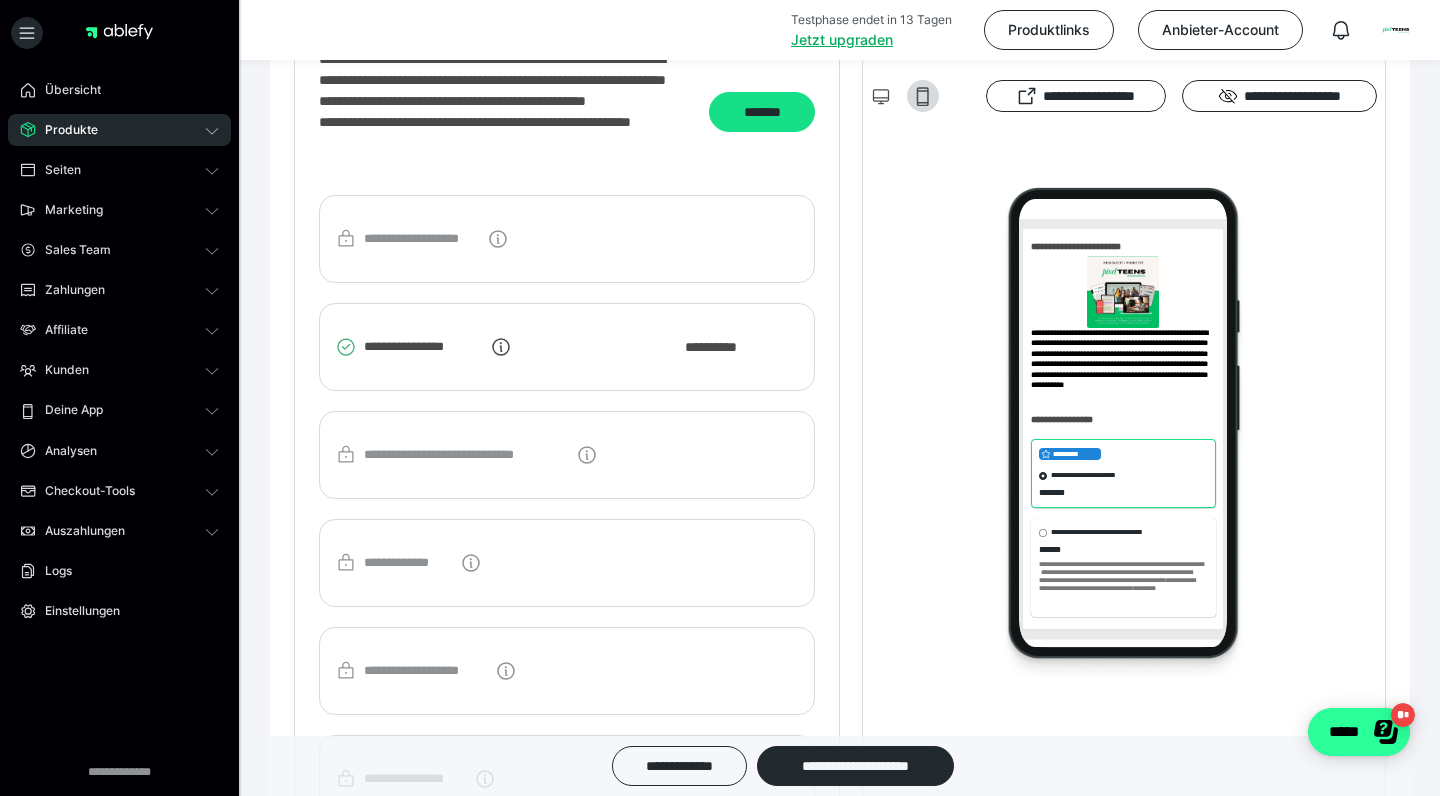 click 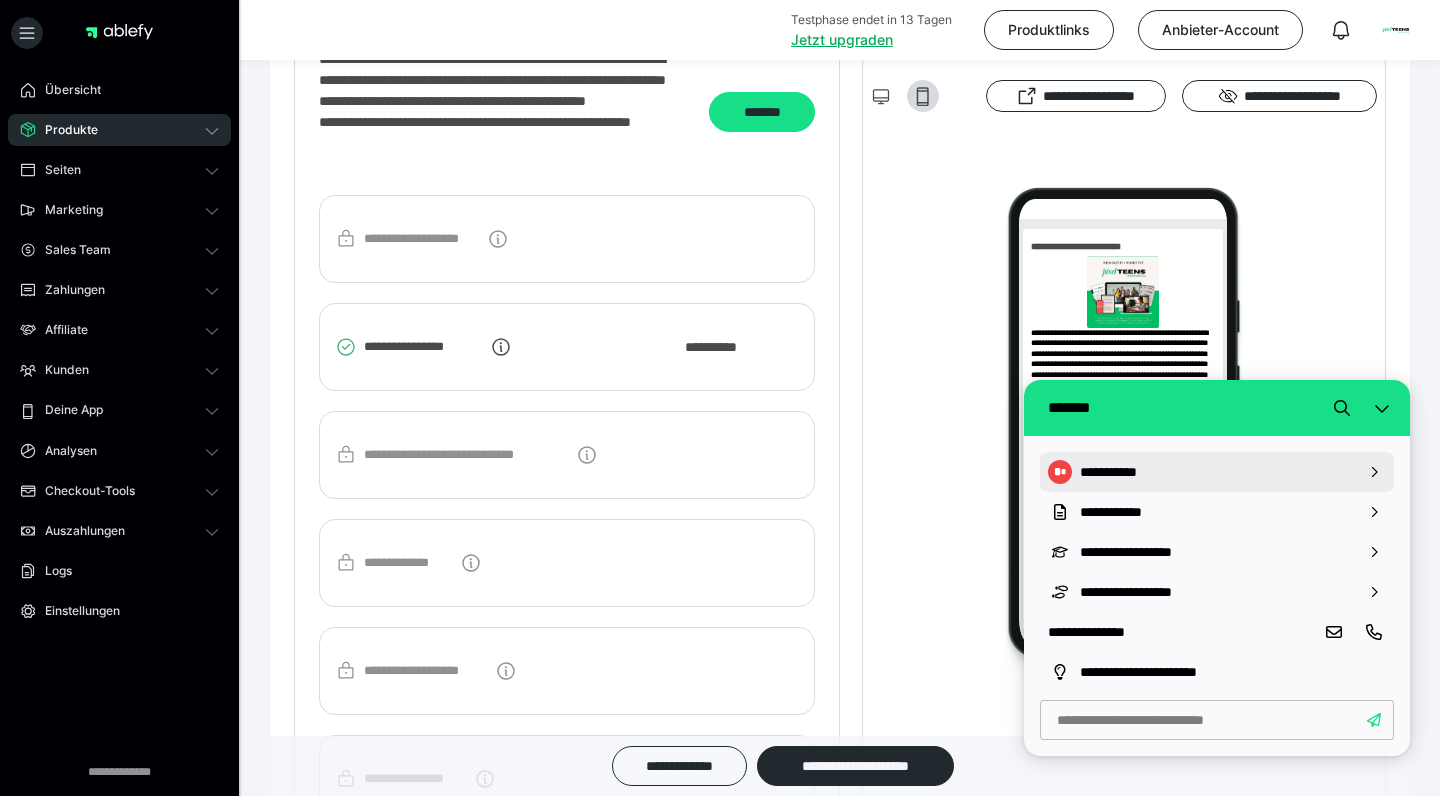 click on "**********" at bounding box center [1217, 472] 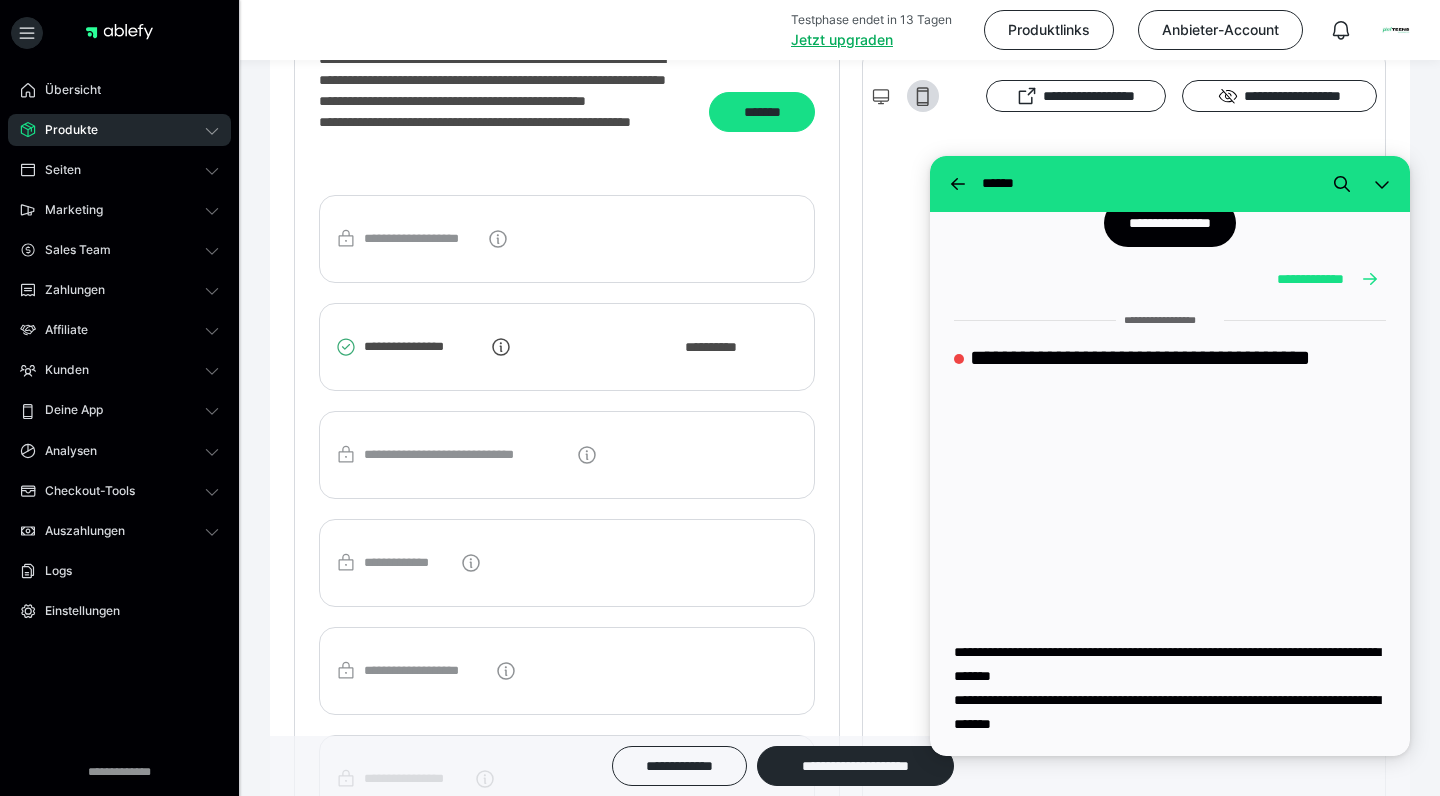 scroll, scrollTop: 5122, scrollLeft: 0, axis: vertical 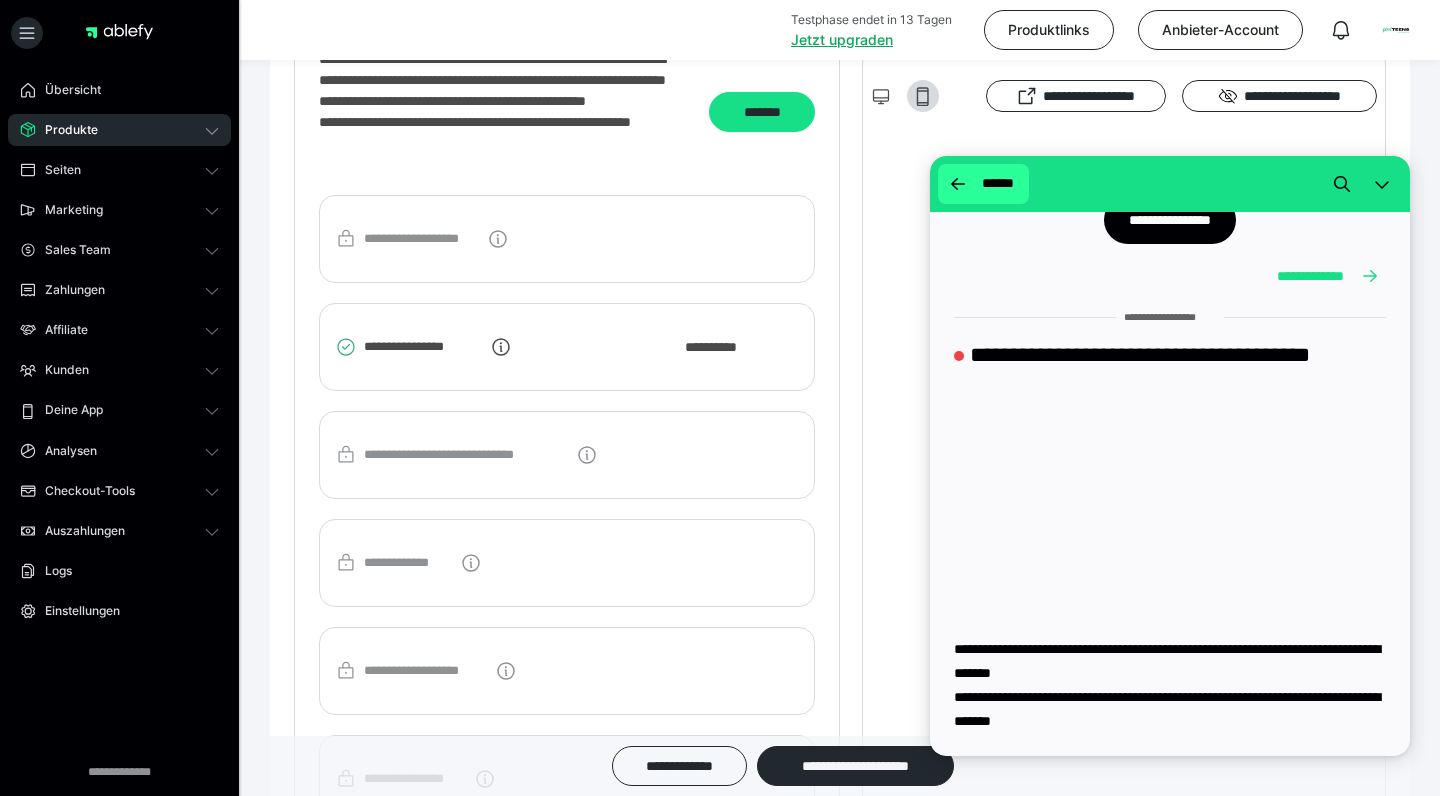 click on "******" at bounding box center [997, 184] 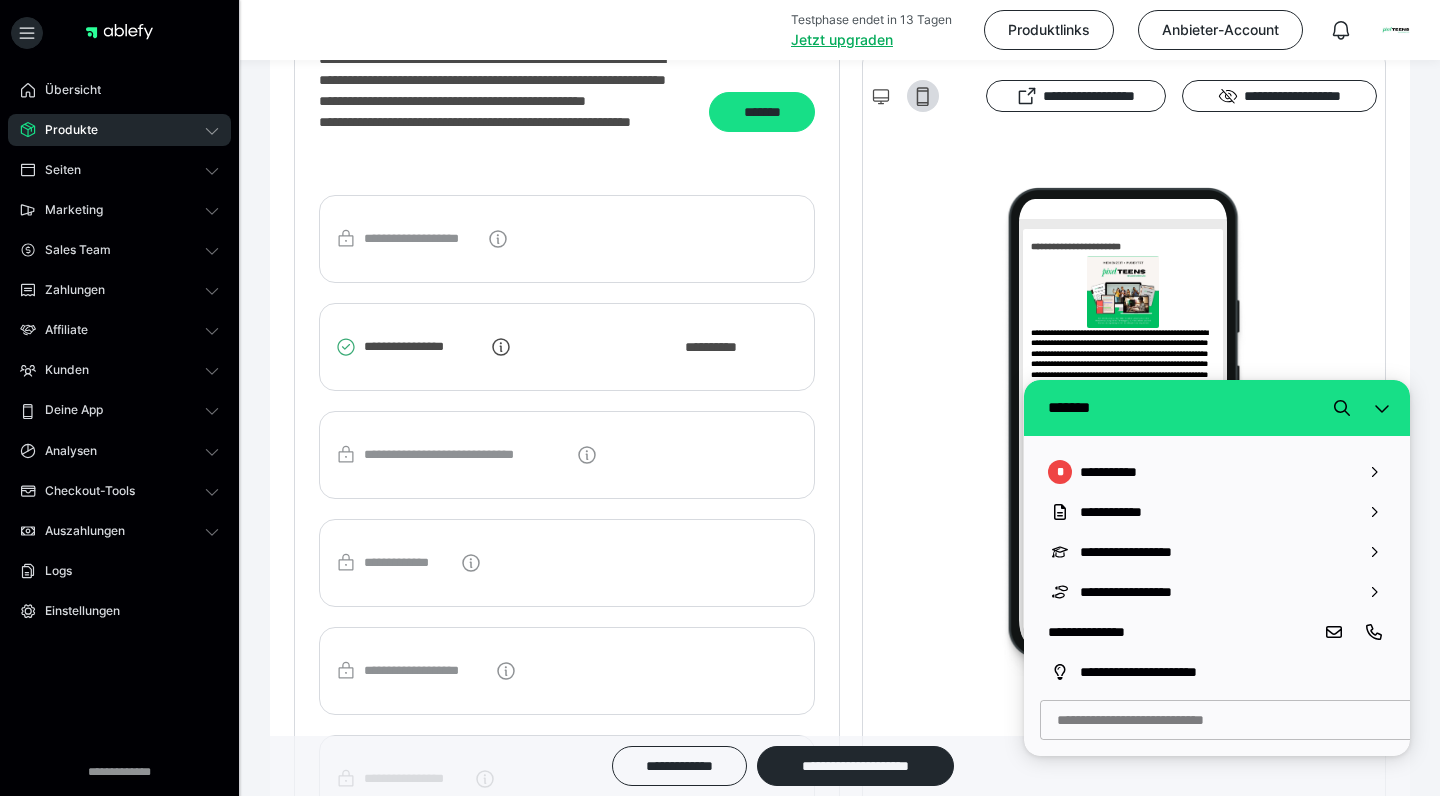 scroll, scrollTop: 0, scrollLeft: 0, axis: both 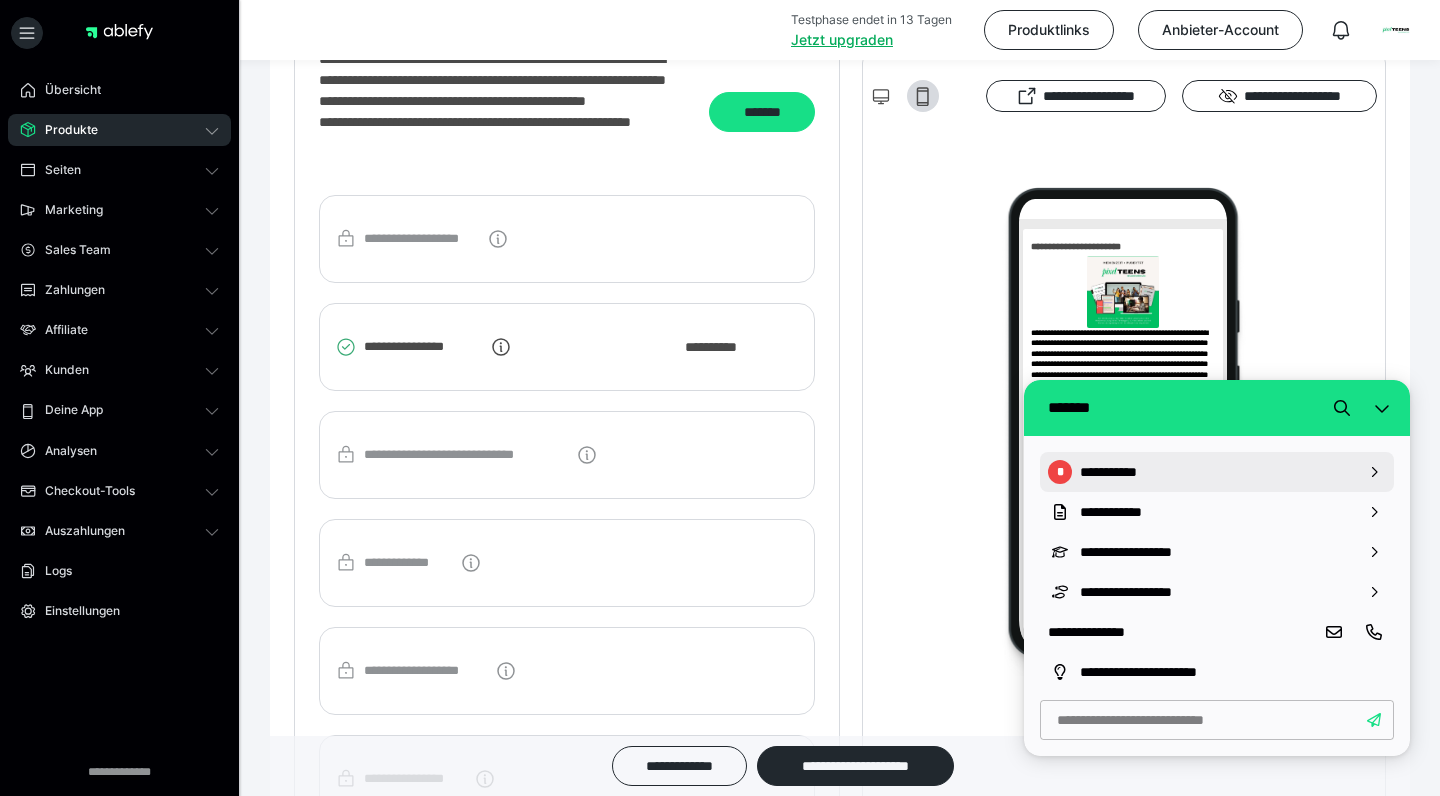 click on "**********" at bounding box center [1217, 472] 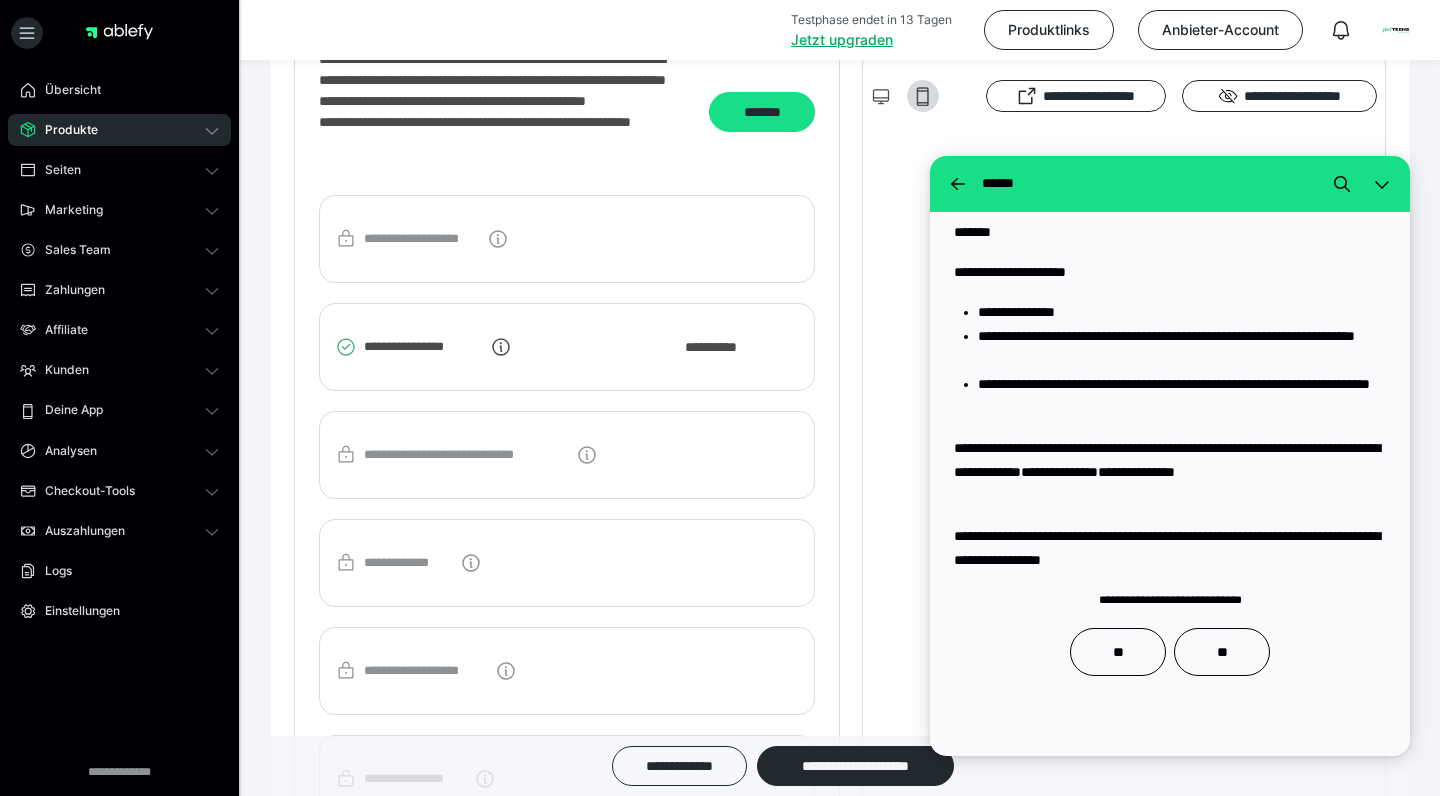 scroll, scrollTop: 7111, scrollLeft: 0, axis: vertical 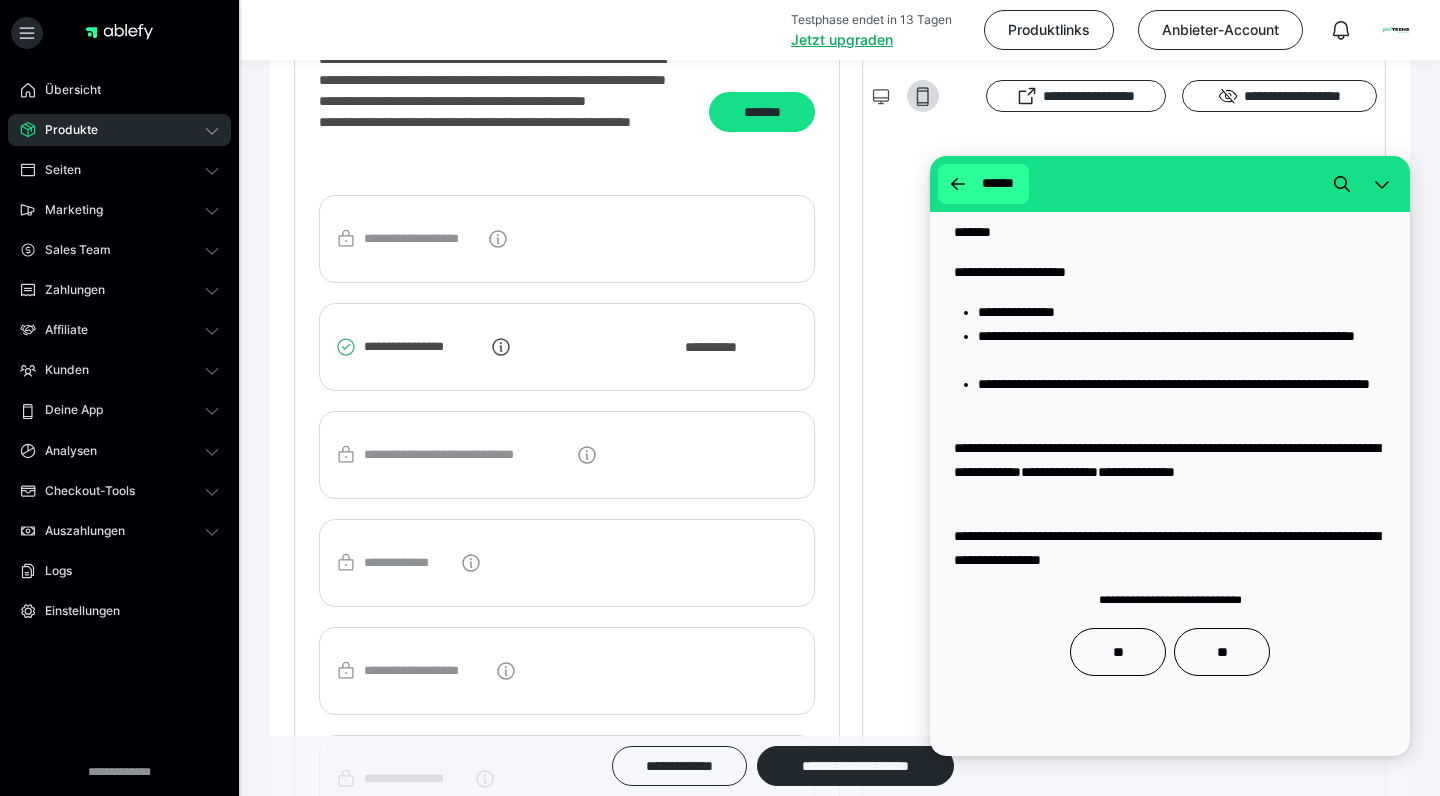 click on "******" at bounding box center (997, 184) 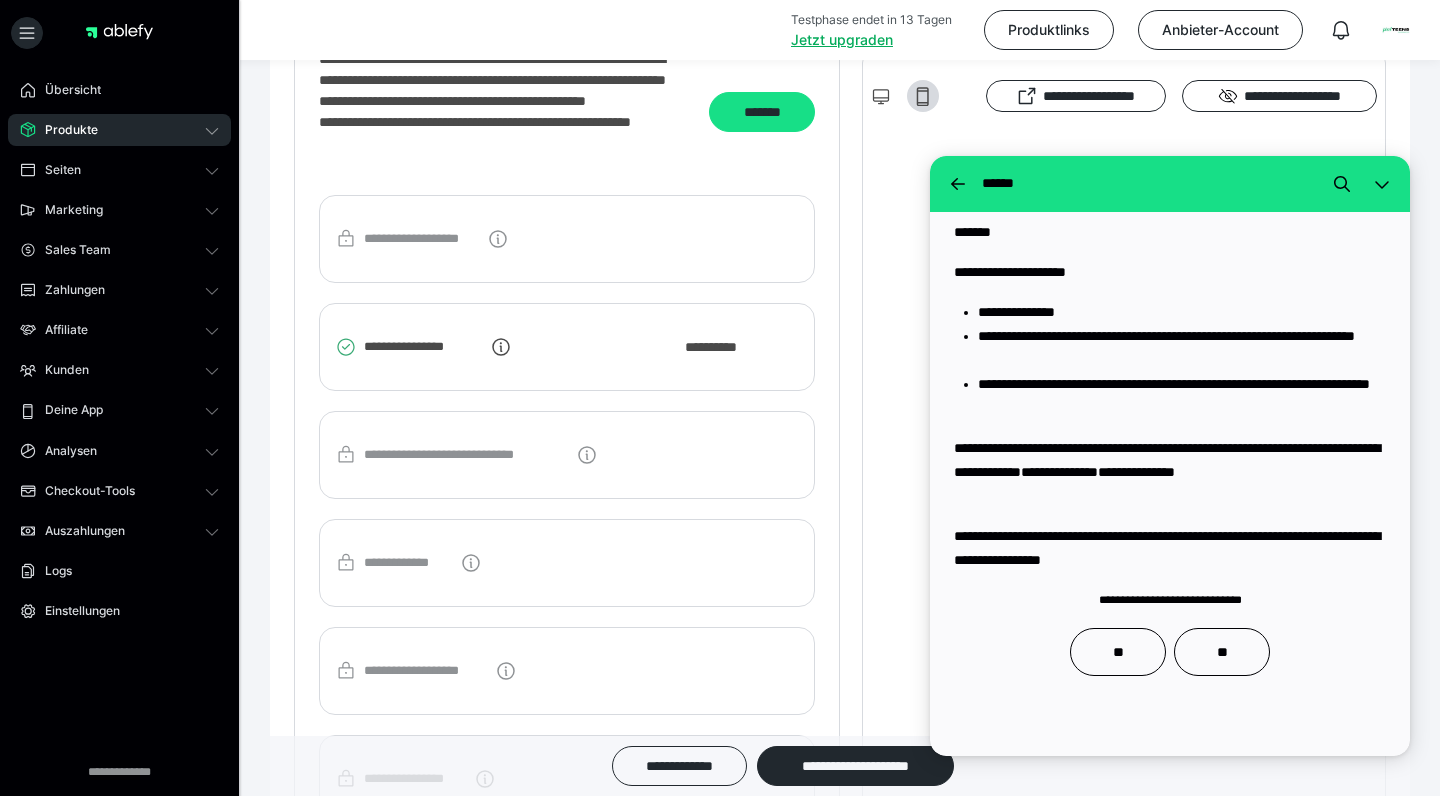 scroll, scrollTop: 0, scrollLeft: 0, axis: both 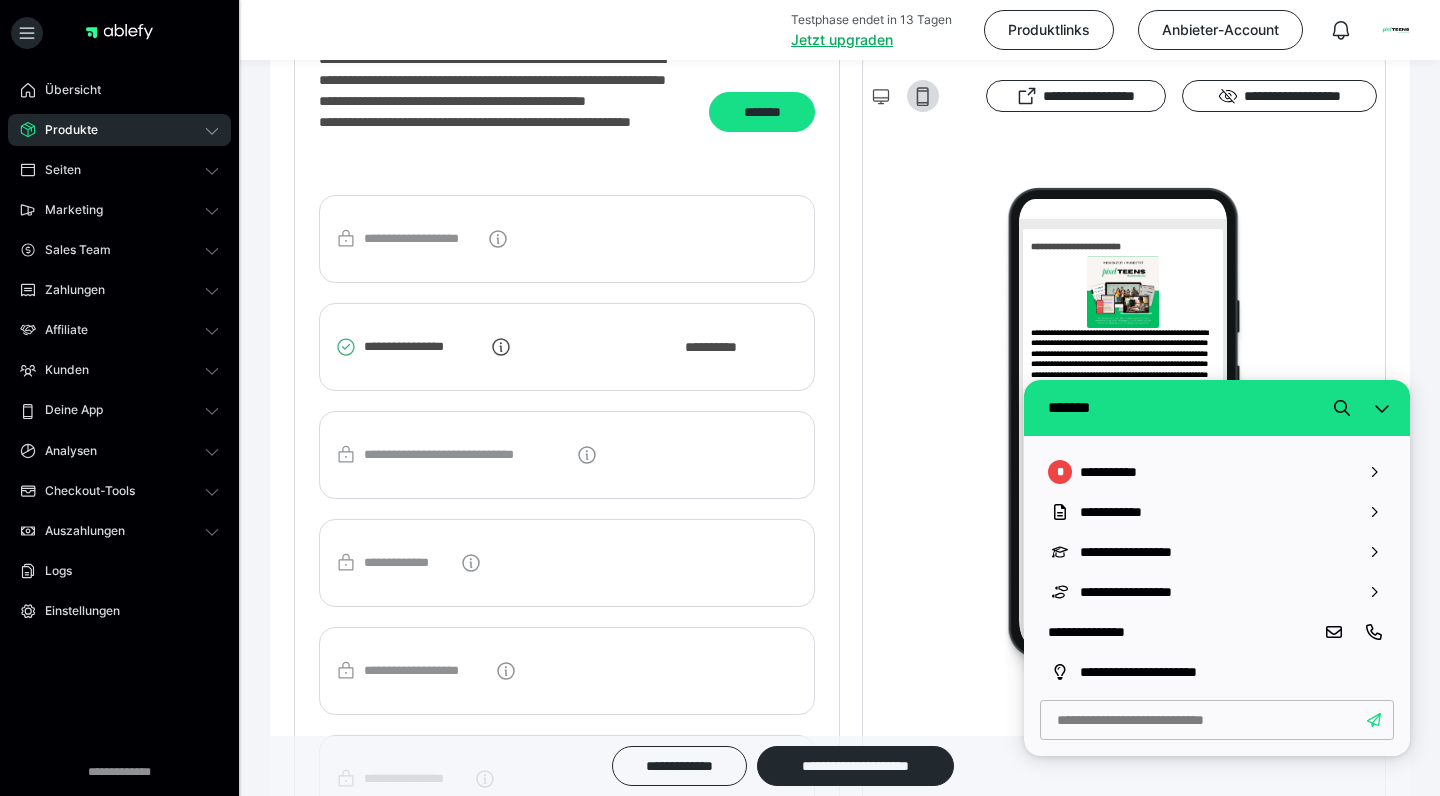 click at bounding box center (1124, 431) 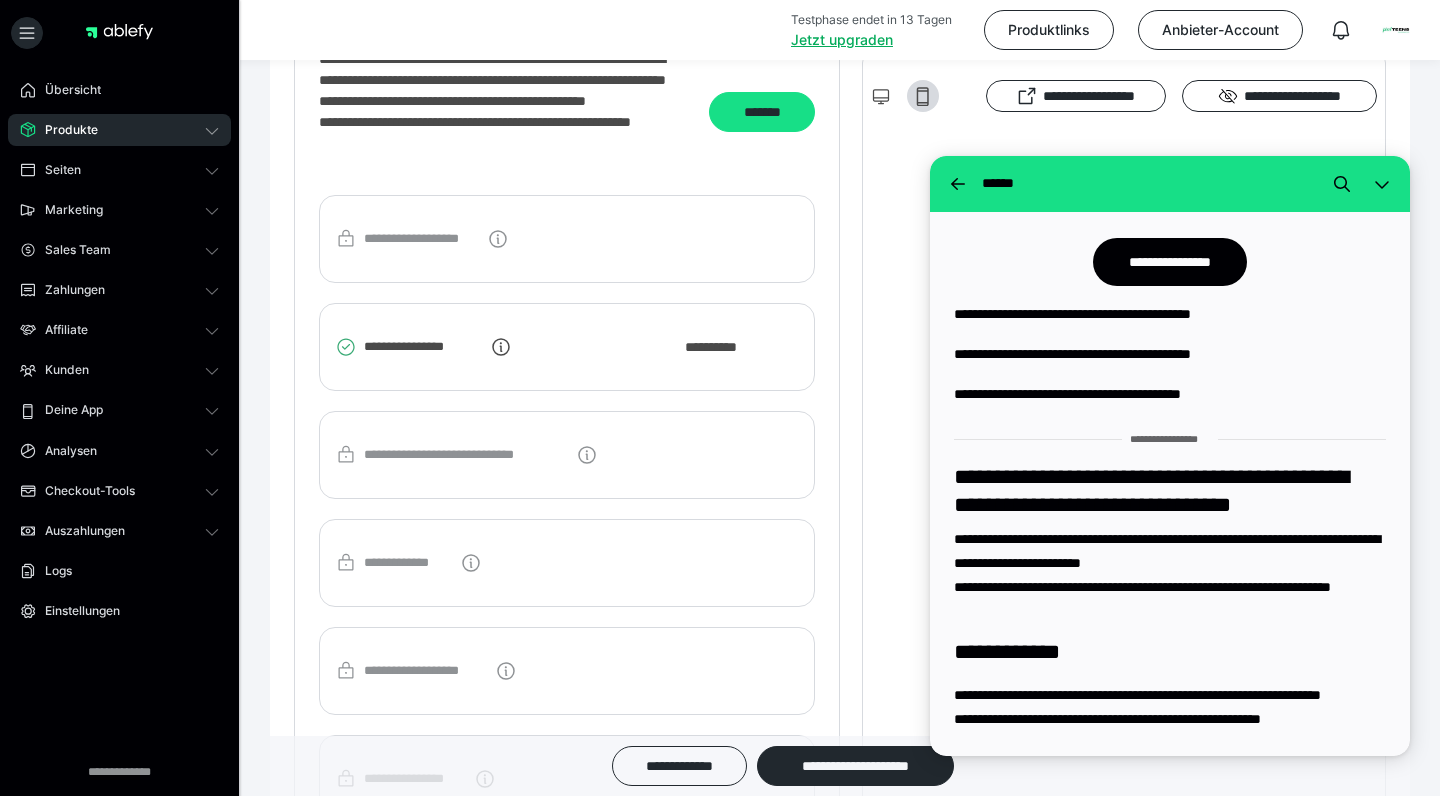 scroll, scrollTop: 1623, scrollLeft: 0, axis: vertical 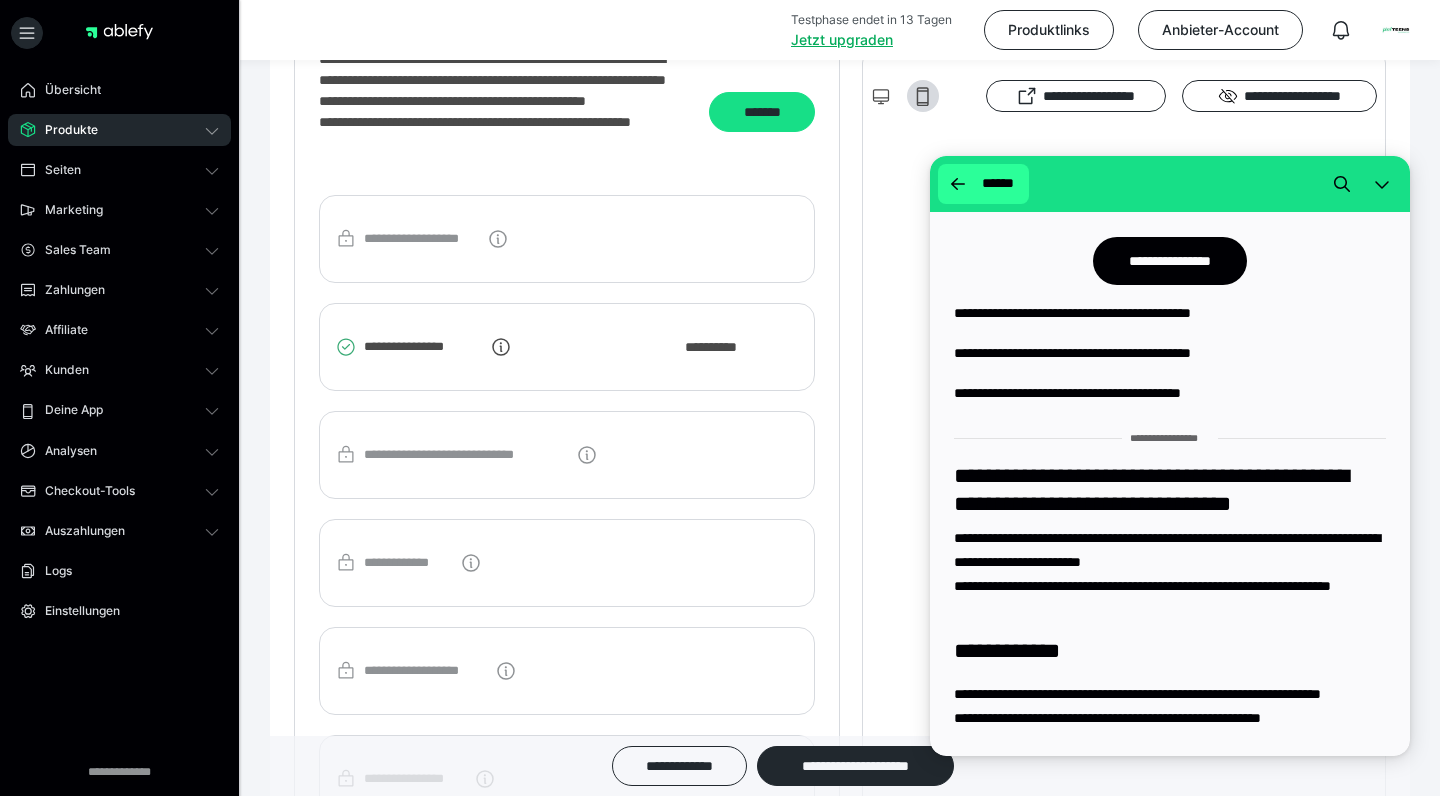 click on "******" at bounding box center [997, 184] 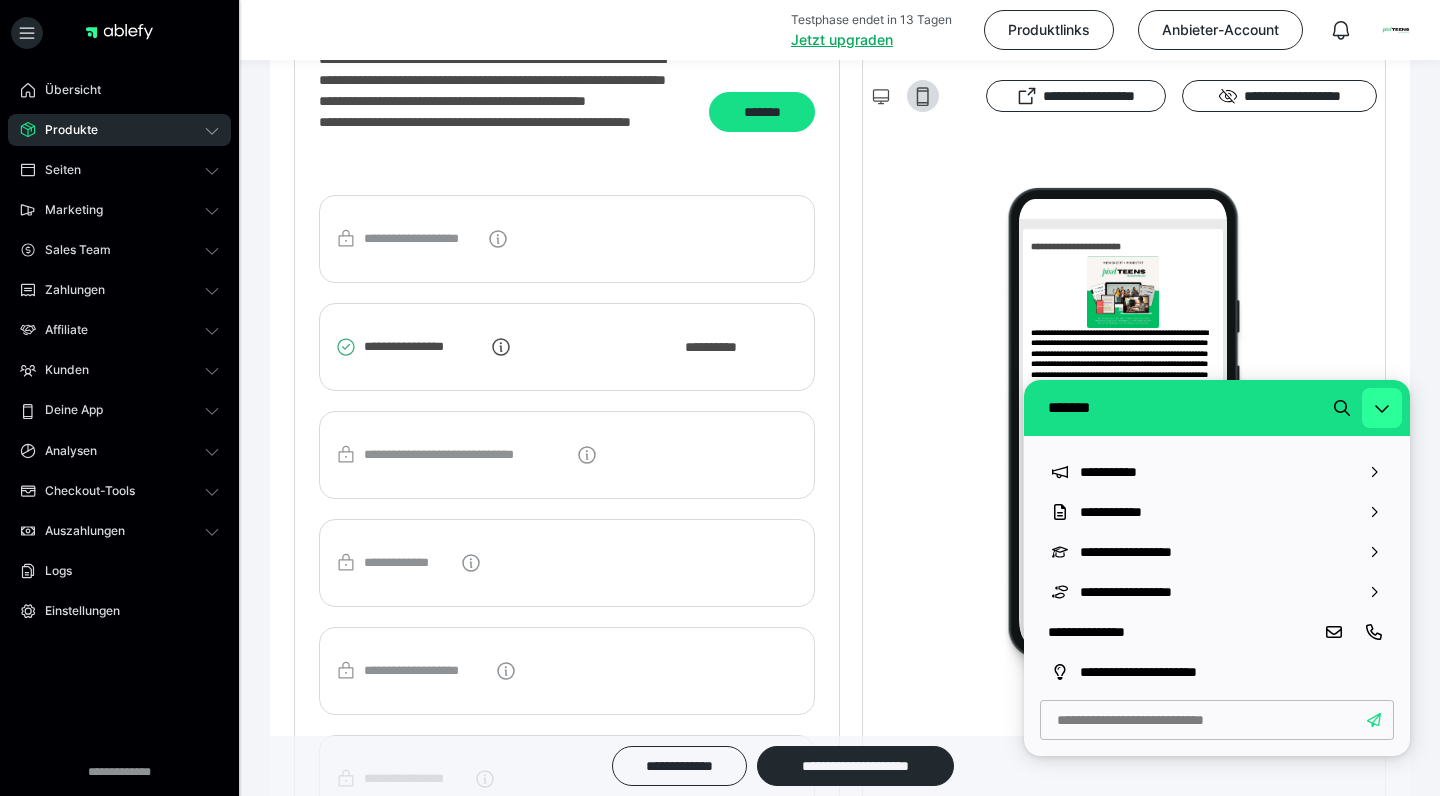 click 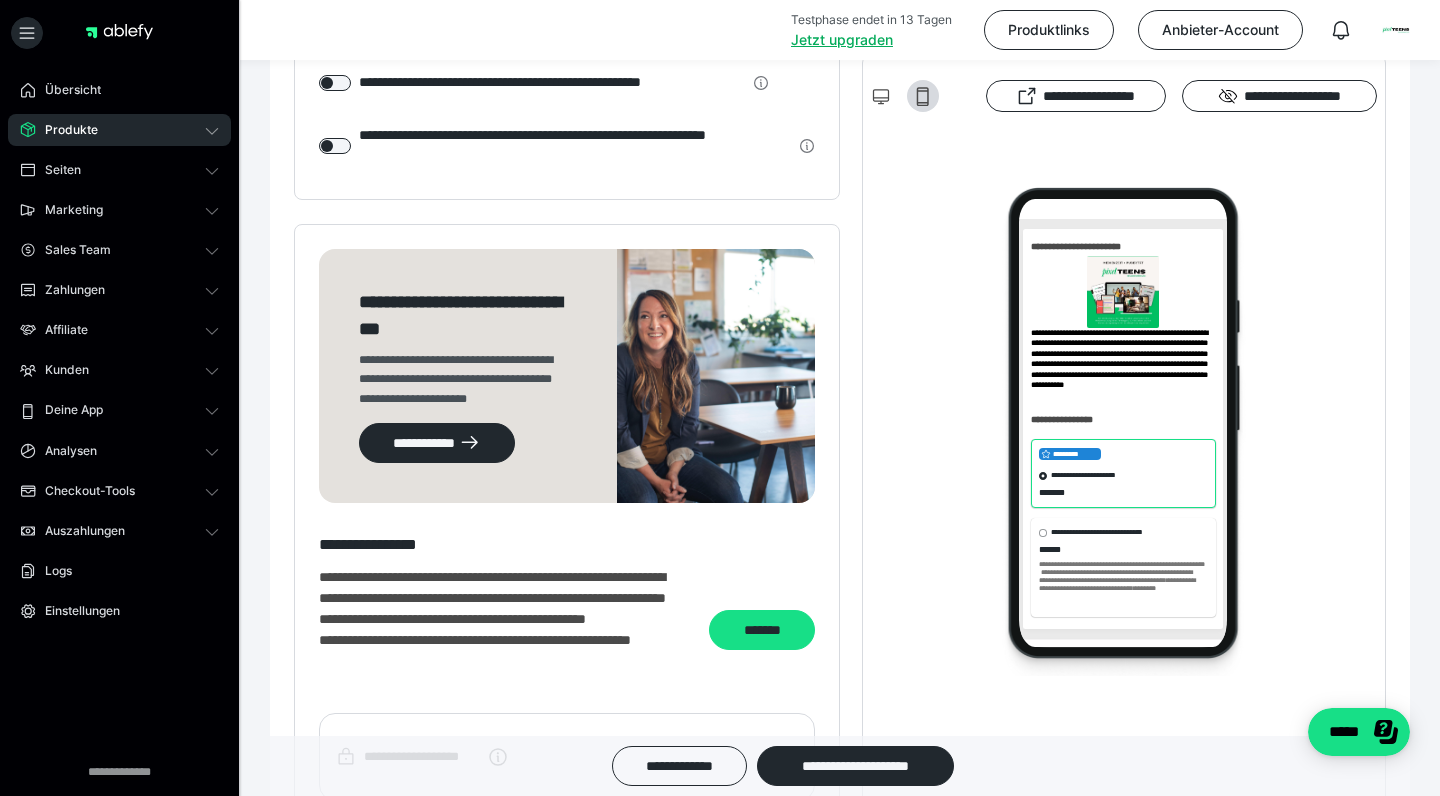 scroll, scrollTop: 2538, scrollLeft: 0, axis: vertical 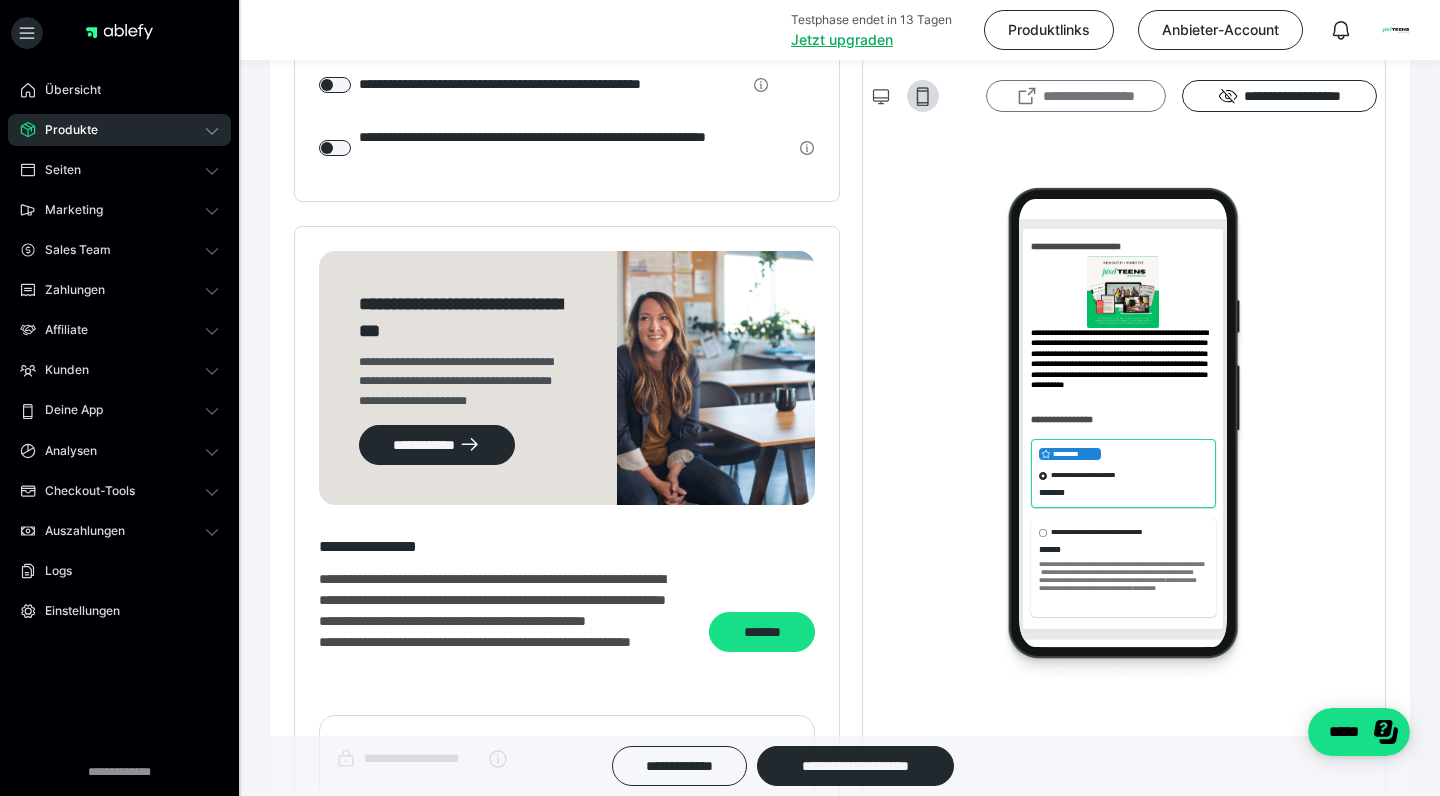 click on "**********" at bounding box center [1076, 96] 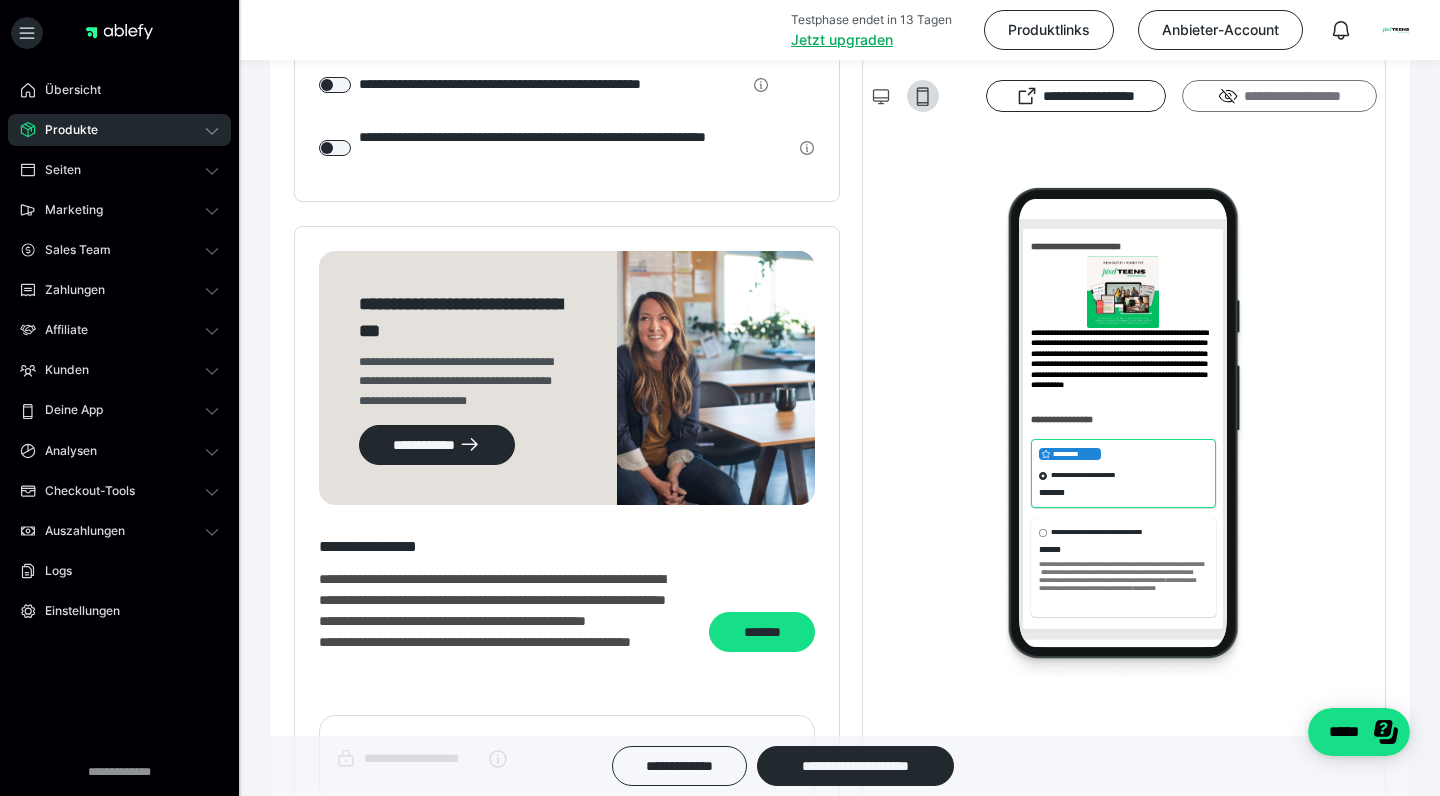 click on "**********" at bounding box center [1279, 96] 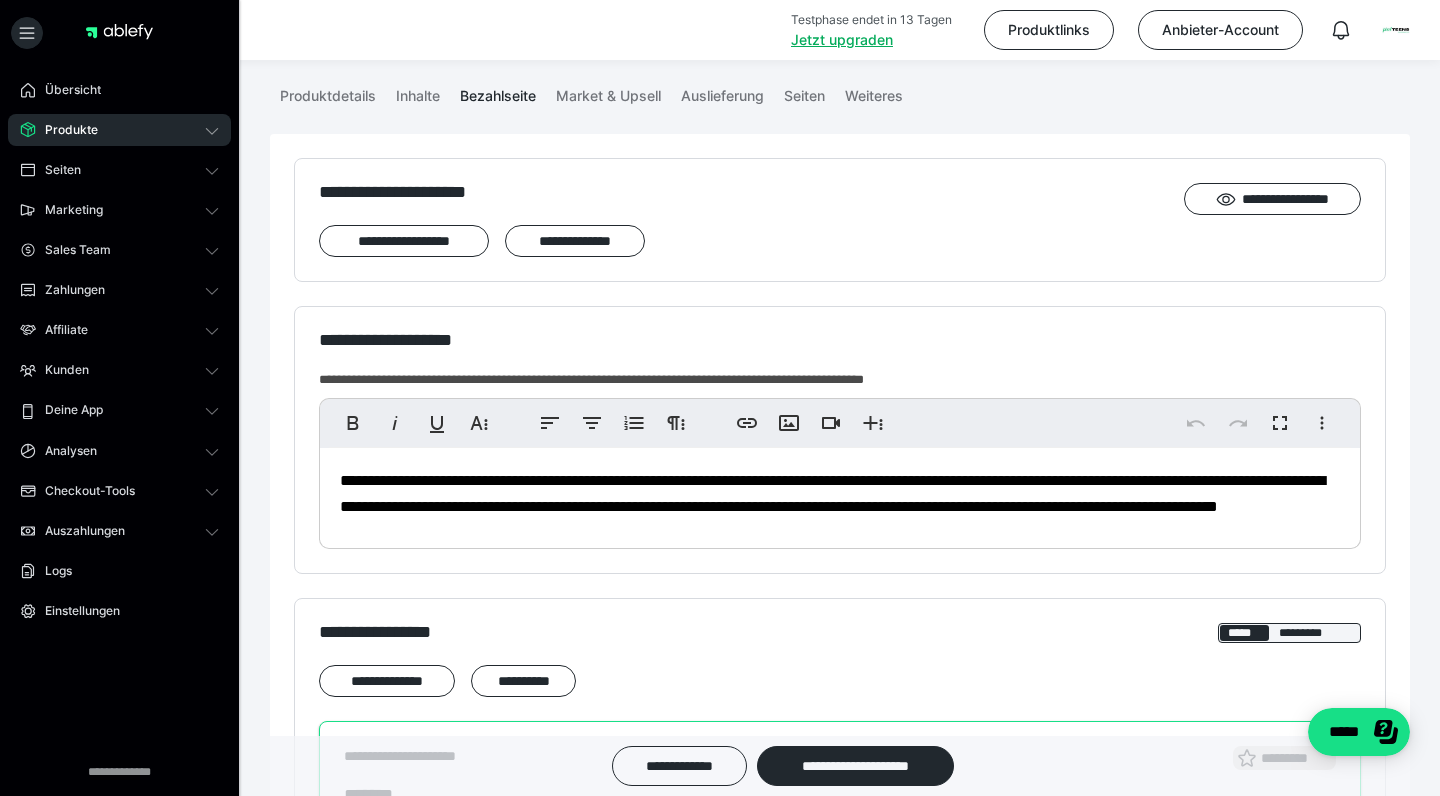 scroll, scrollTop: 218, scrollLeft: 0, axis: vertical 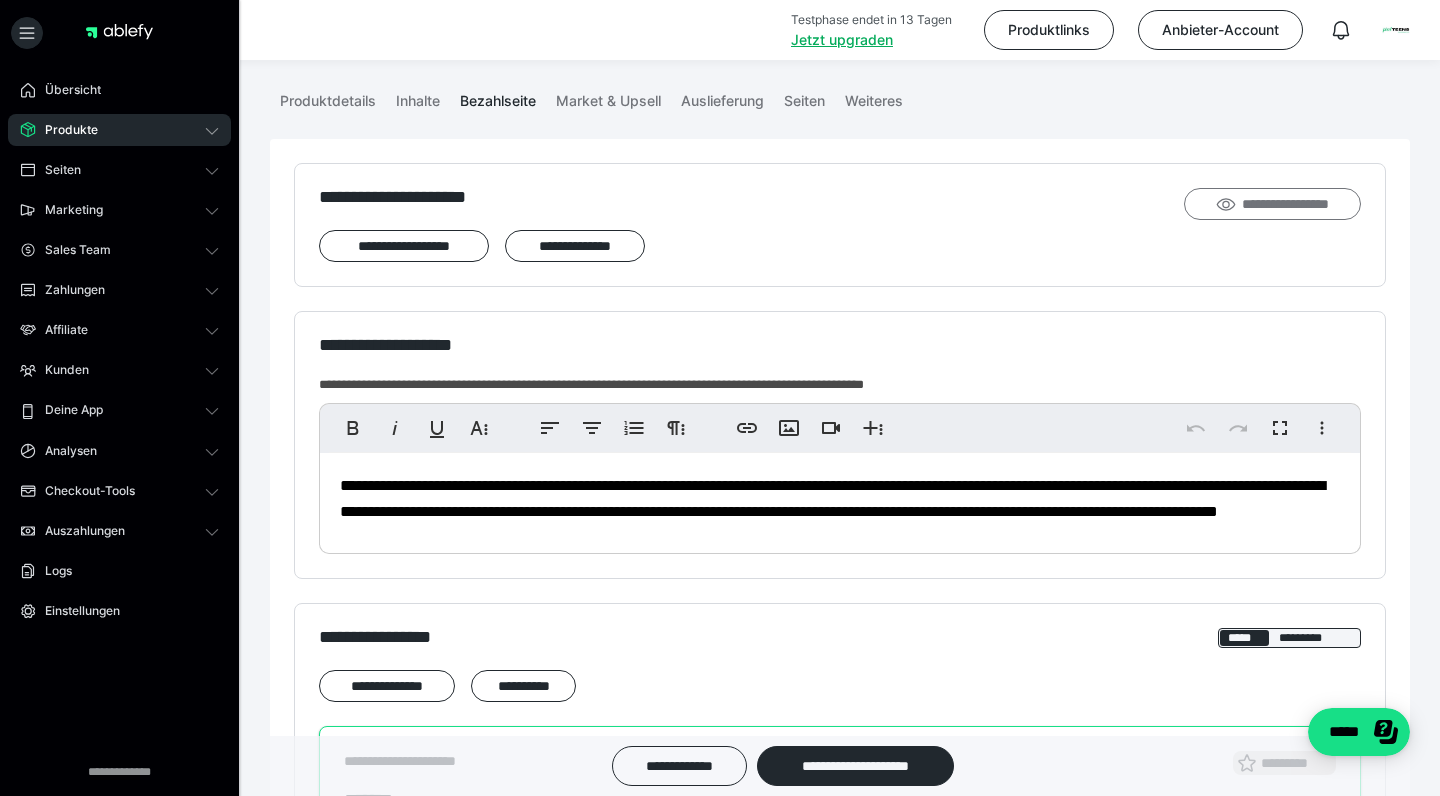 click on "**********" at bounding box center [1273, 204] 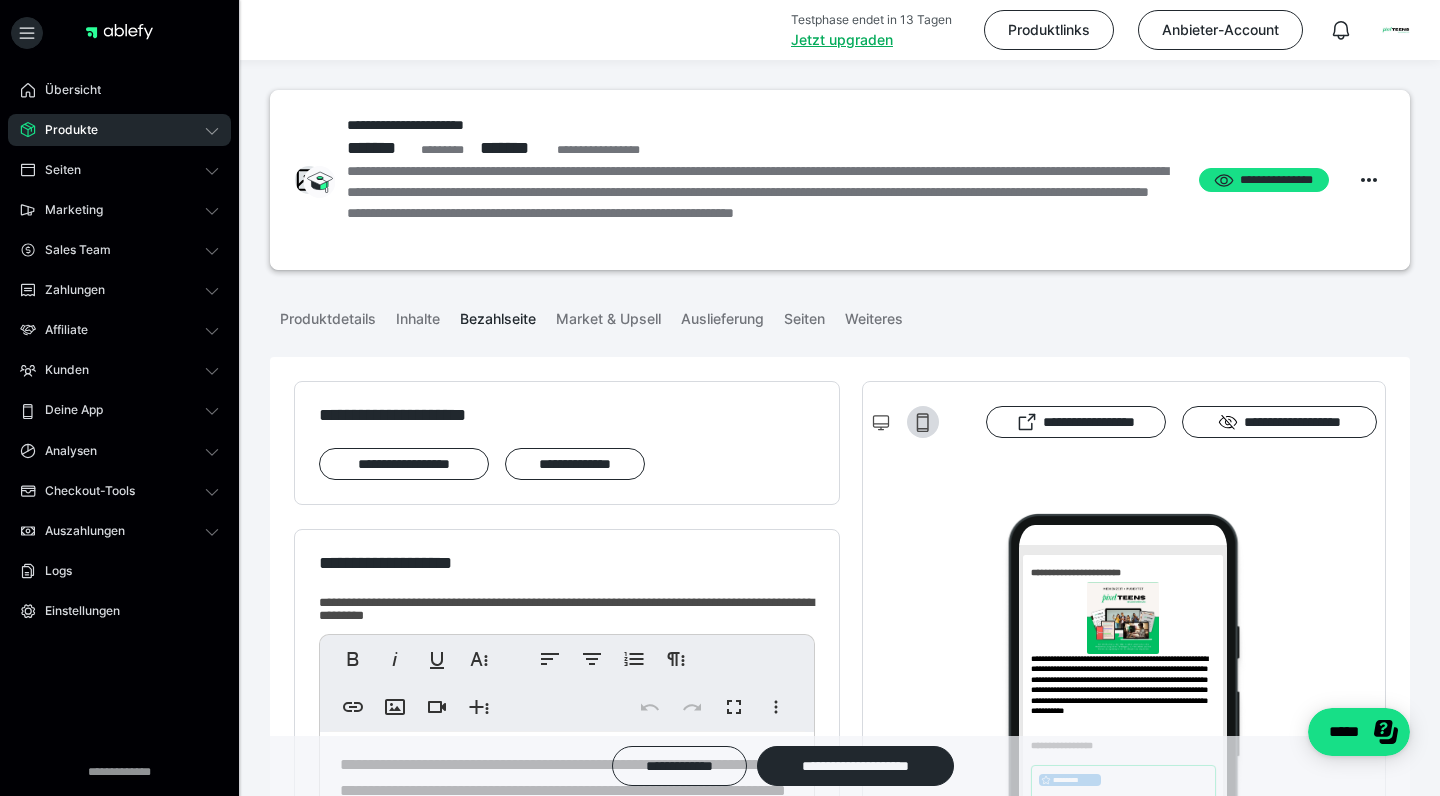 scroll, scrollTop: 0, scrollLeft: 0, axis: both 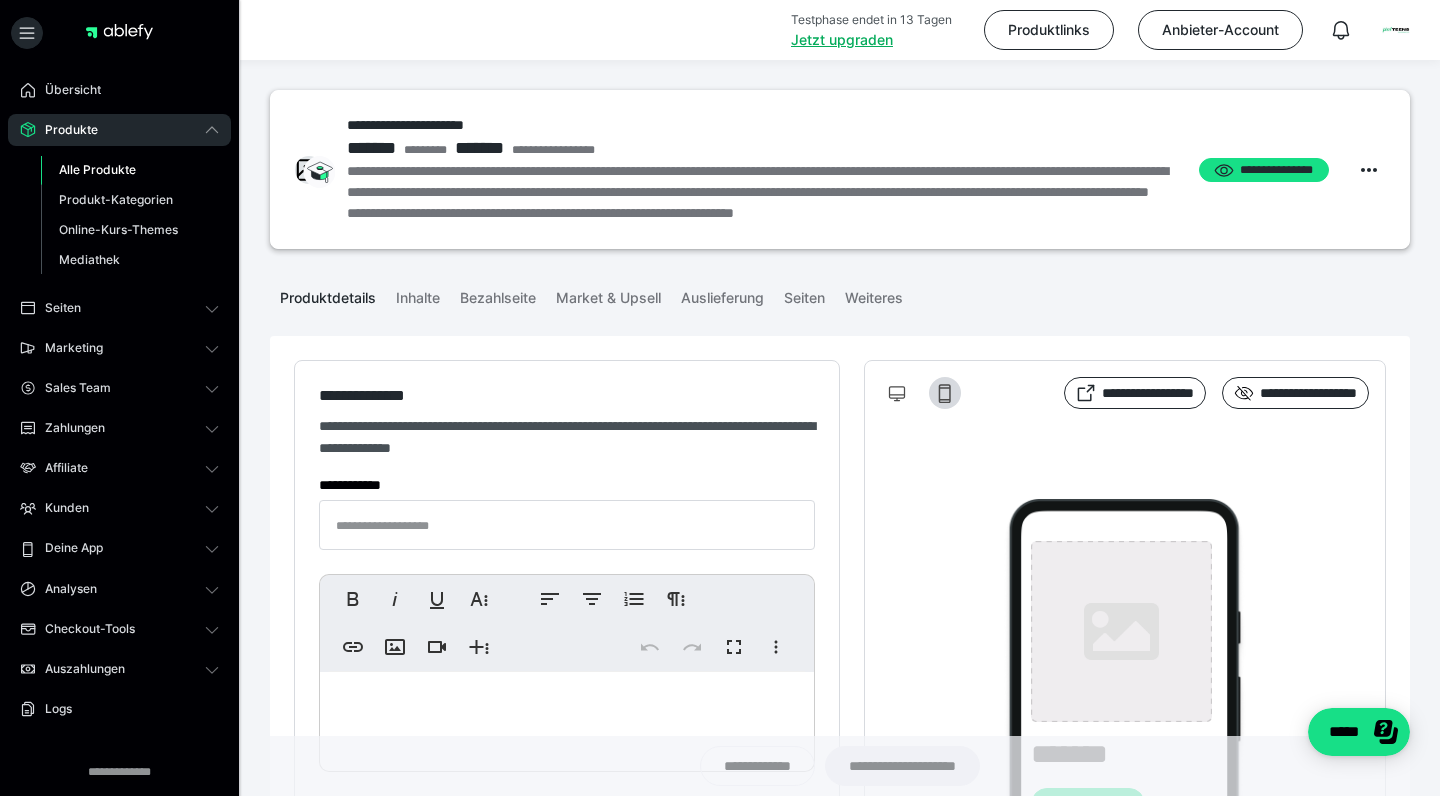 type on "**********" 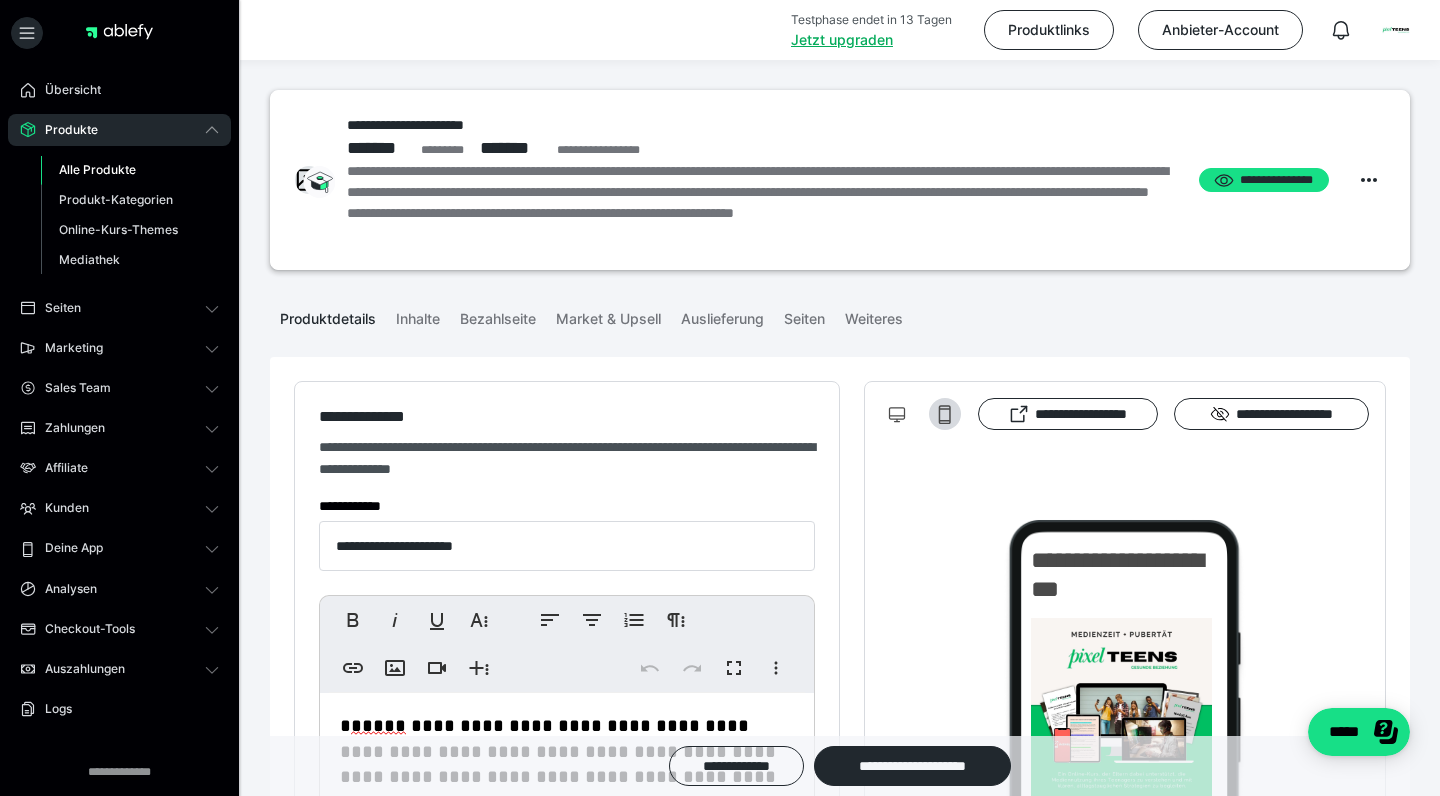 click on "Alle Produkte" at bounding box center [97, 169] 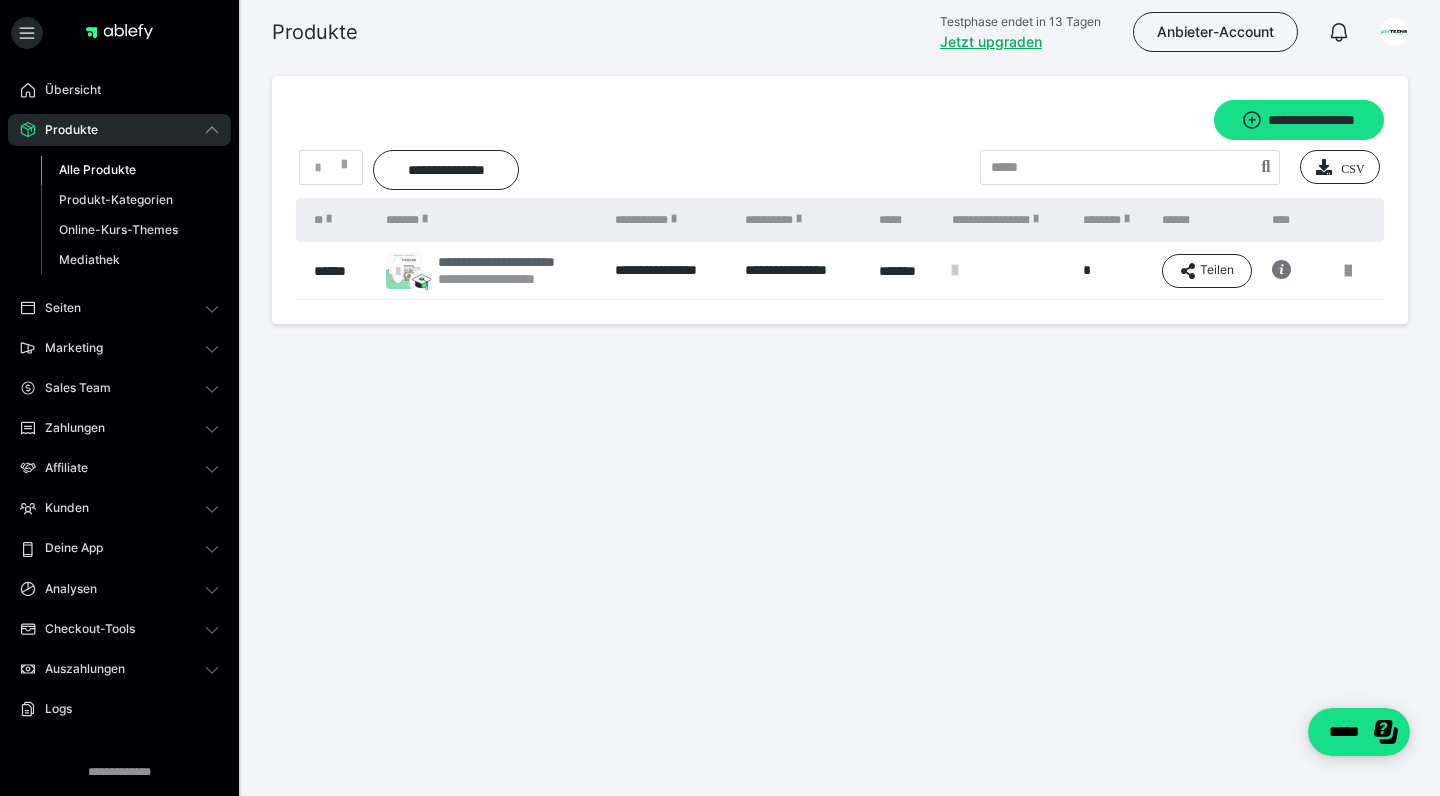 click on "**********" at bounding box center [516, 279] 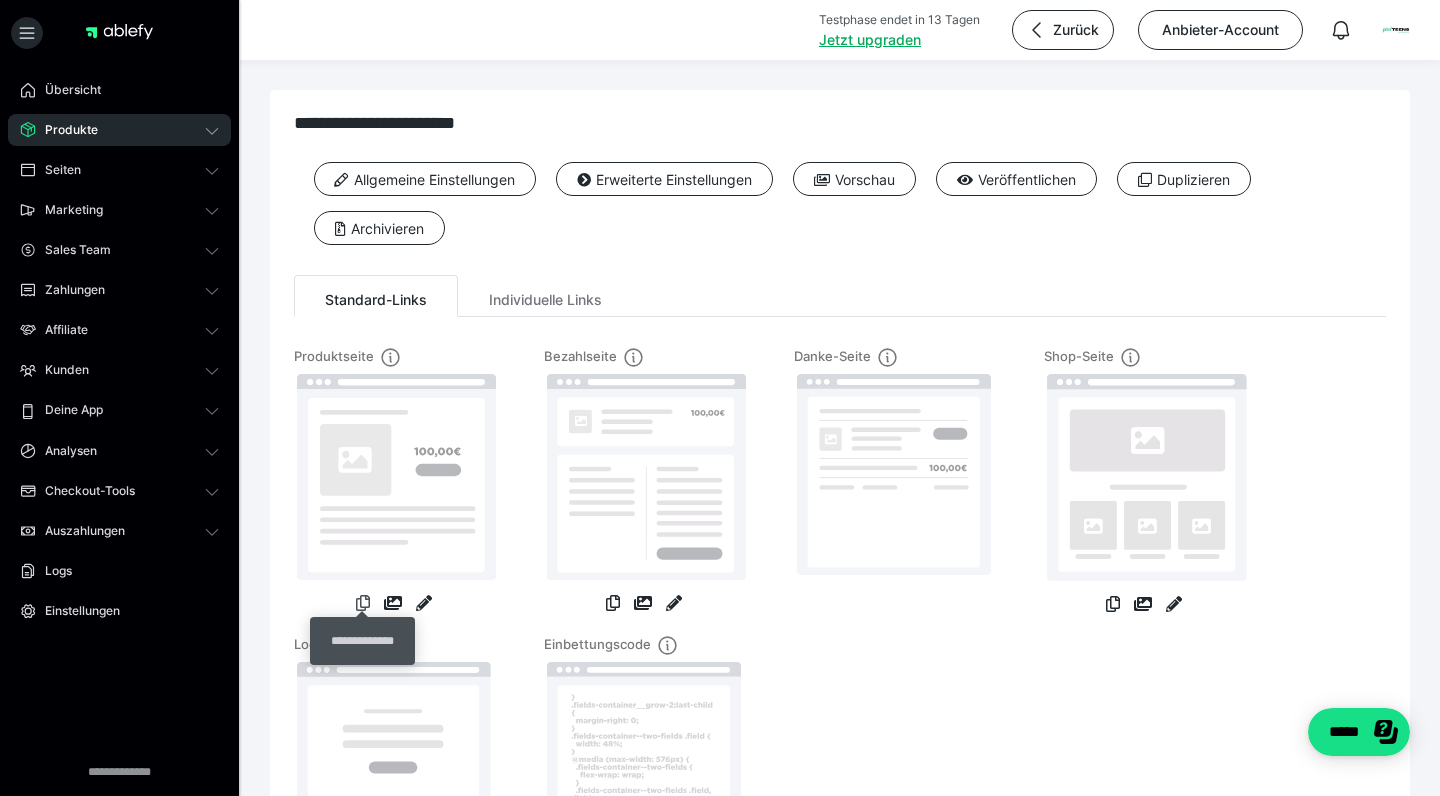click at bounding box center [363, 603] 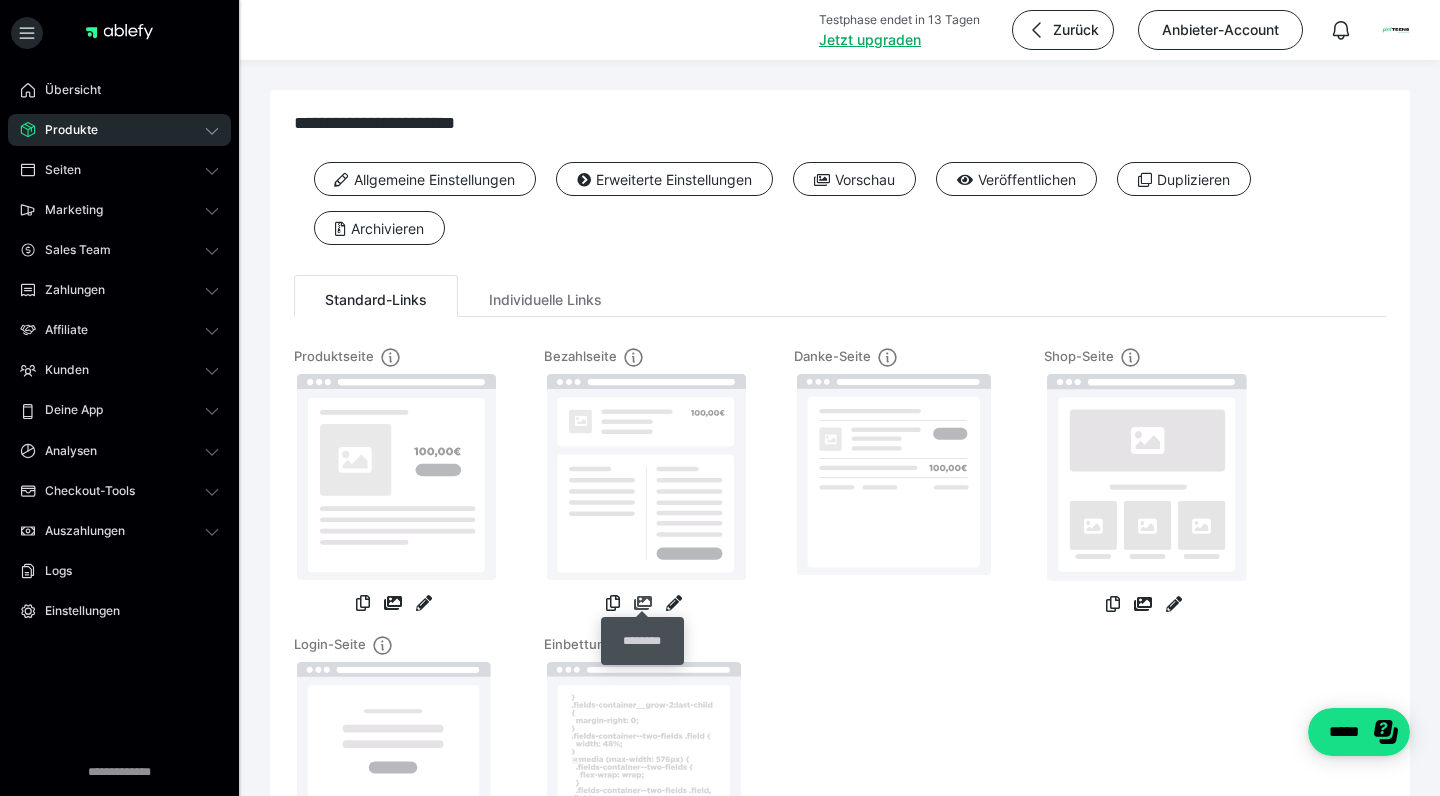 click at bounding box center (643, 603) 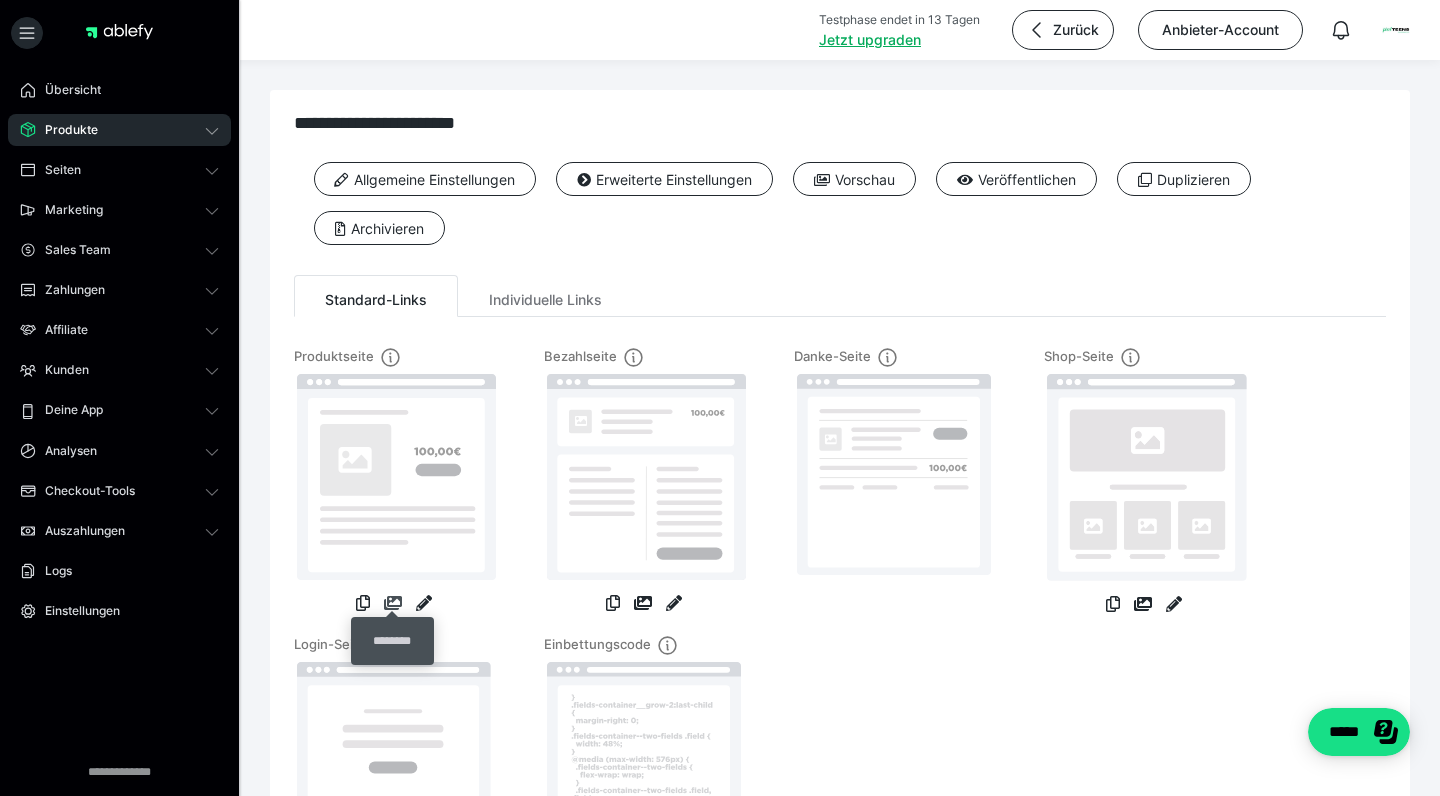 click at bounding box center [393, 603] 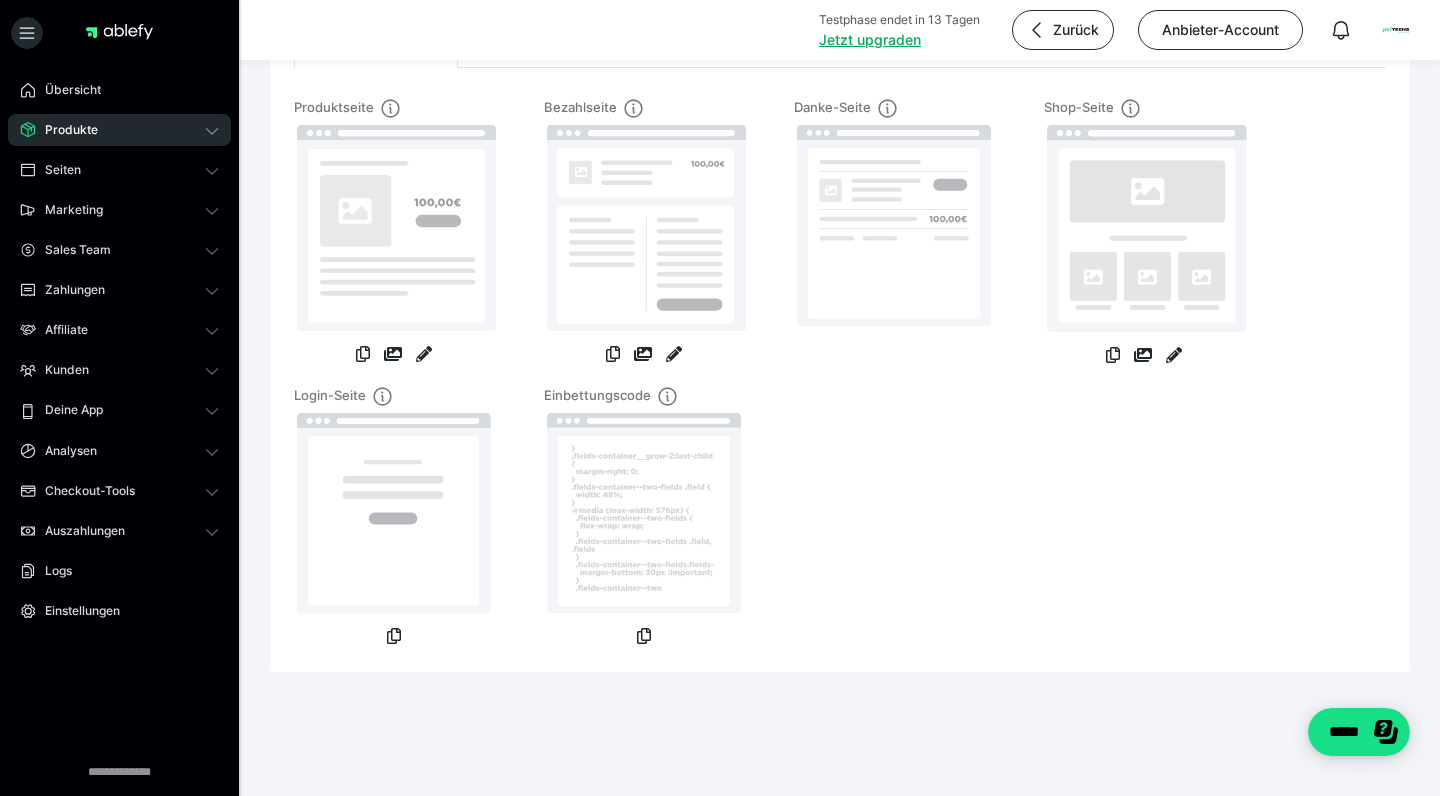scroll, scrollTop: 248, scrollLeft: 0, axis: vertical 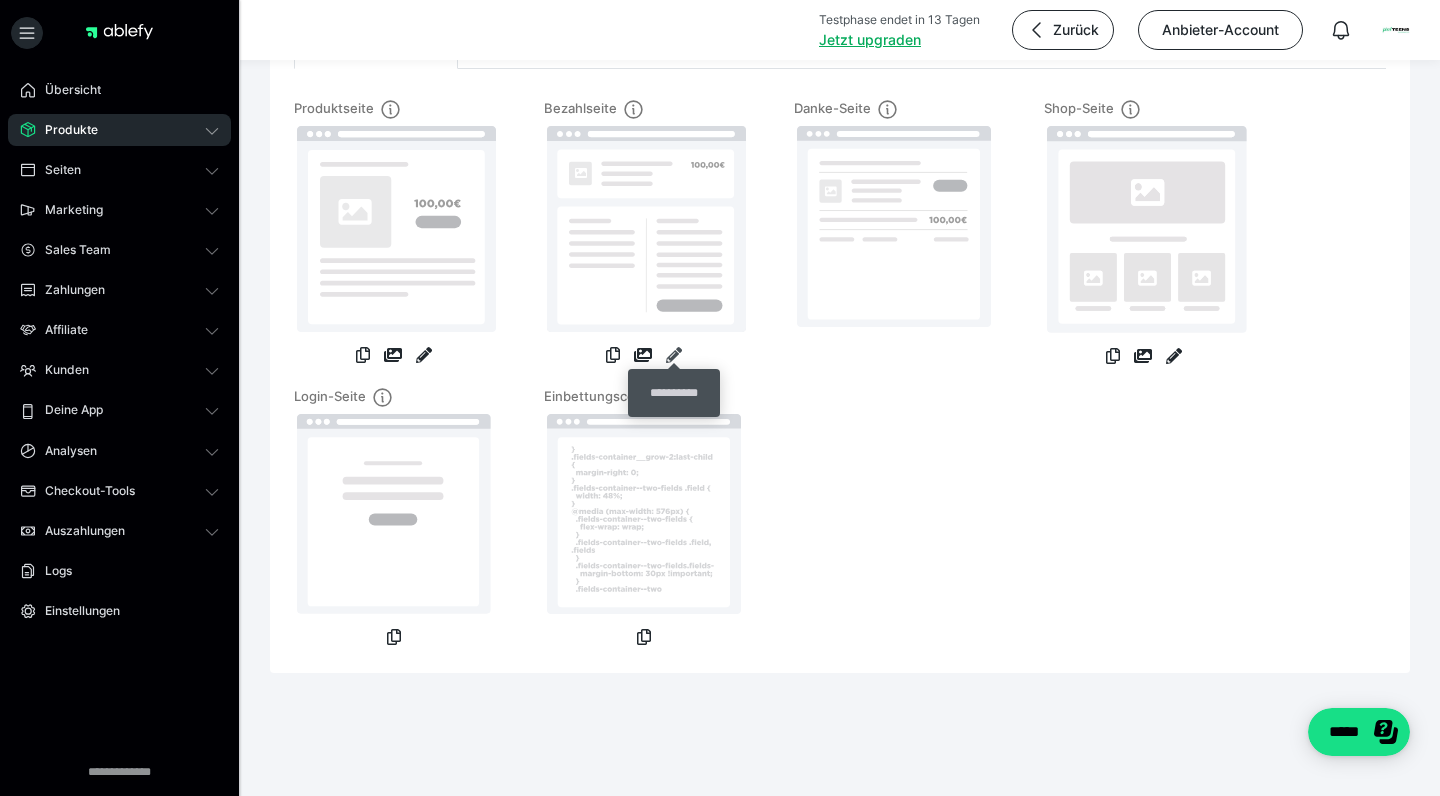 click at bounding box center [674, 355] 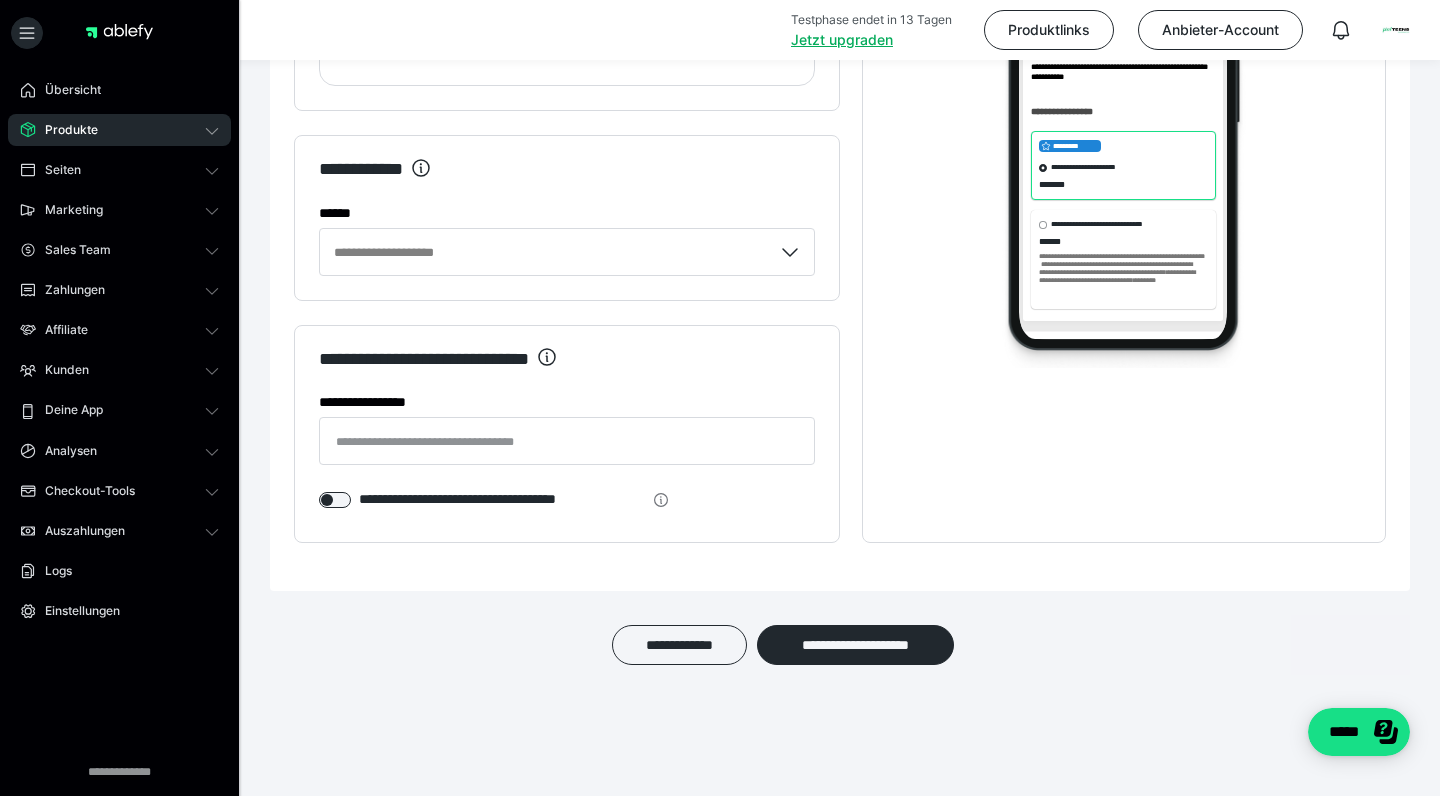 scroll, scrollTop: 3903, scrollLeft: 0, axis: vertical 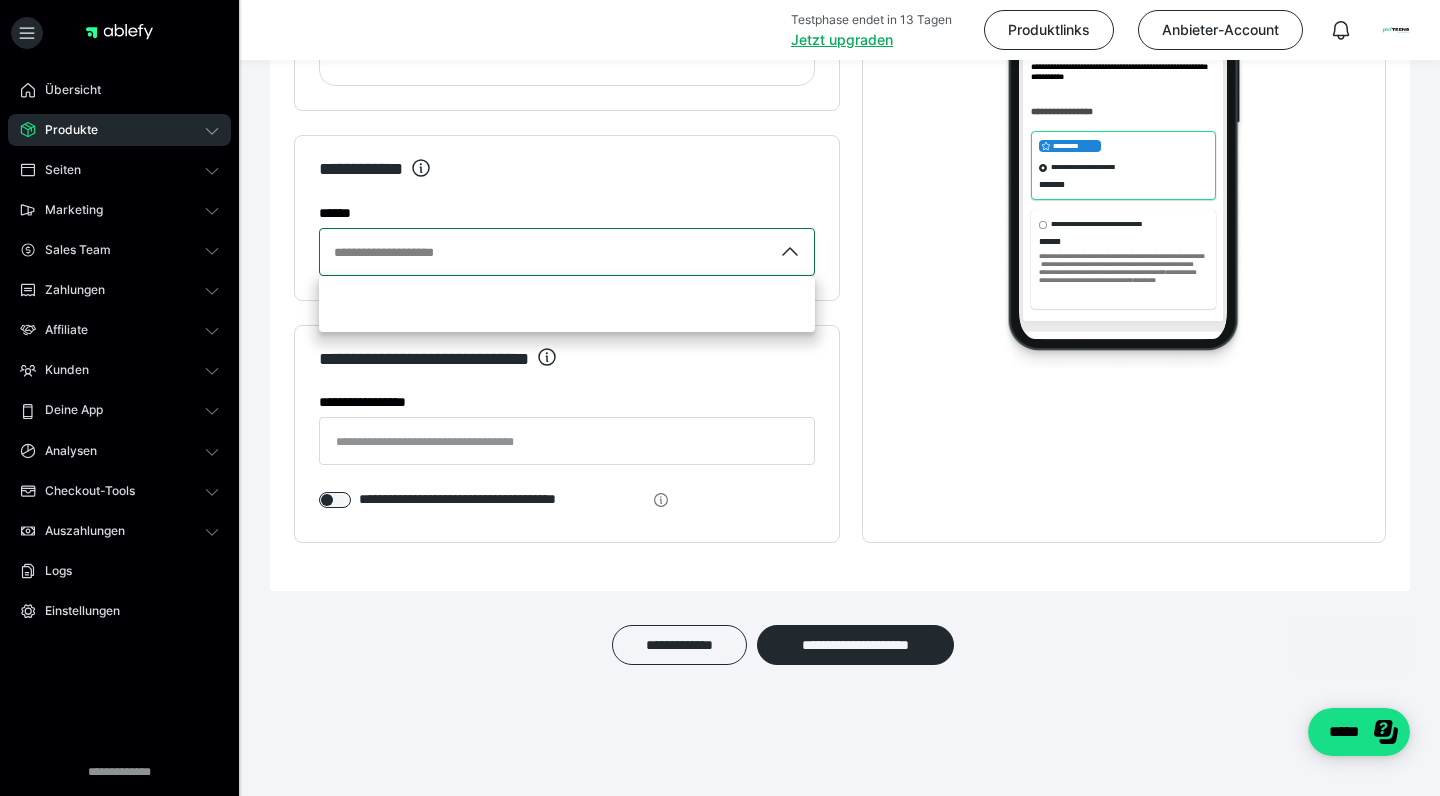 click on "**********" at bounding box center (546, 252) 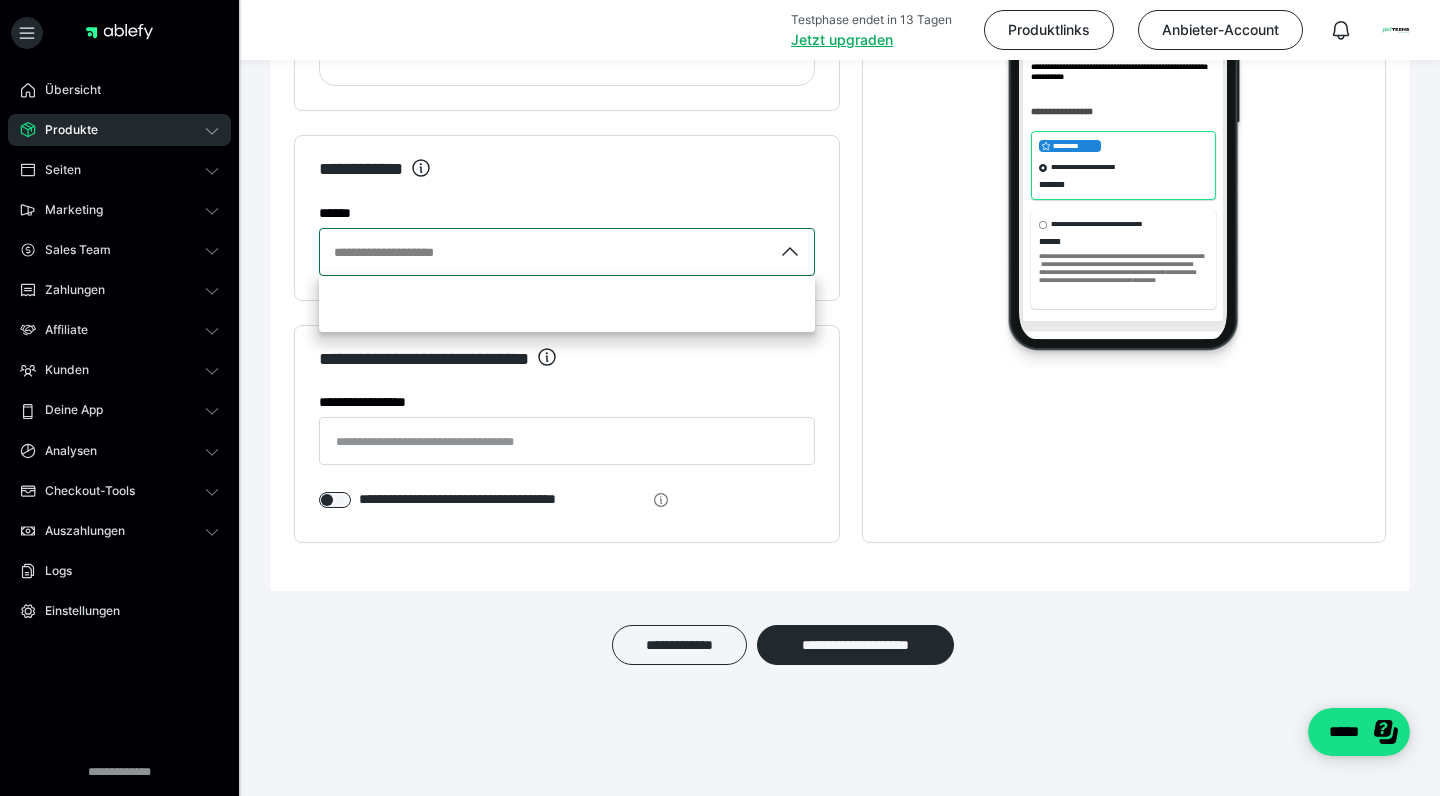 click on "**********" at bounding box center (546, 252) 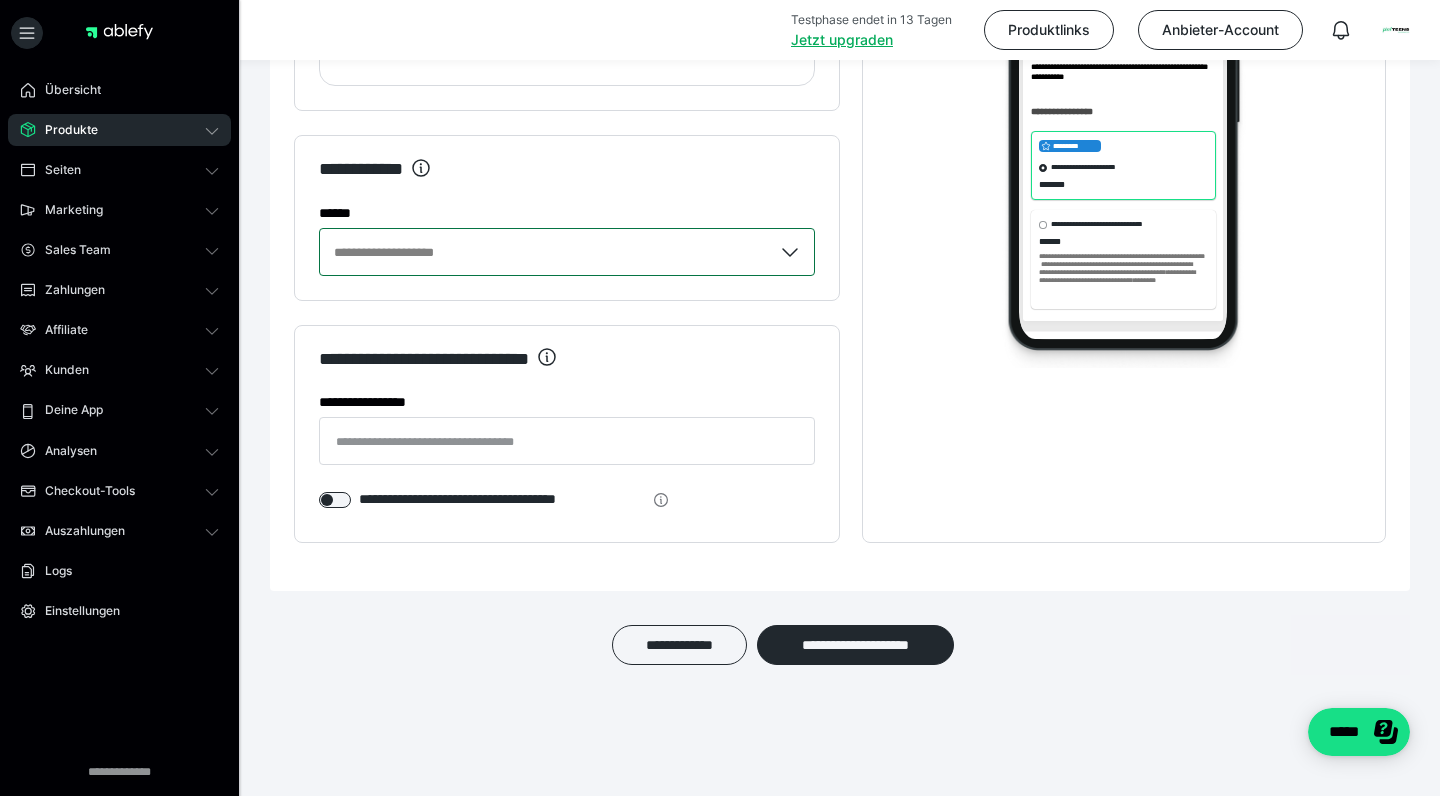 click on "**********" at bounding box center [567, 181] 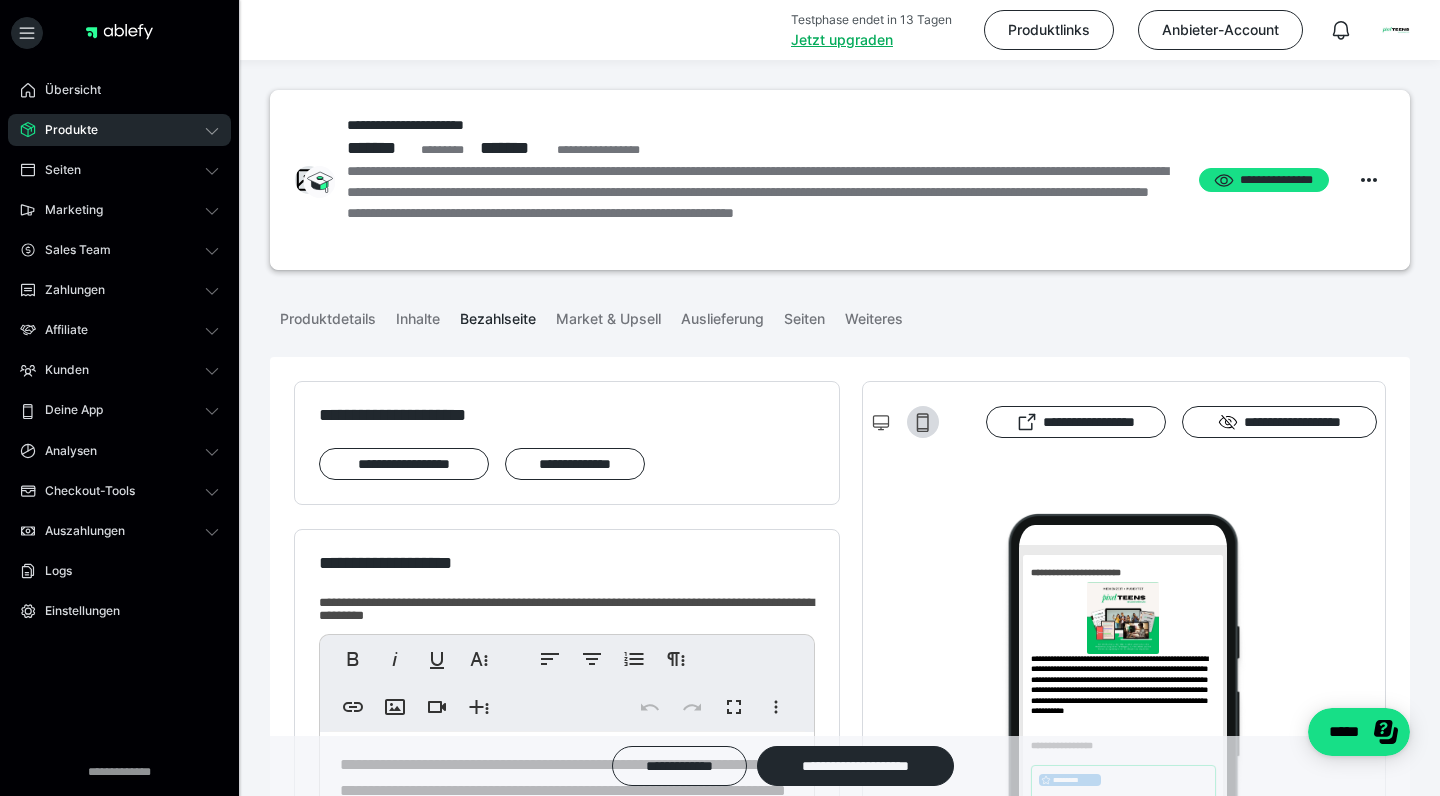 scroll, scrollTop: -7, scrollLeft: 0, axis: vertical 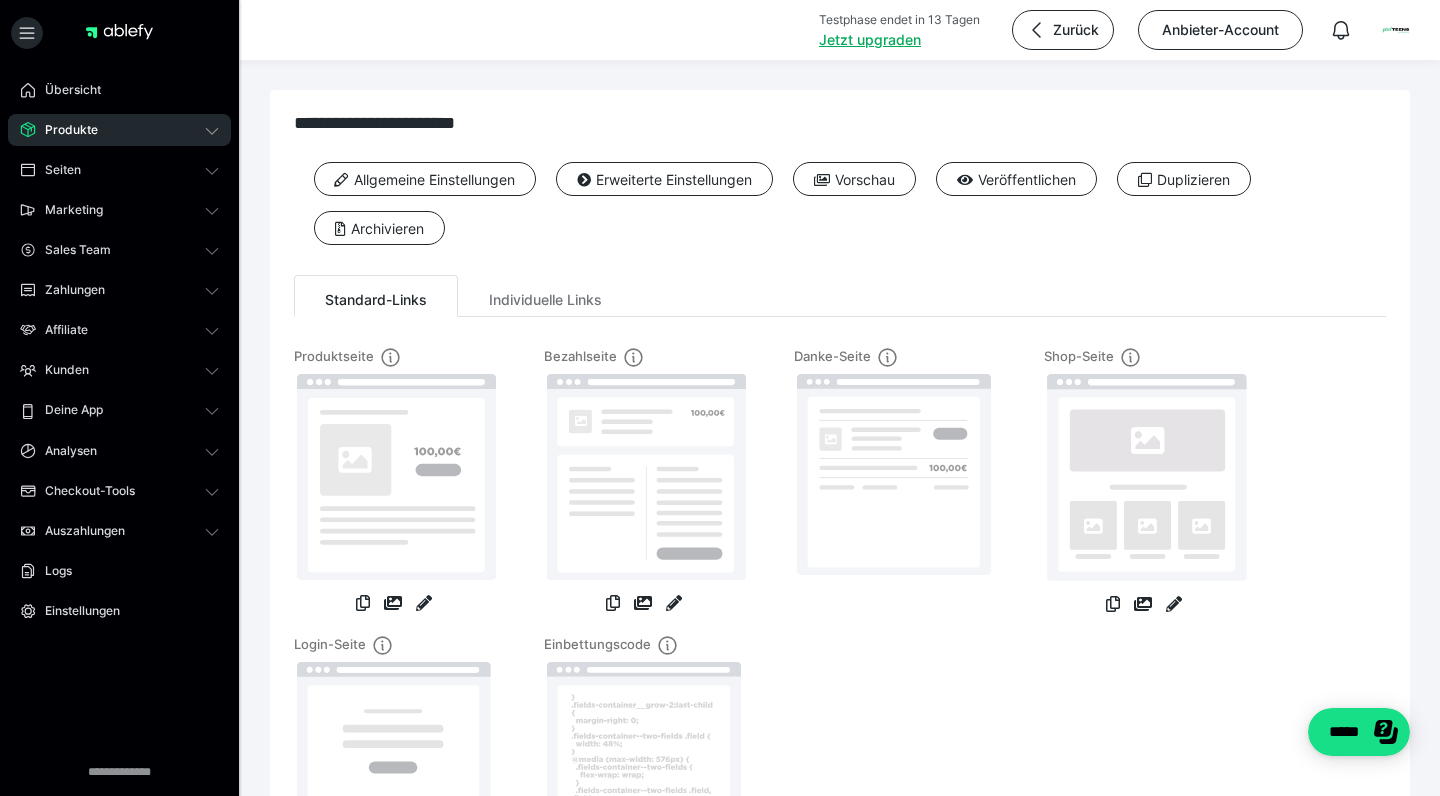click on "Produktseite" at bounding box center (394, 357) 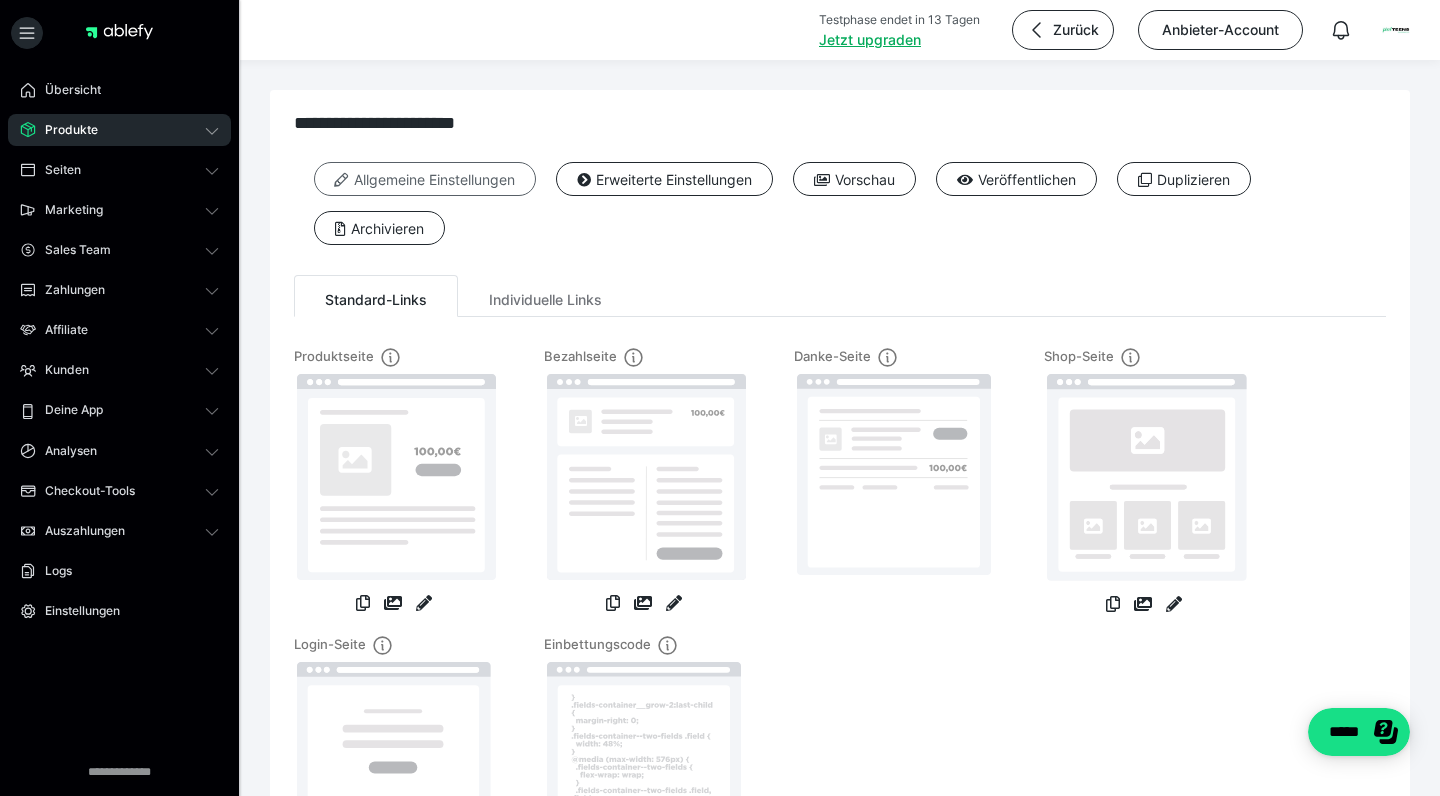 click on "Allgemeine Einstellungen" at bounding box center [425, 179] 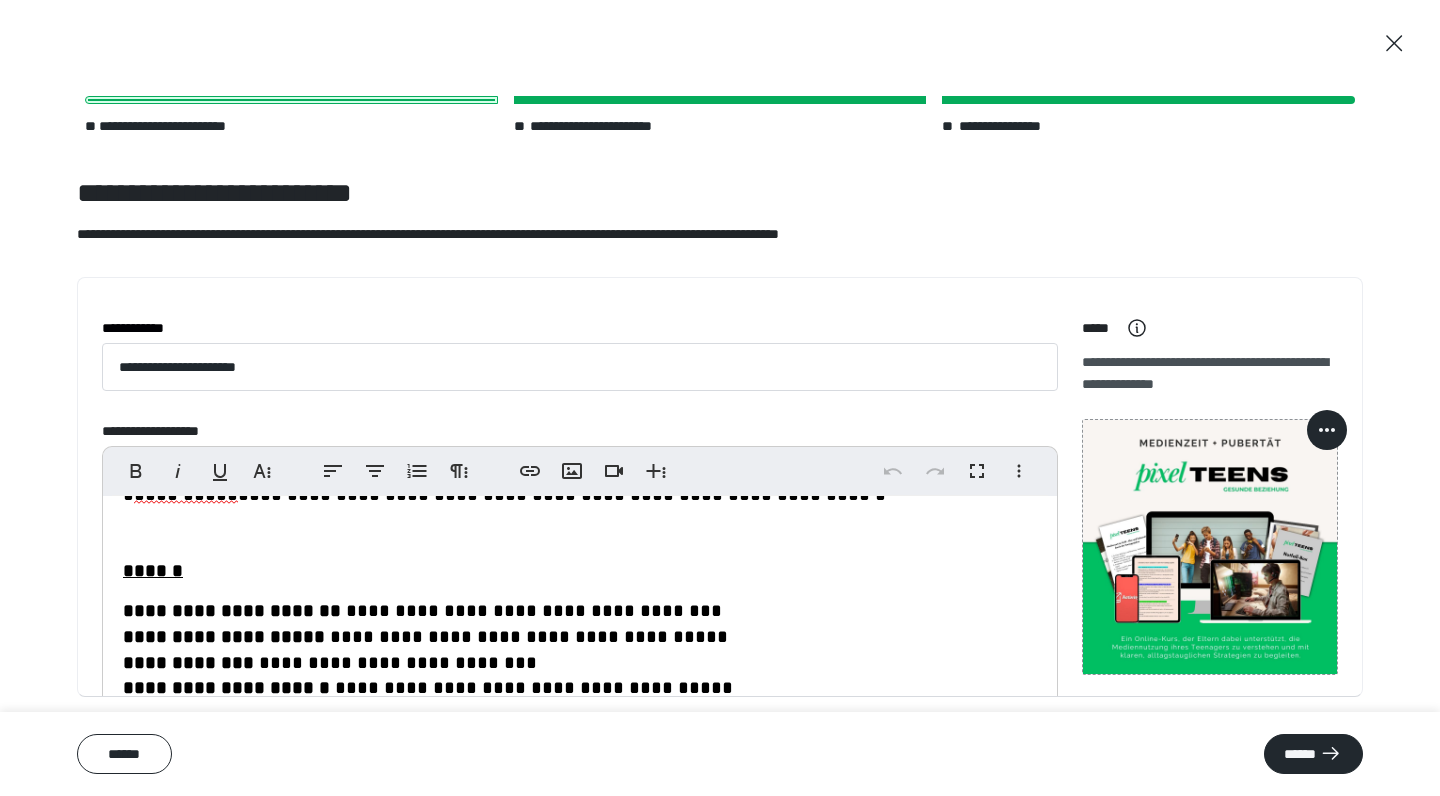 scroll, scrollTop: 491, scrollLeft: 0, axis: vertical 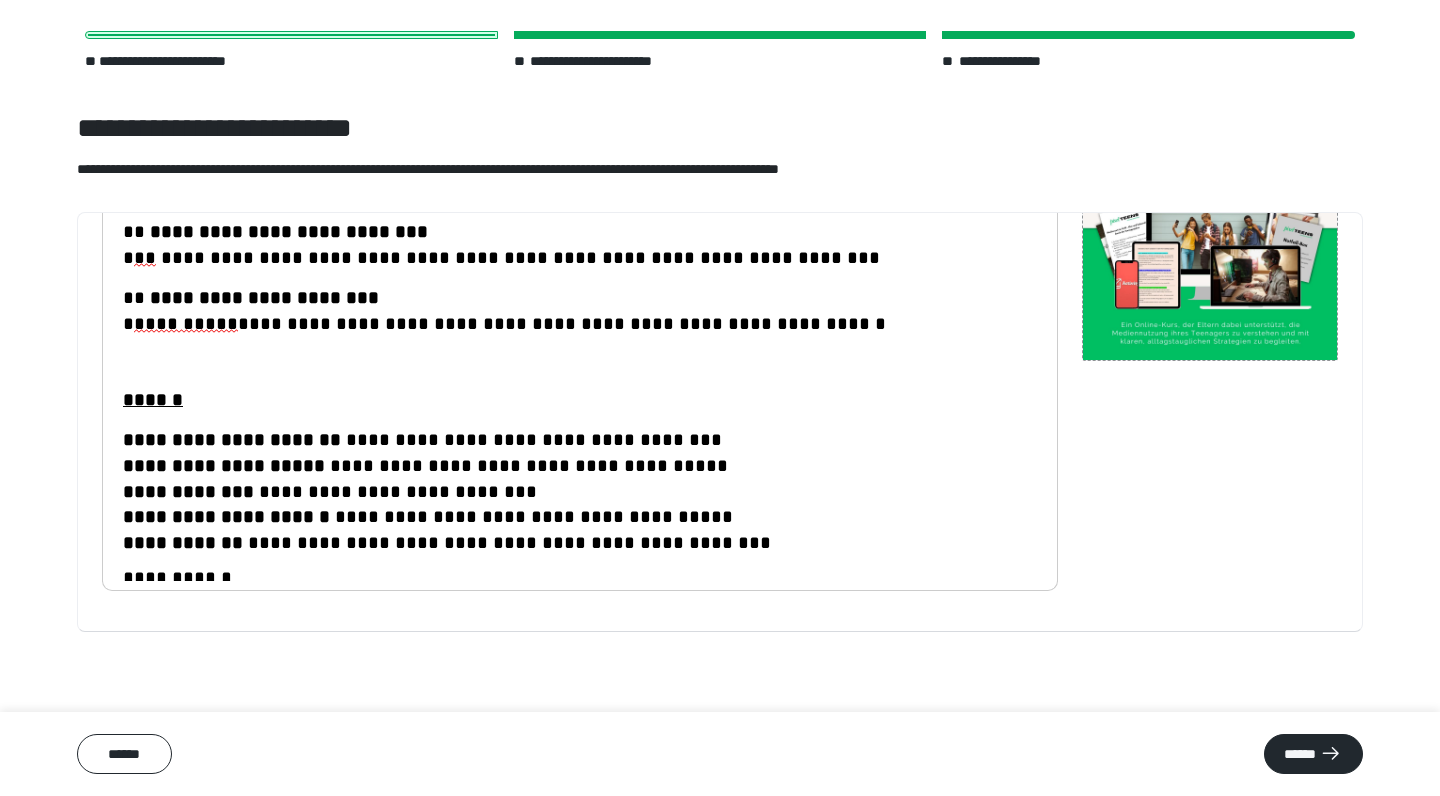 click on "**********" at bounding box center [186, 324] 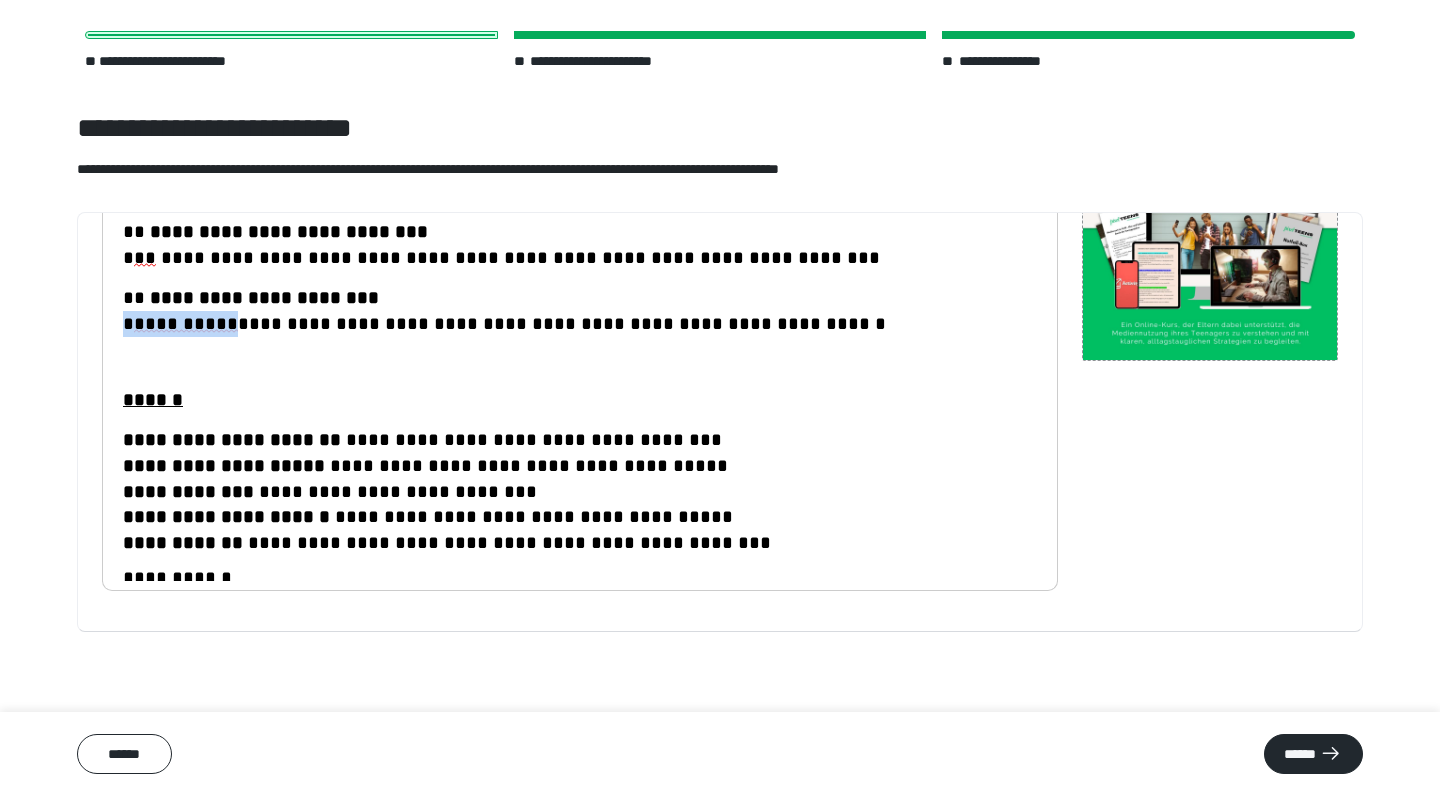 drag, startPoint x: 205, startPoint y: 289, endPoint x: 121, endPoint y: 289, distance: 84 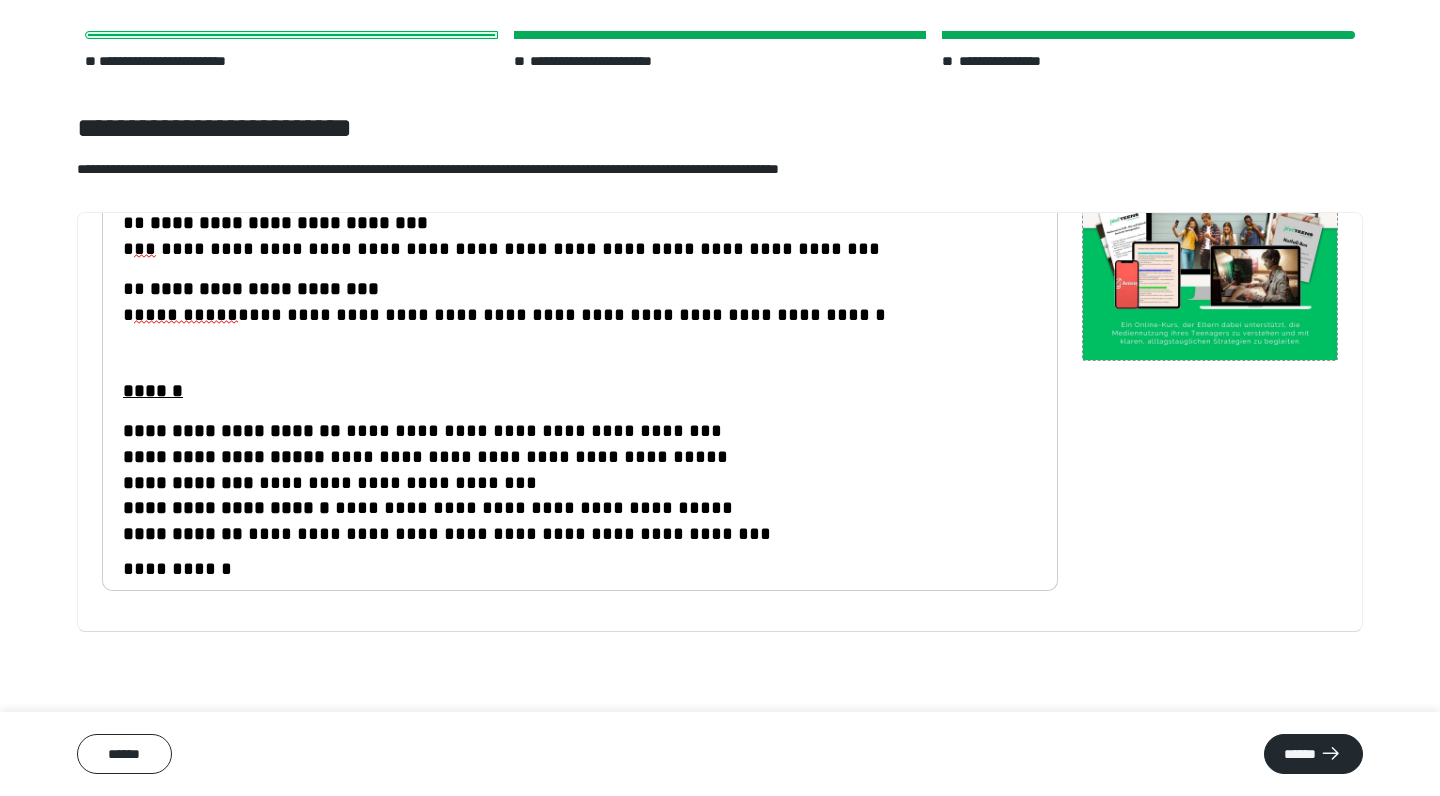 click on "**********" at bounding box center (186, 315) 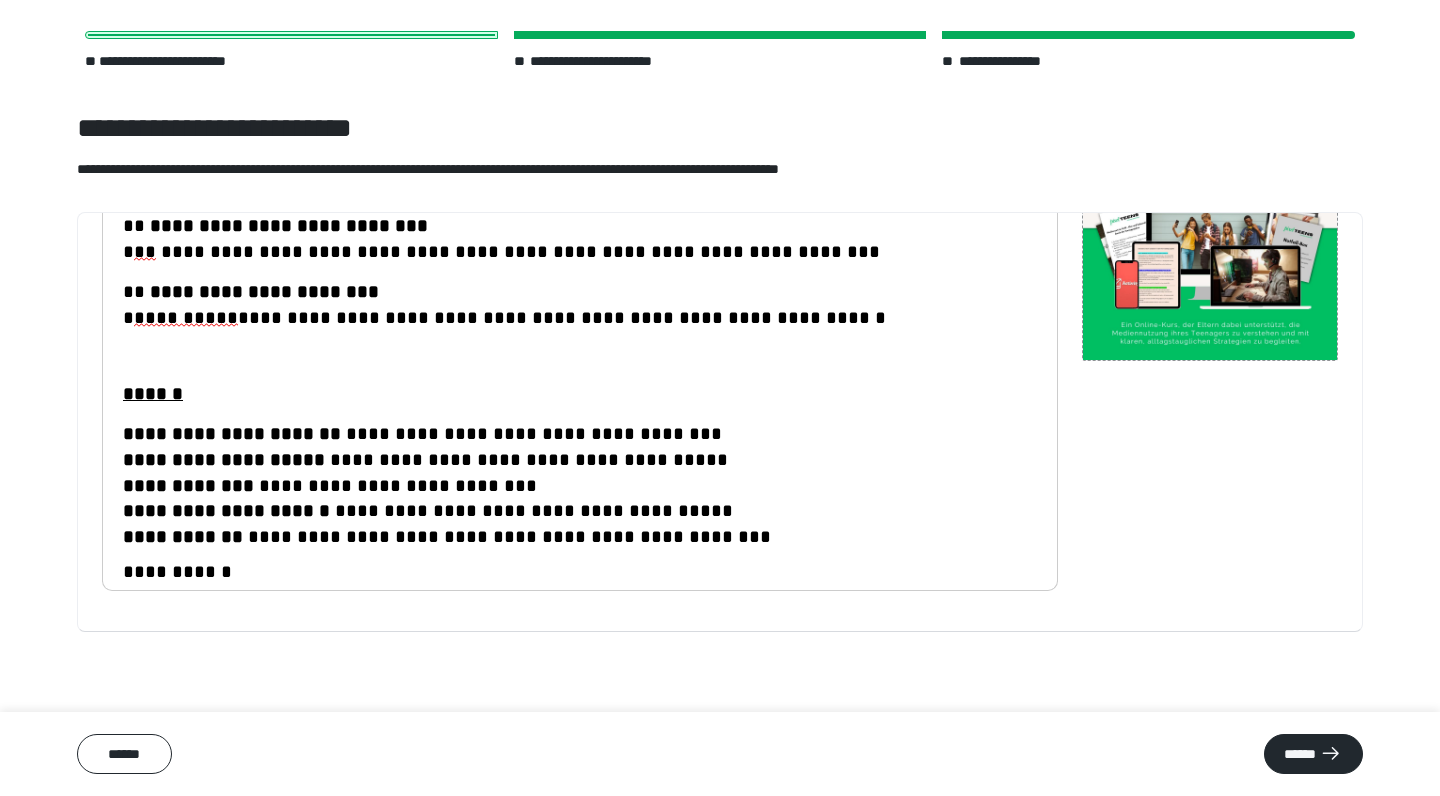 click on "**********" at bounding box center (186, 318) 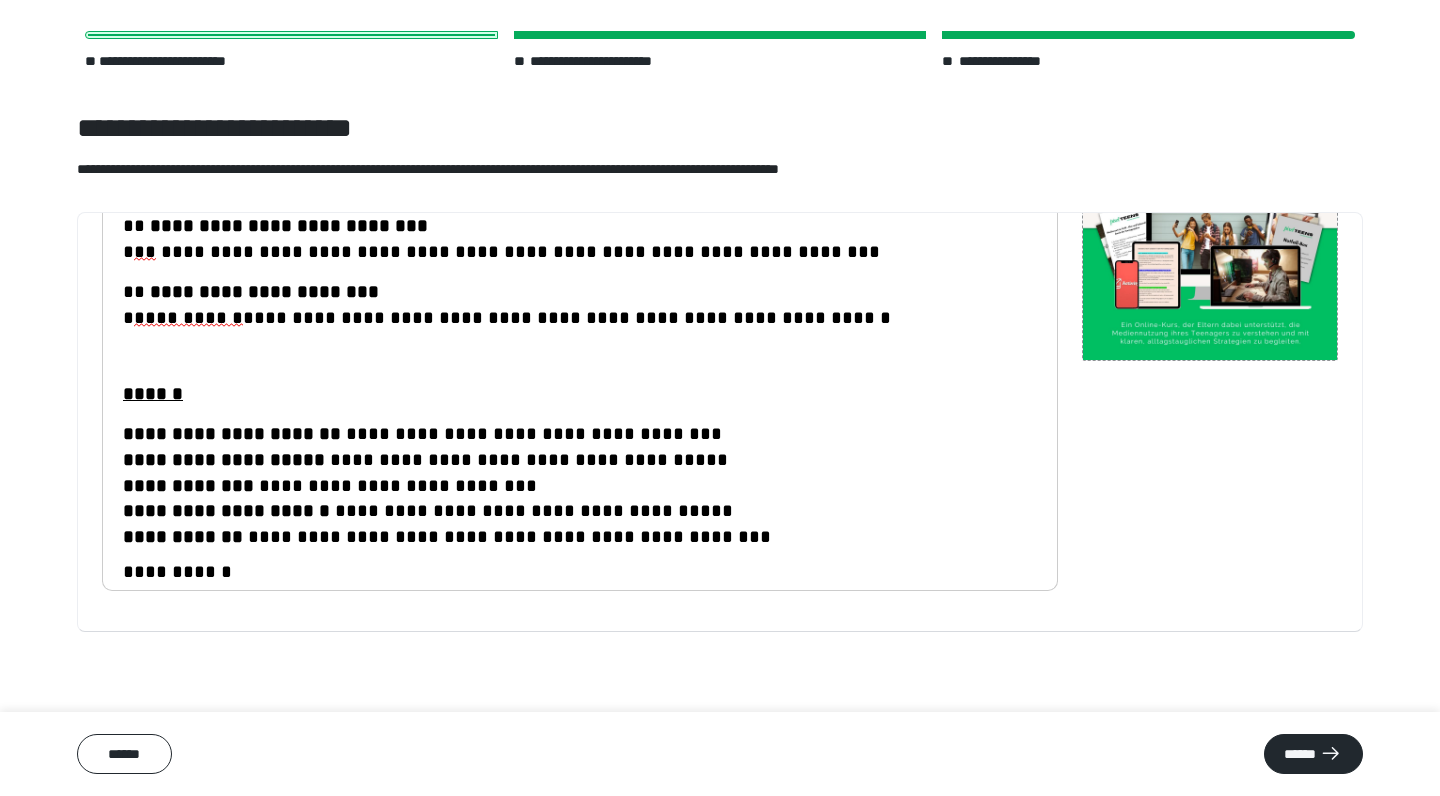 click at bounding box center (580, 353) 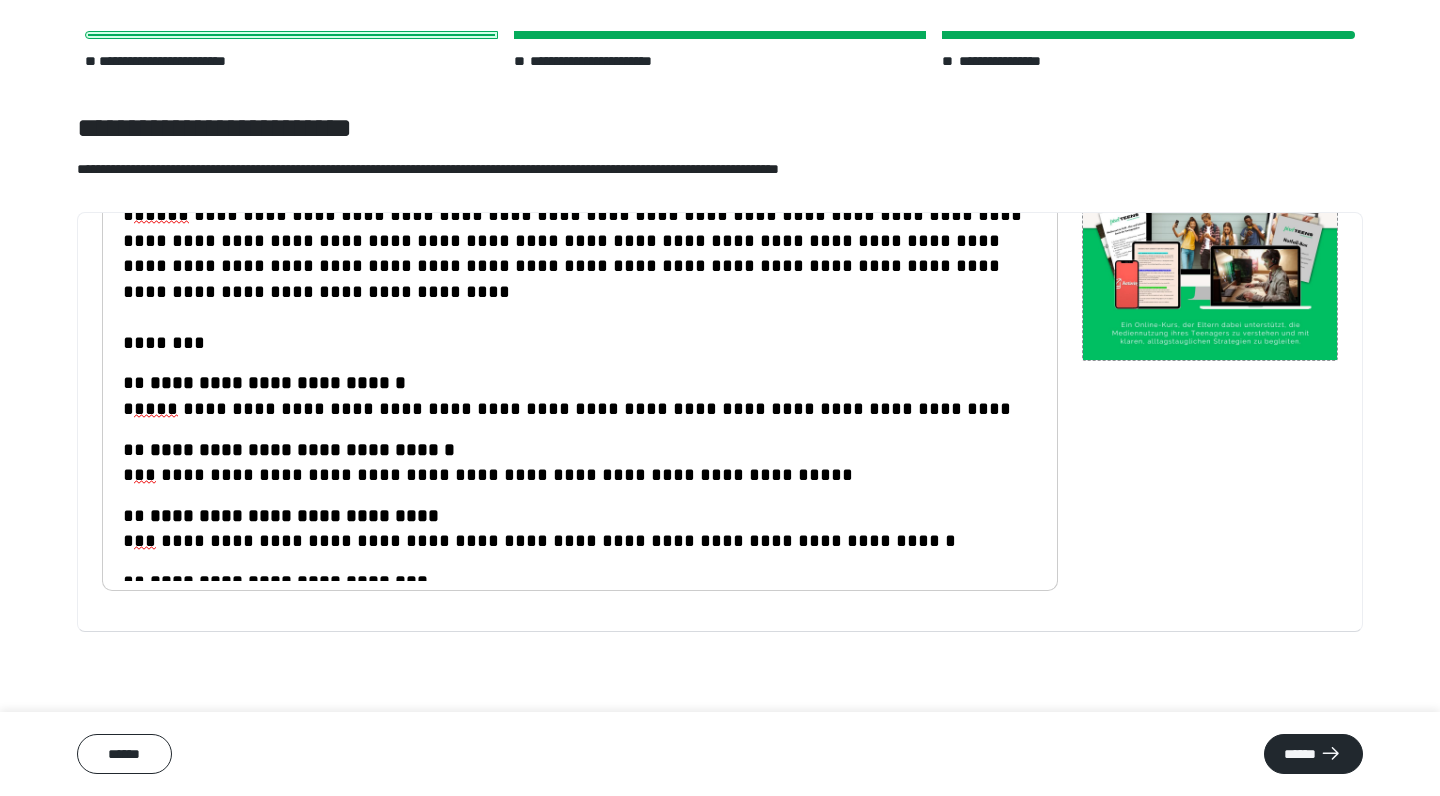 scroll, scrollTop: 0, scrollLeft: 0, axis: both 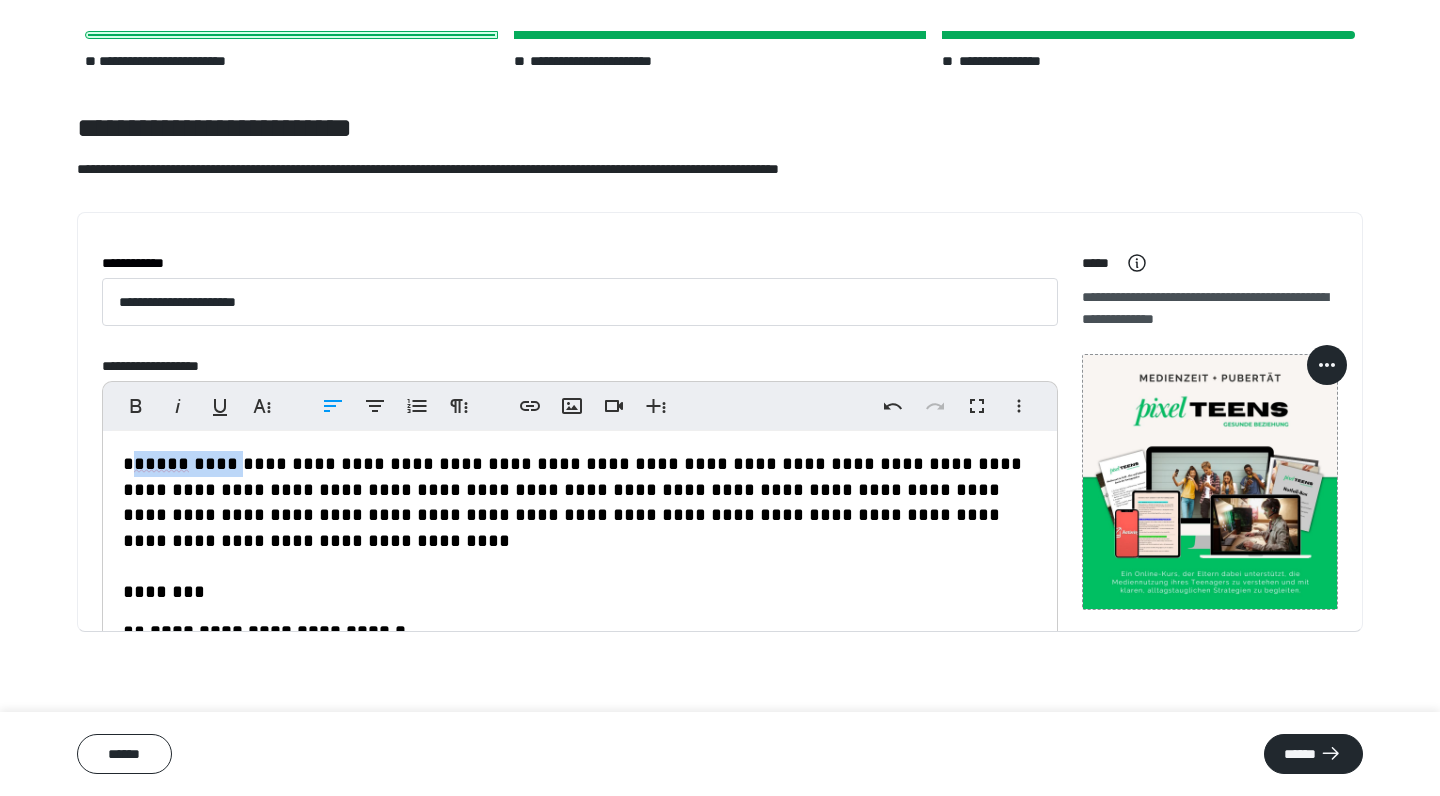 drag, startPoint x: 175, startPoint y: 466, endPoint x: 133, endPoint y: 467, distance: 42.0119 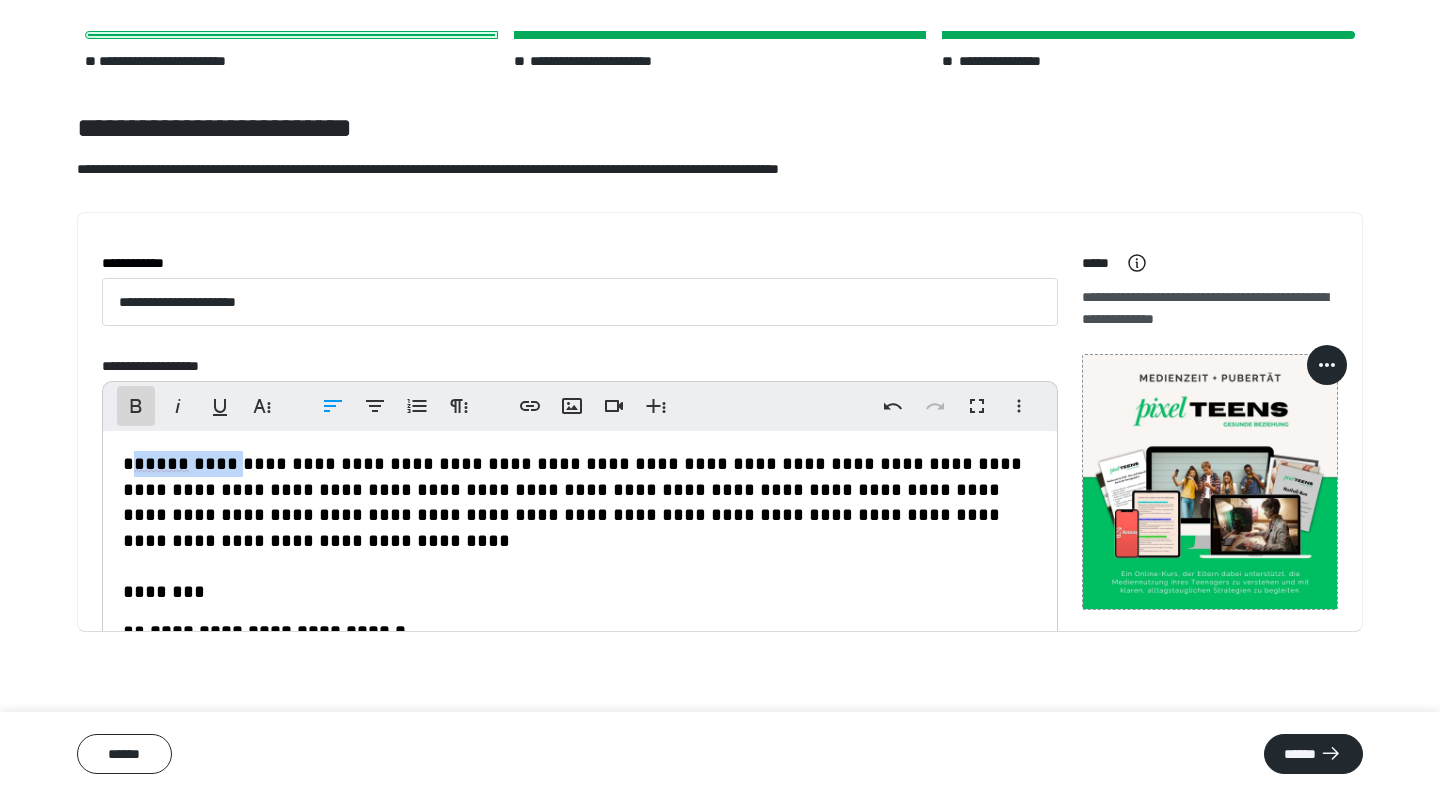 click 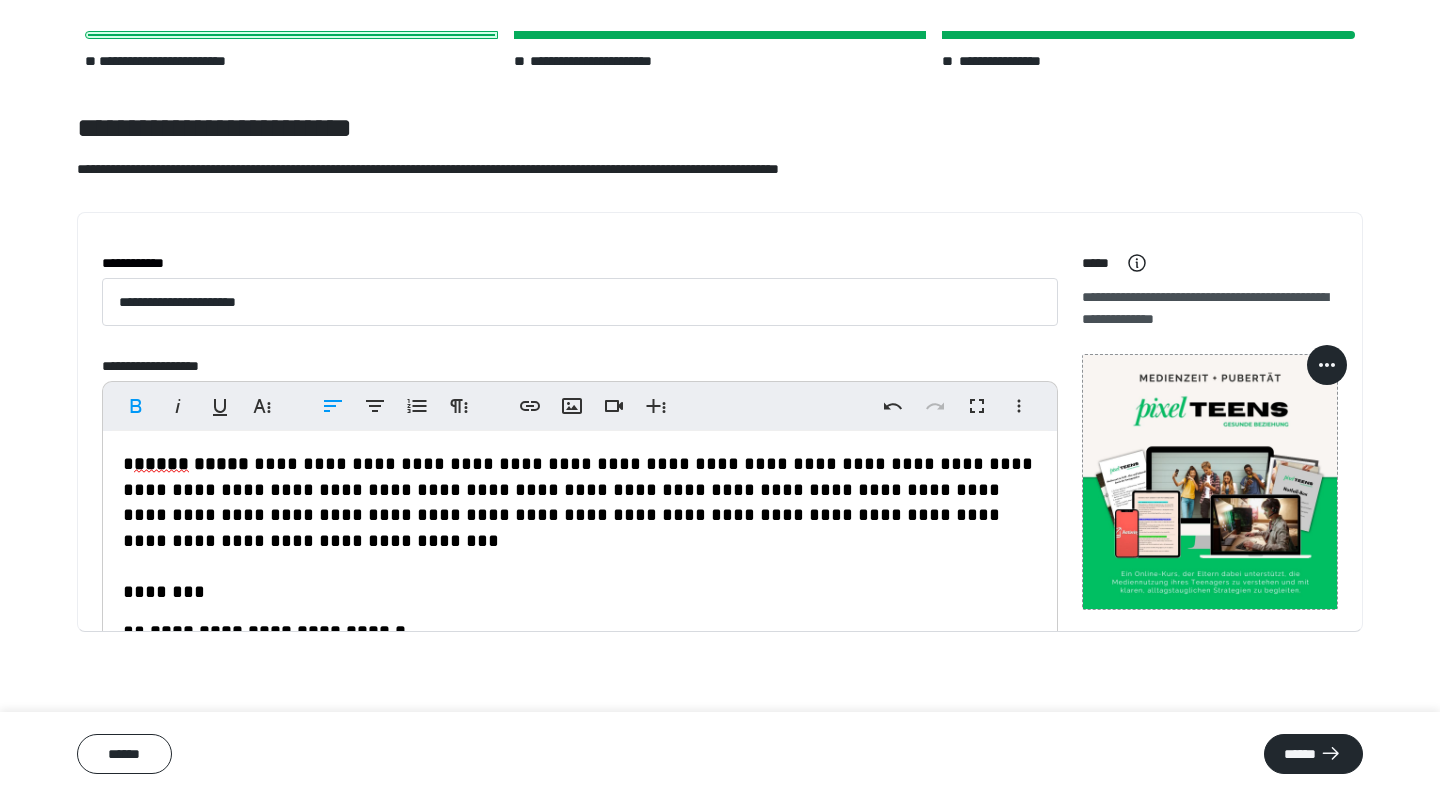 drag, startPoint x: 401, startPoint y: 547, endPoint x: 423, endPoint y: 587, distance: 45.65085 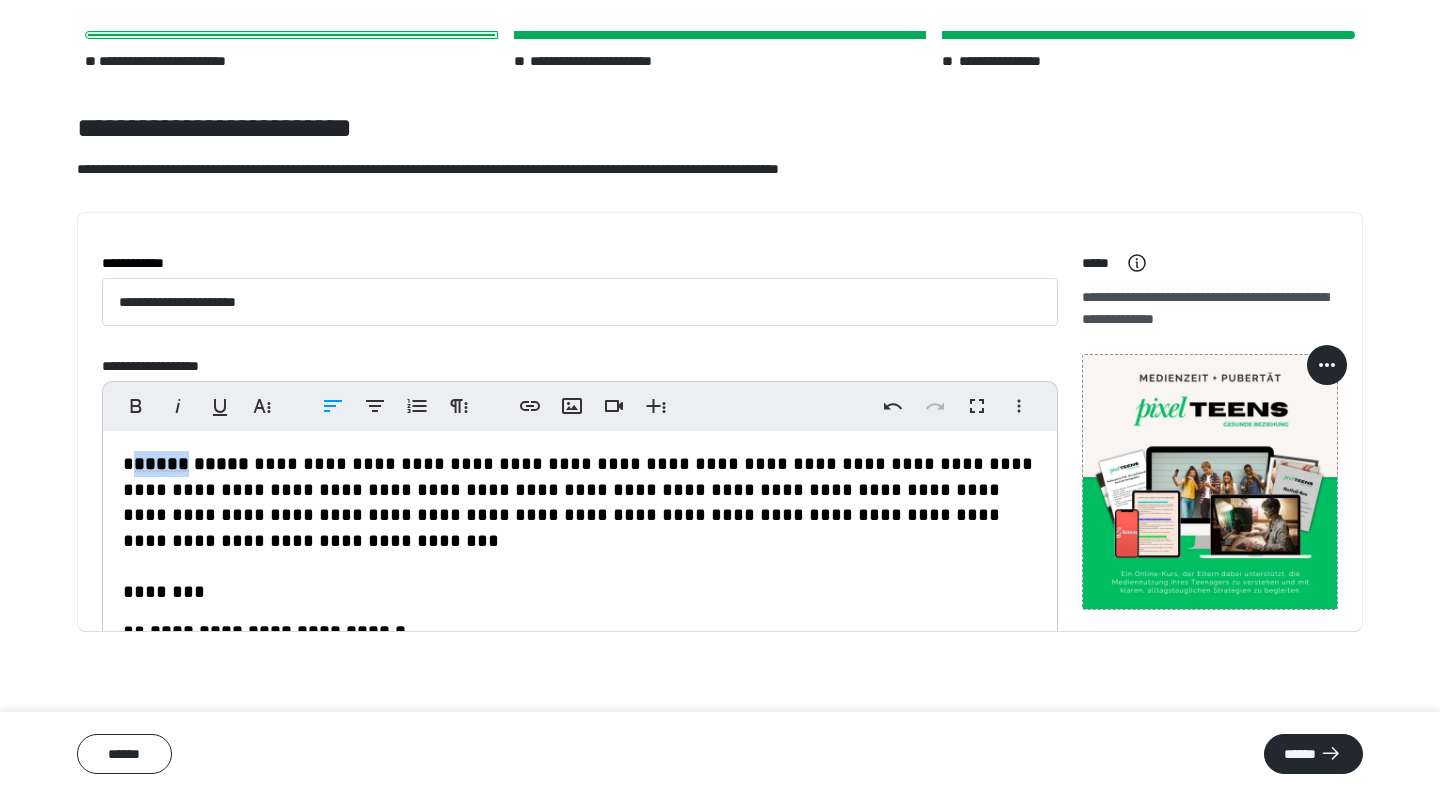 drag, startPoint x: 172, startPoint y: 463, endPoint x: 131, endPoint y: 465, distance: 41.04875 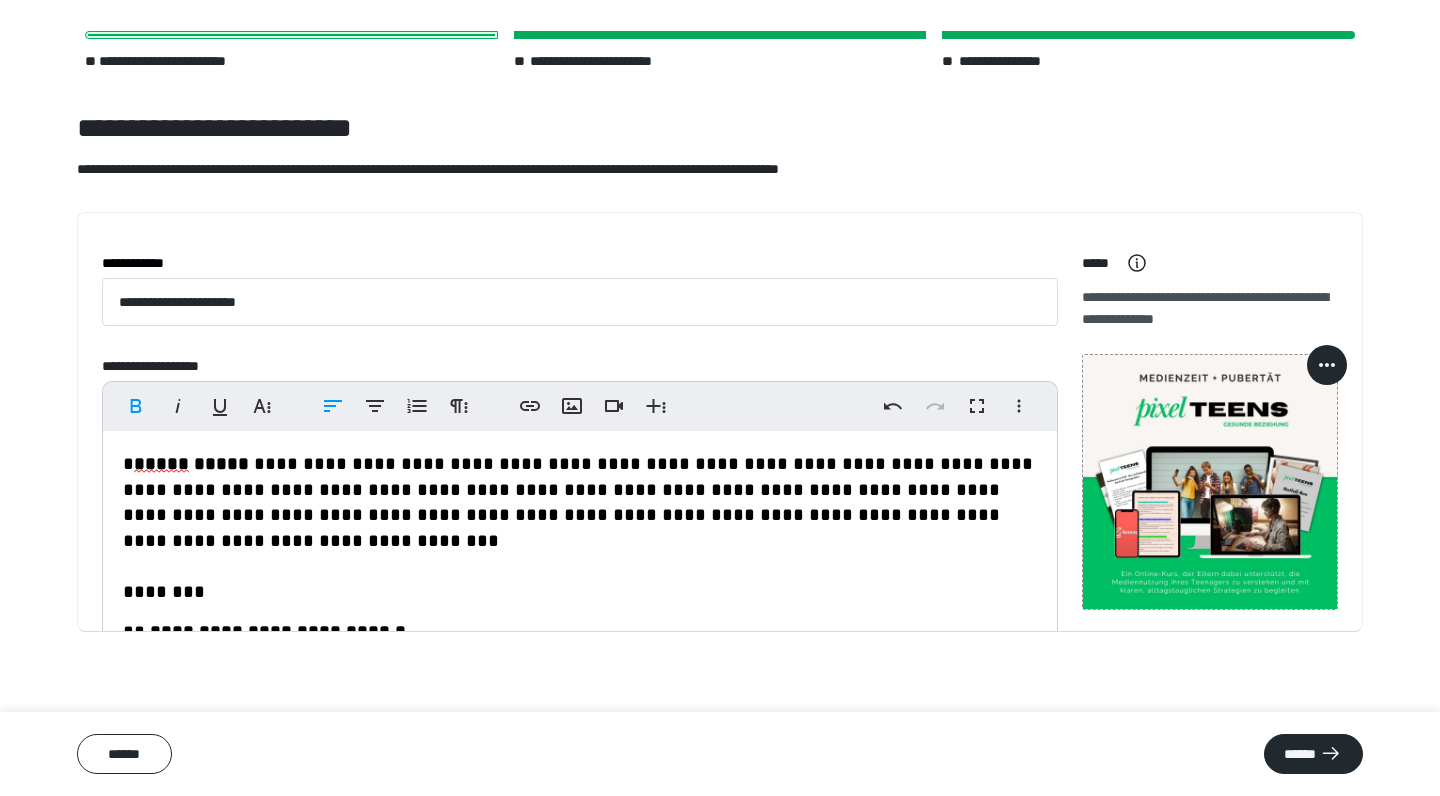click on "**********" at bounding box center (720, 440) 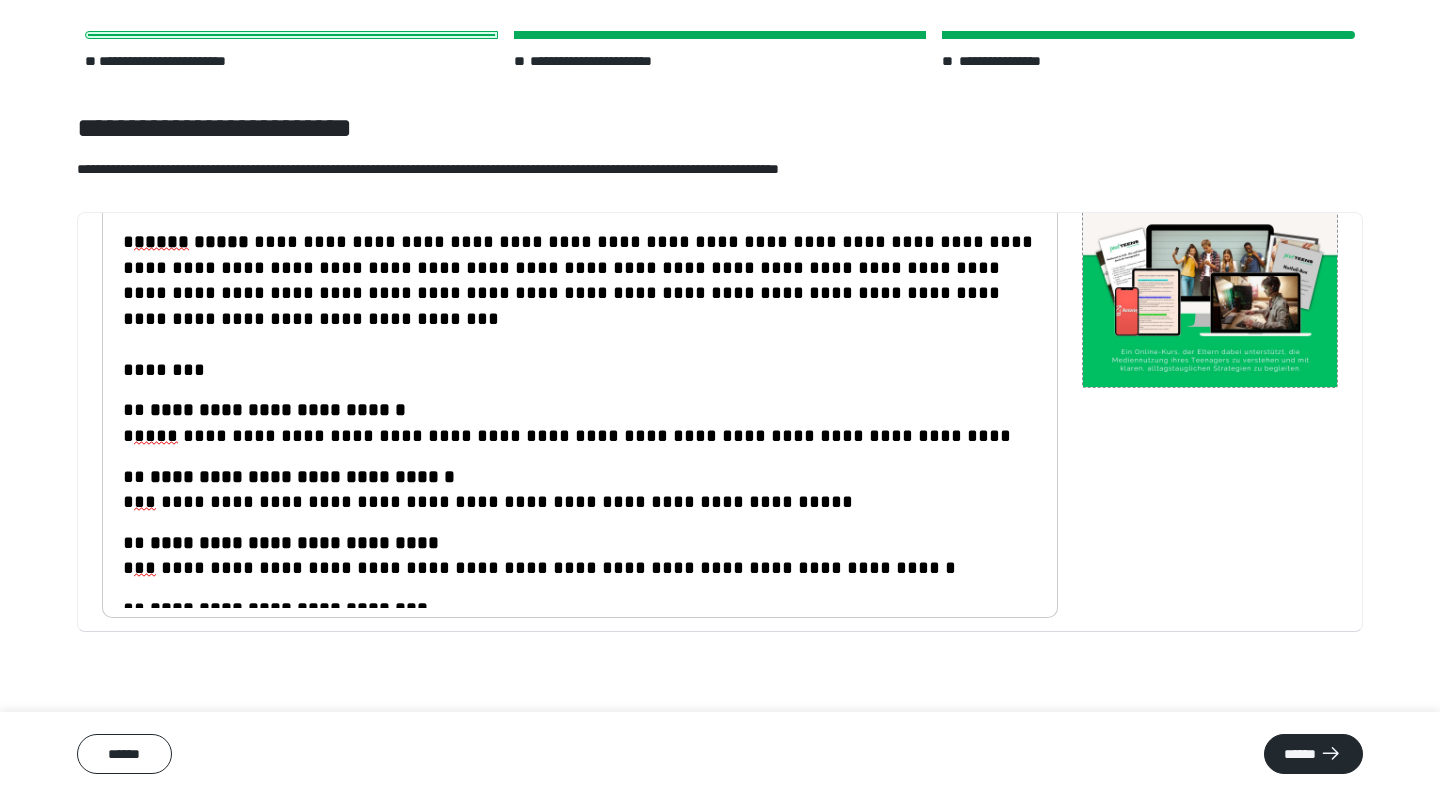 scroll, scrollTop: 235, scrollLeft: 0, axis: vertical 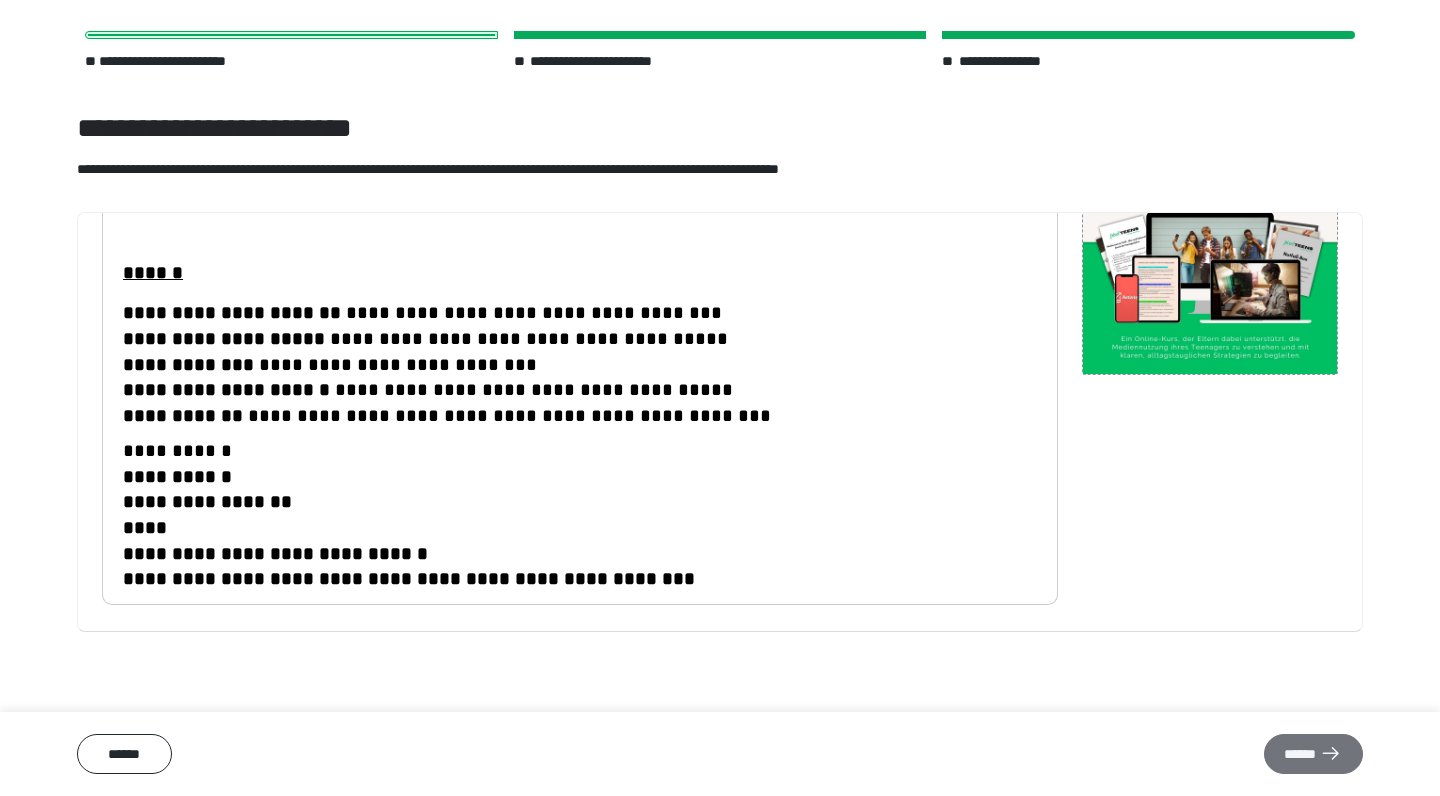 click on "******" at bounding box center (1313, 754) 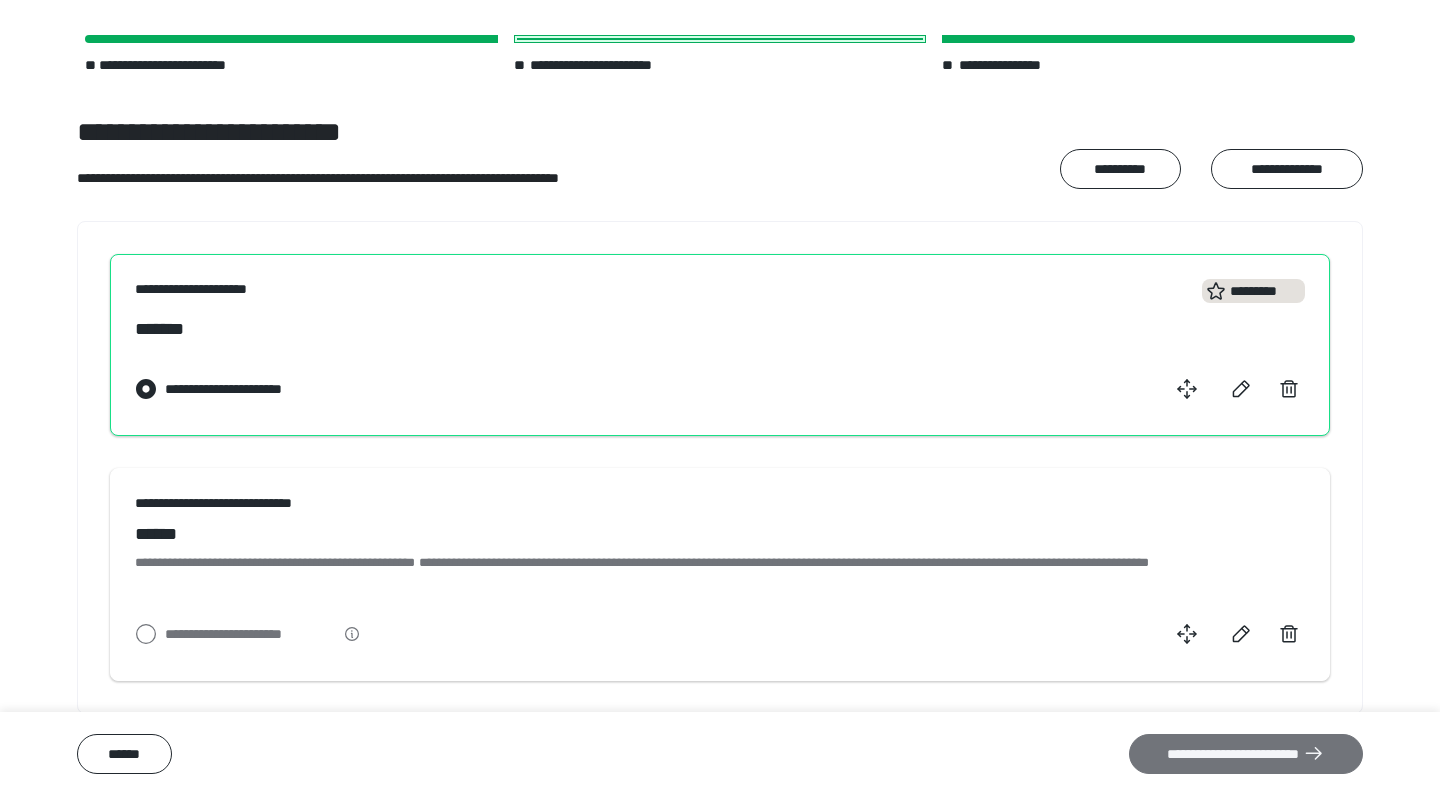 click on "**********" at bounding box center [1246, 754] 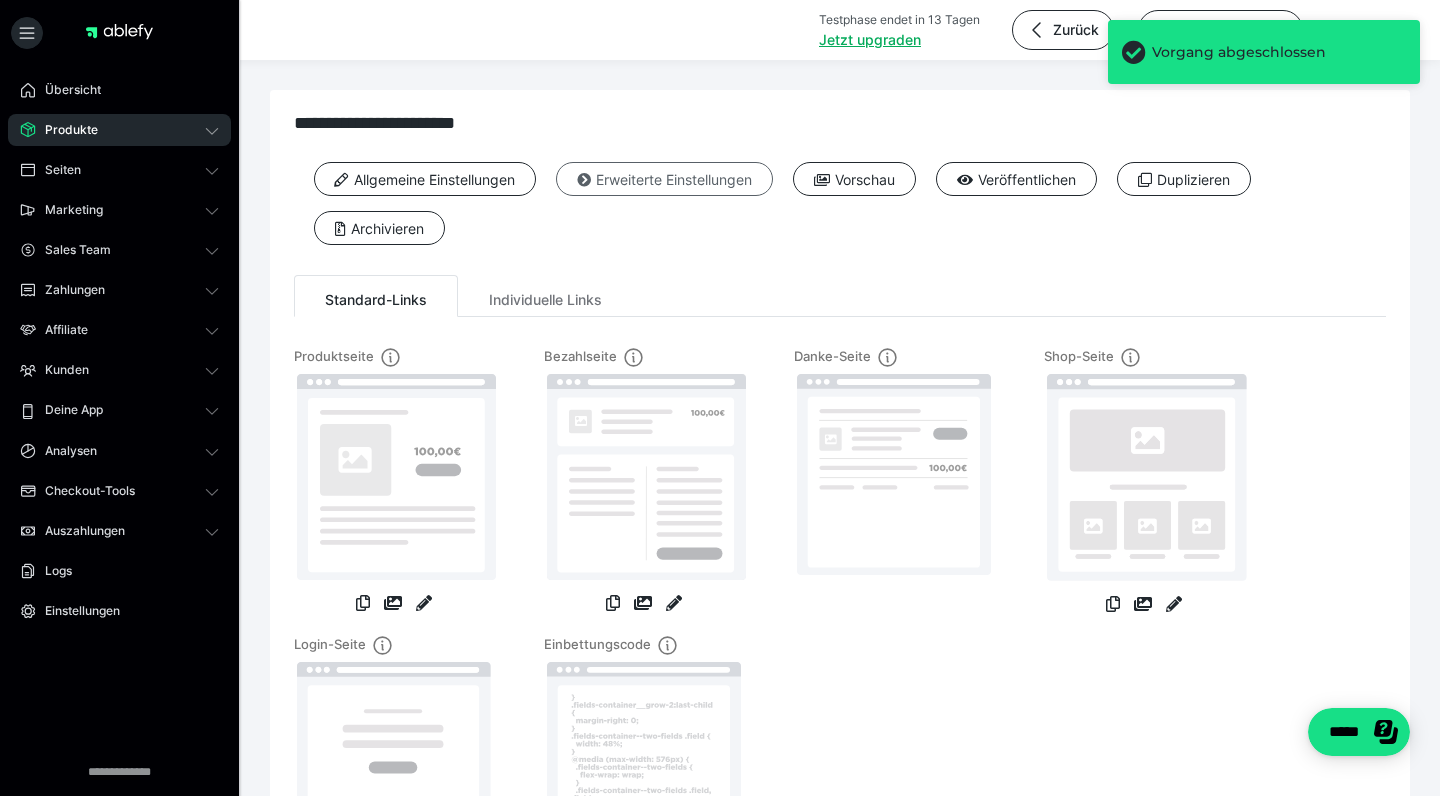 click on "Erweiterte Einstellungen" at bounding box center (664, 179) 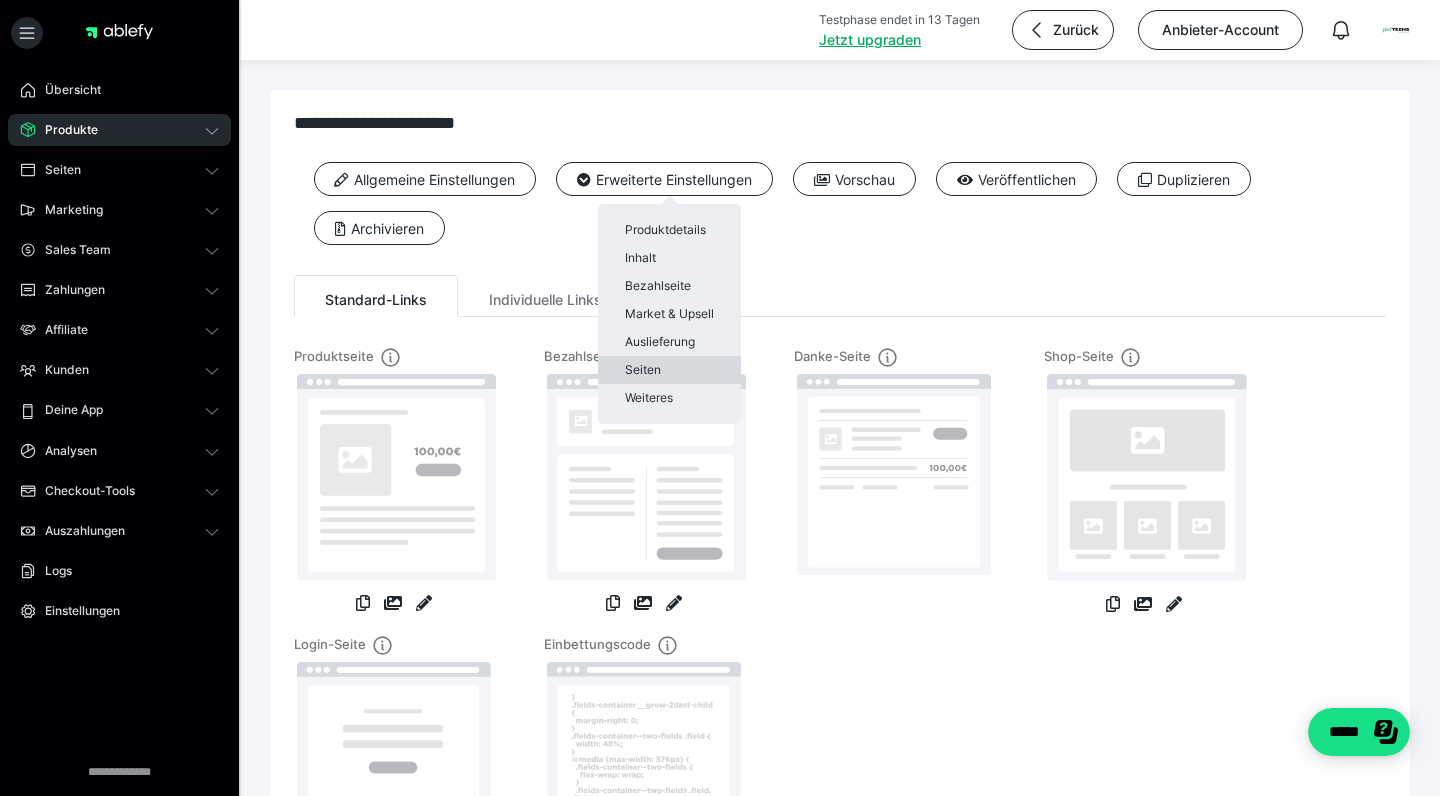 click on "Seiten" at bounding box center [669, 370] 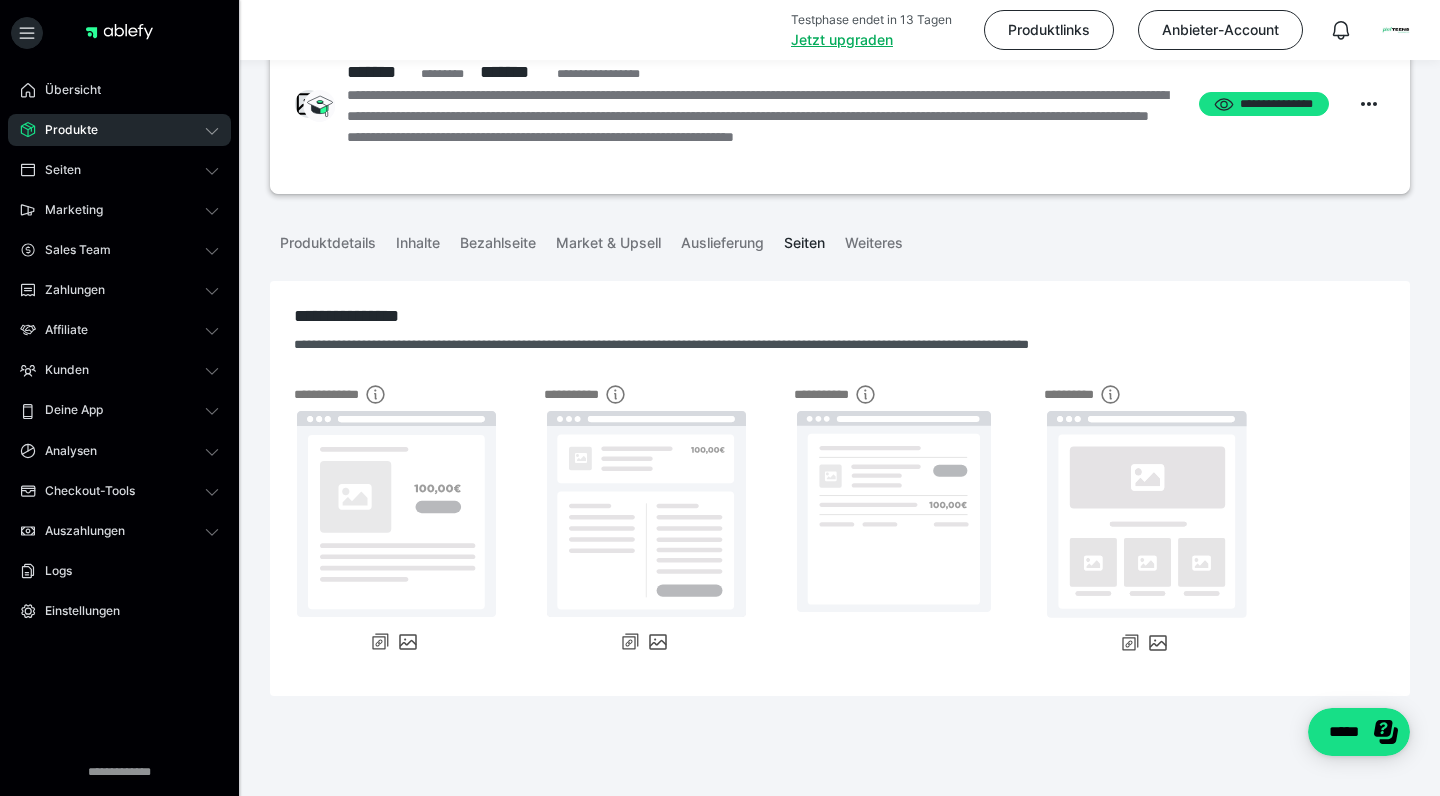 scroll, scrollTop: 76, scrollLeft: 0, axis: vertical 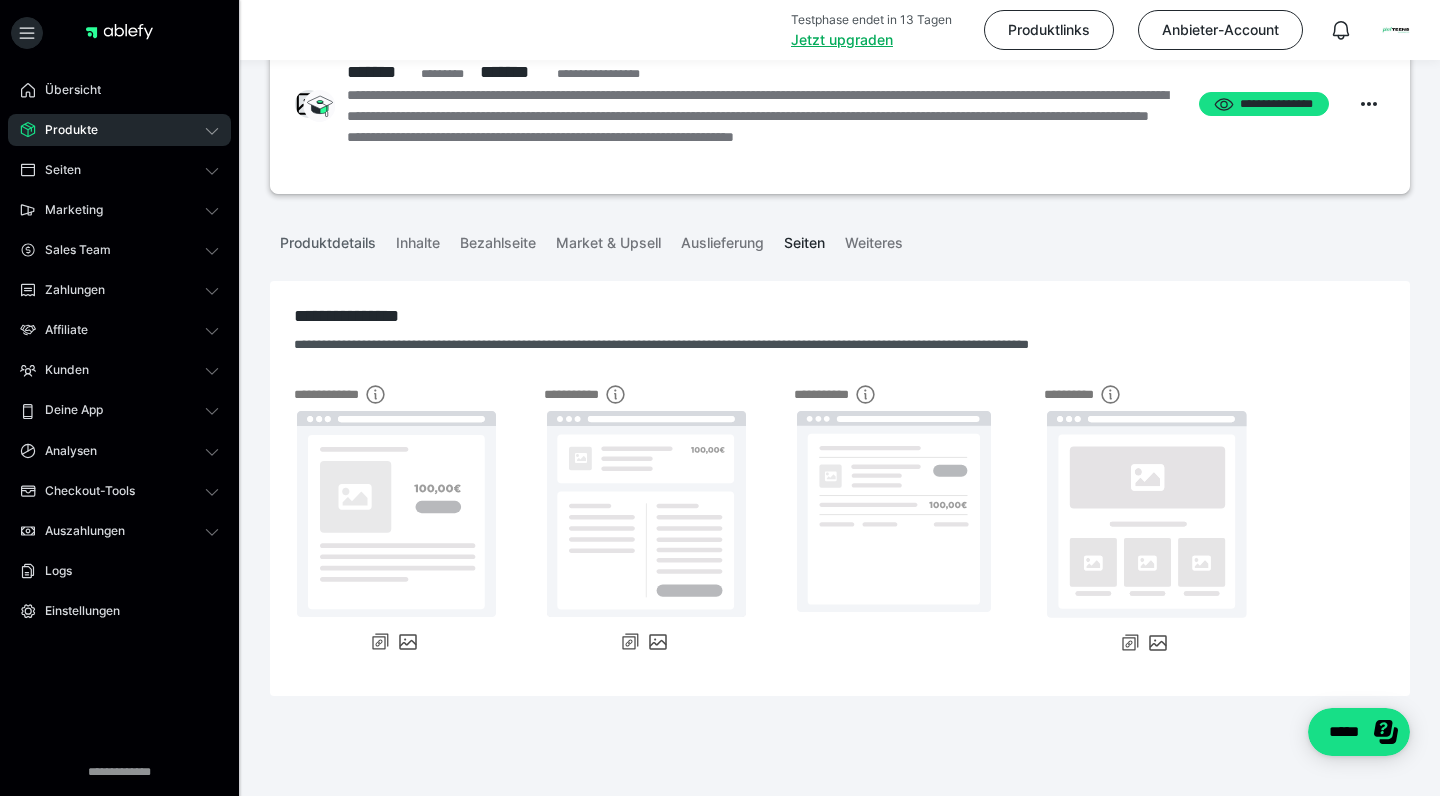click on "Produktdetails" at bounding box center [328, 239] 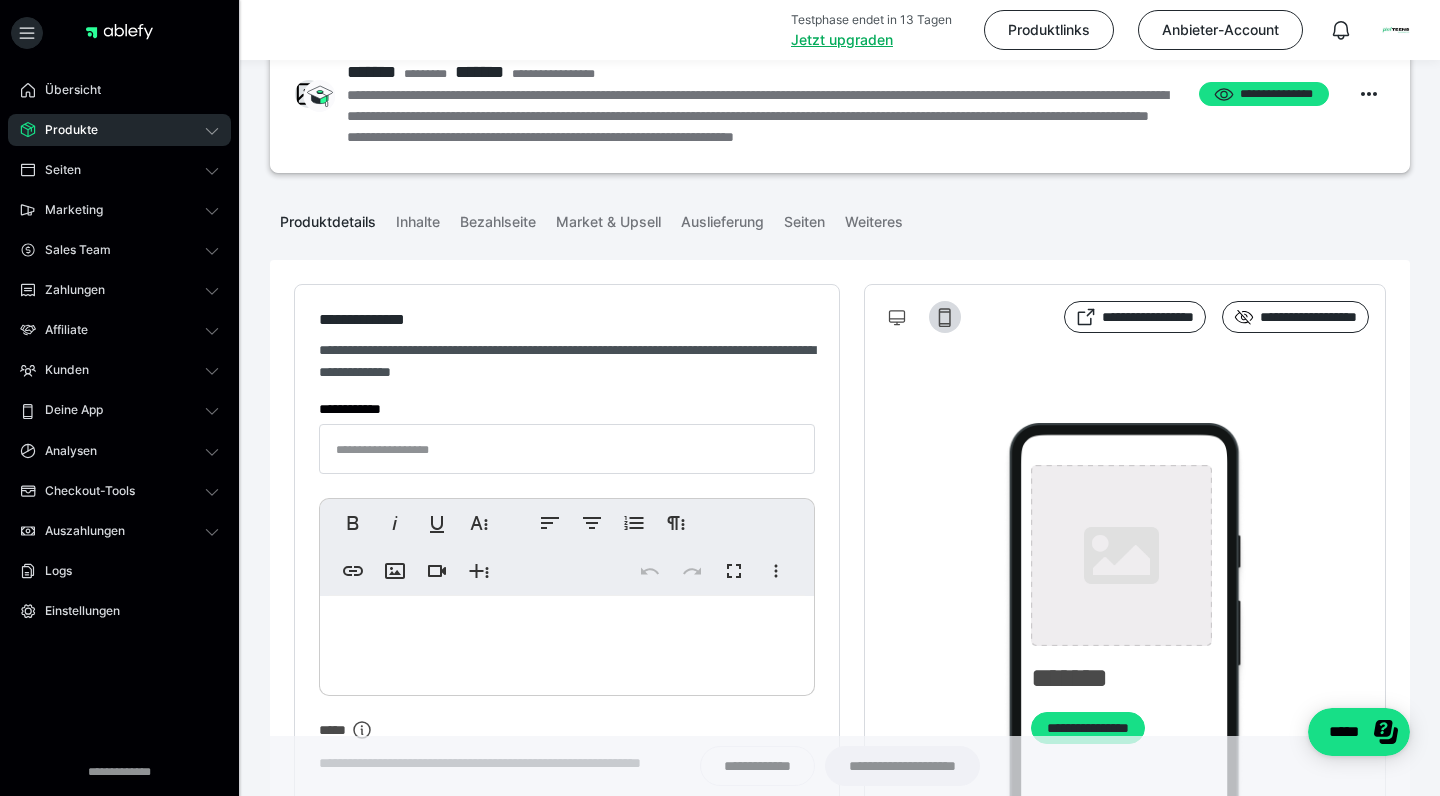 type on "**********" 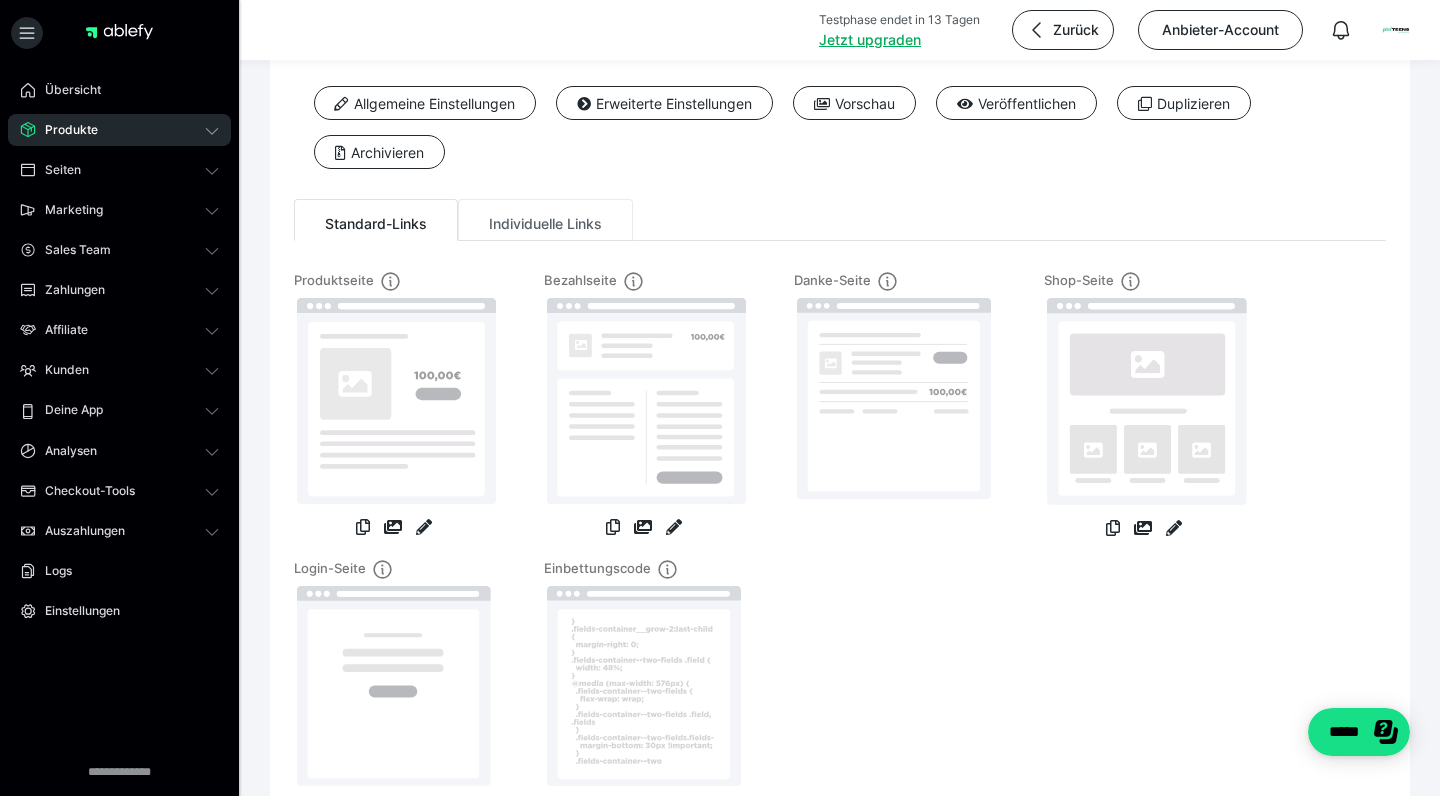 scroll, scrollTop: 0, scrollLeft: 0, axis: both 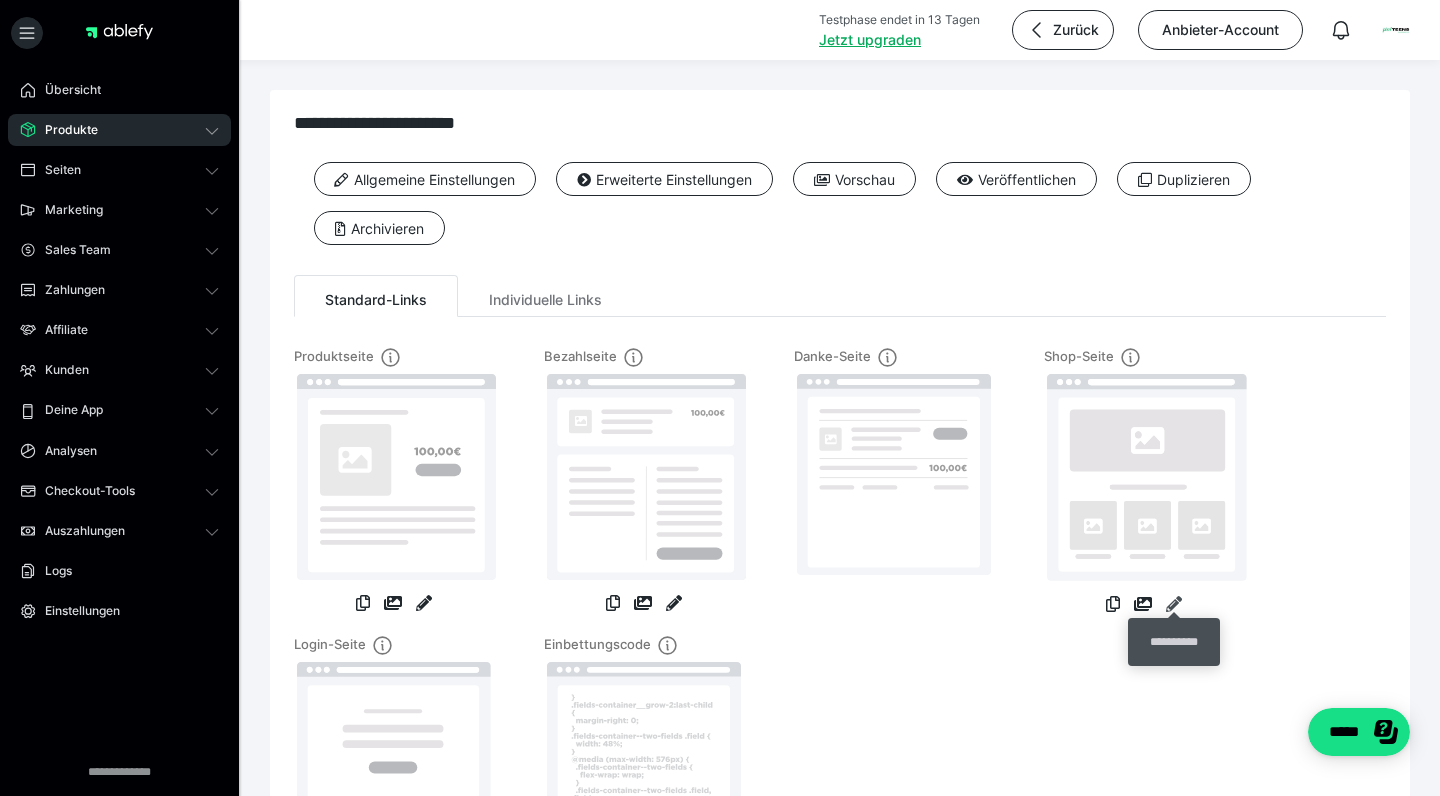 click at bounding box center (1174, 604) 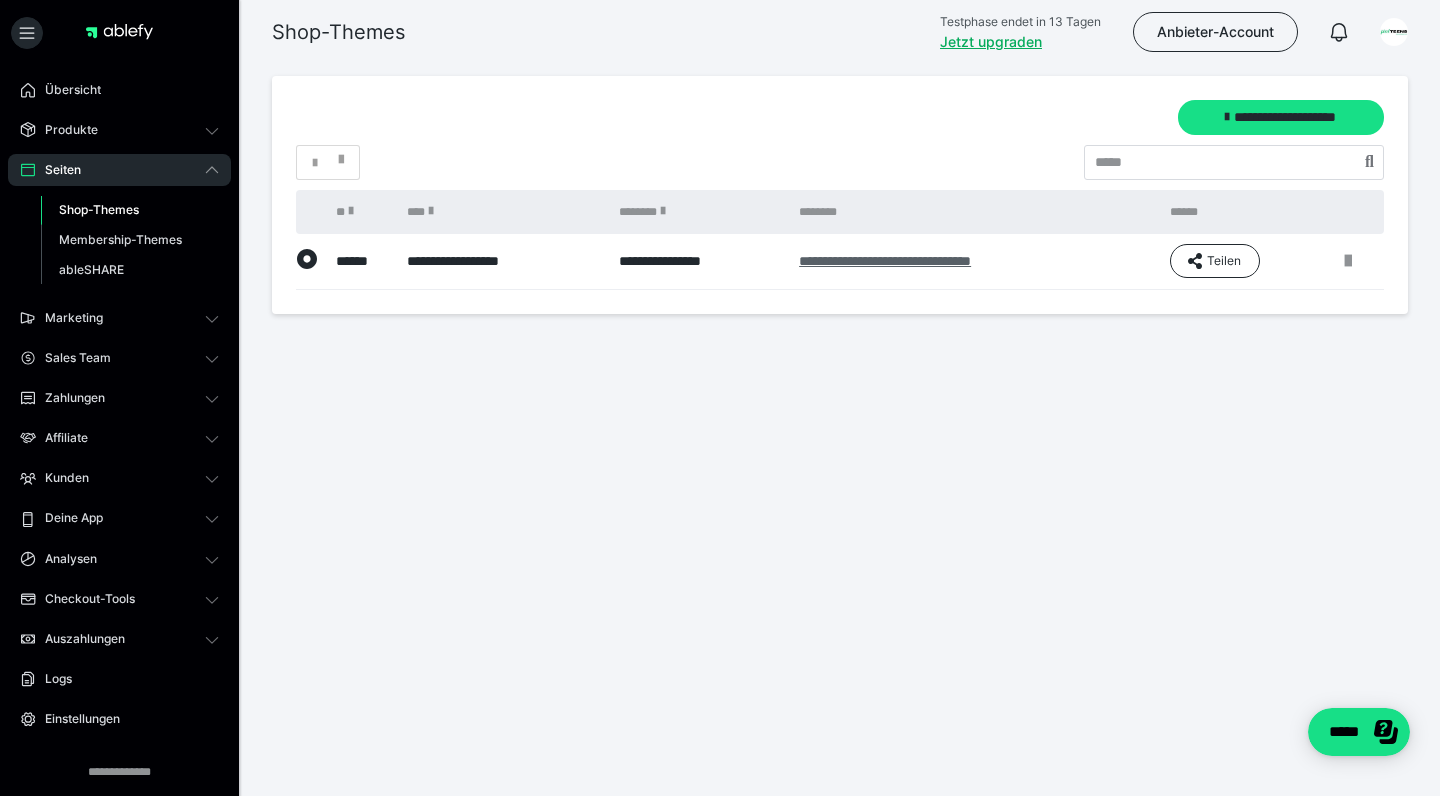 click on "**********" at bounding box center [885, 261] 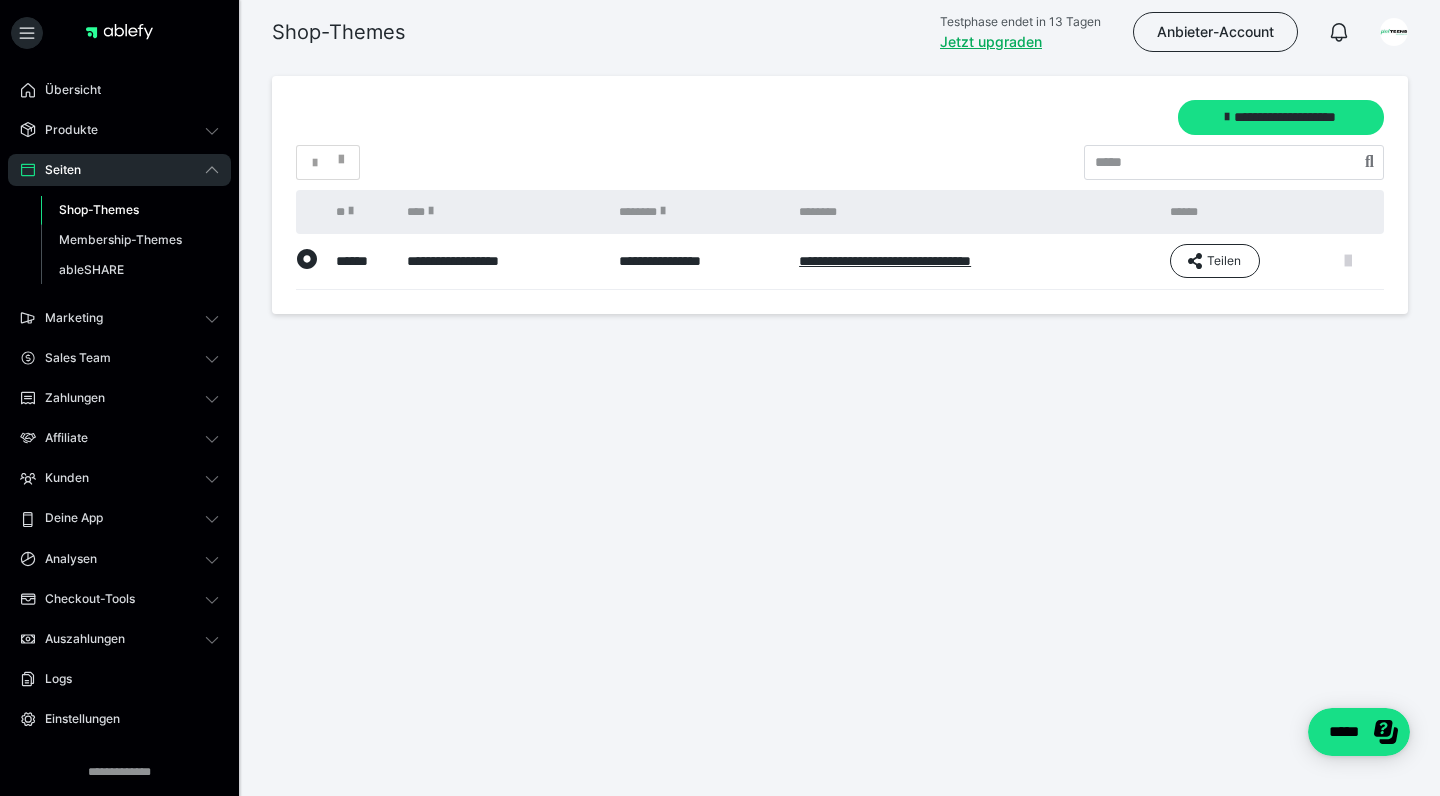 click at bounding box center [1348, 261] 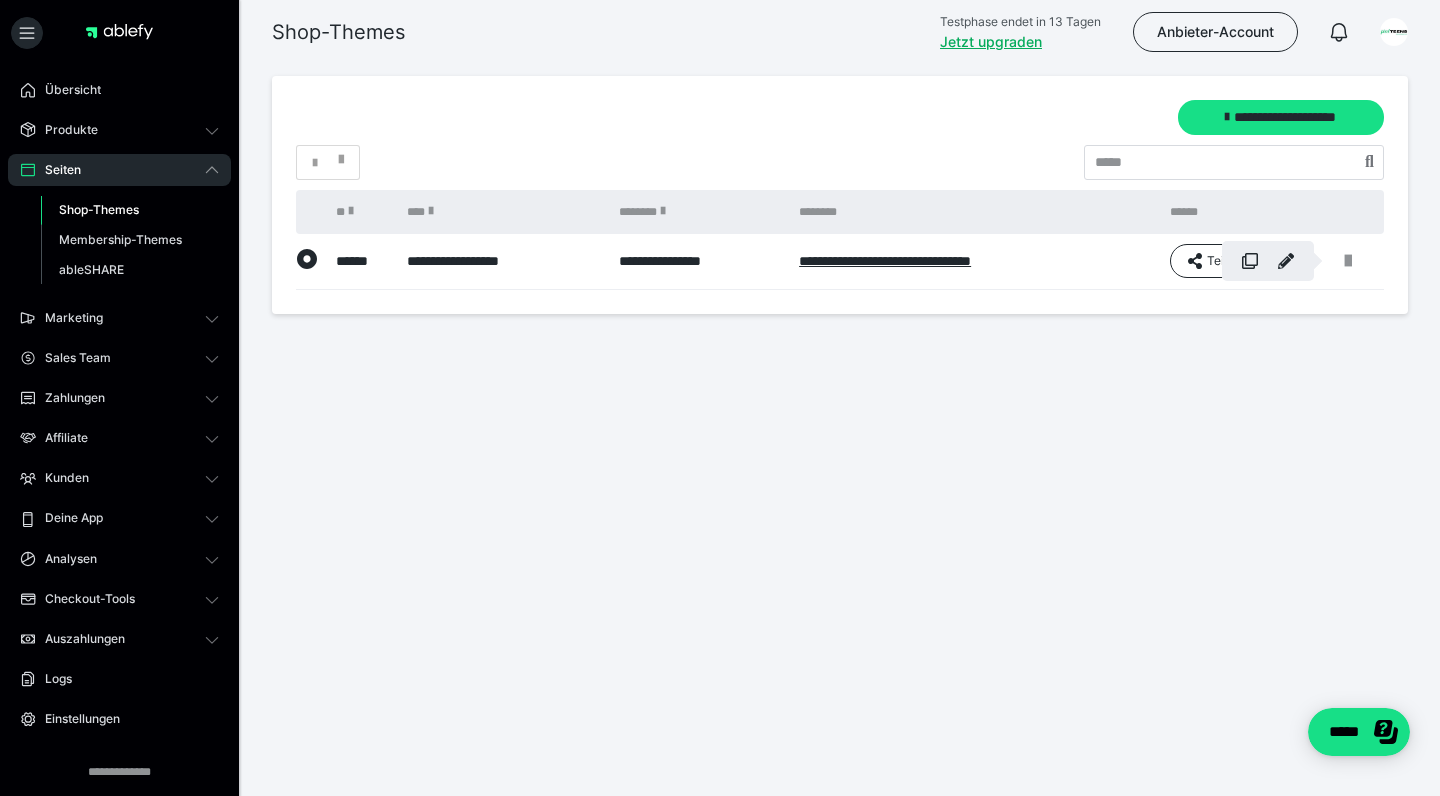 click at bounding box center (1286, 261) 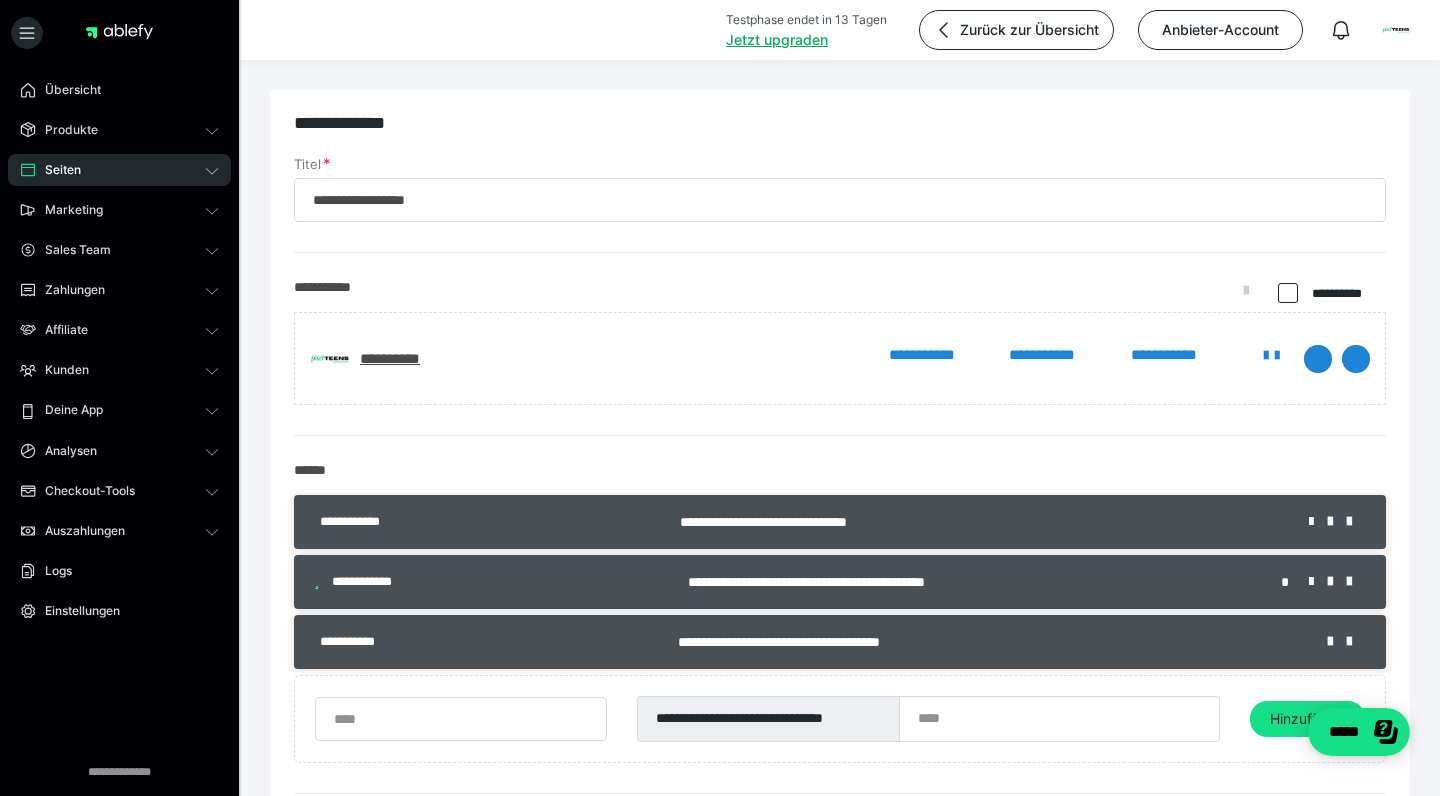 click at bounding box center (1288, 293) 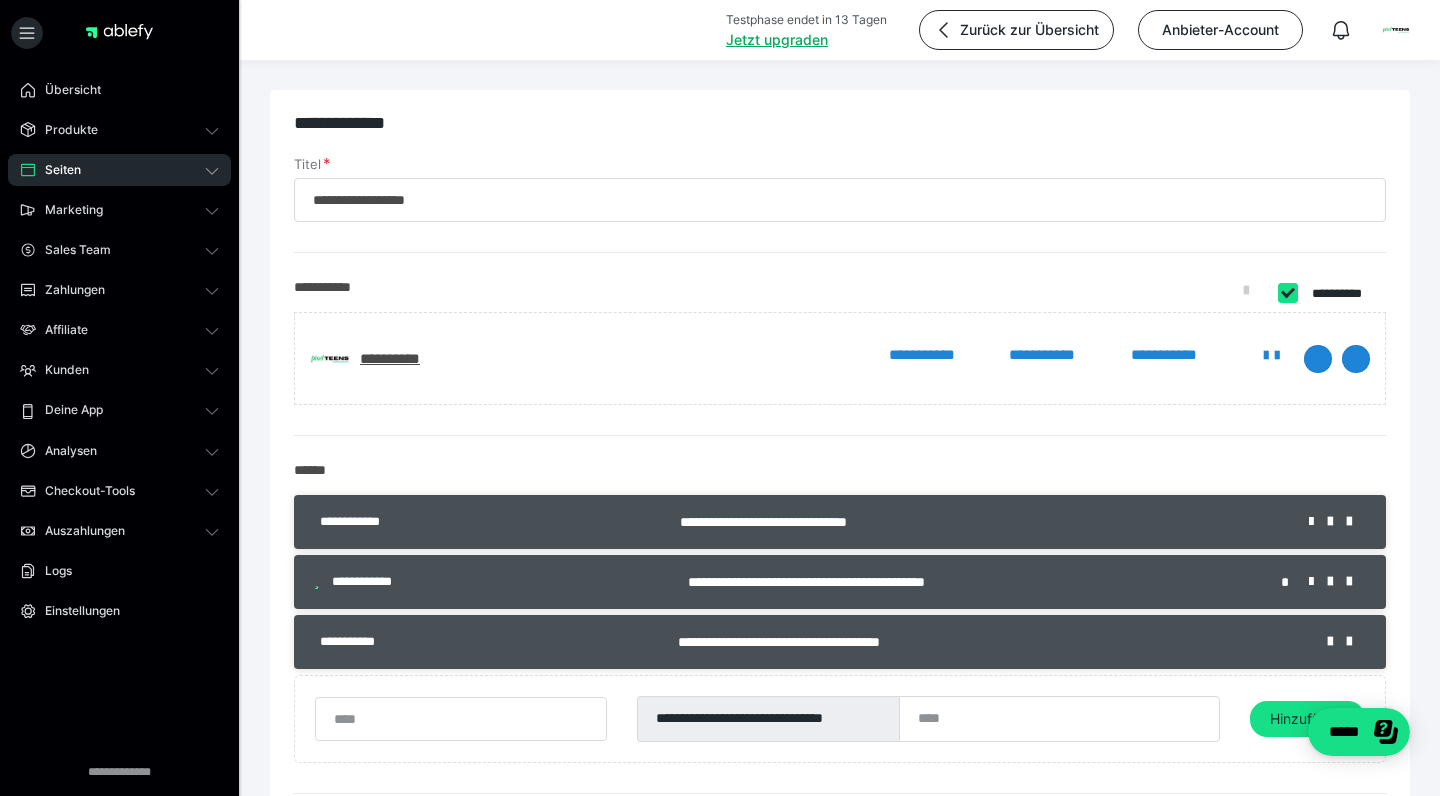 checkbox on "****" 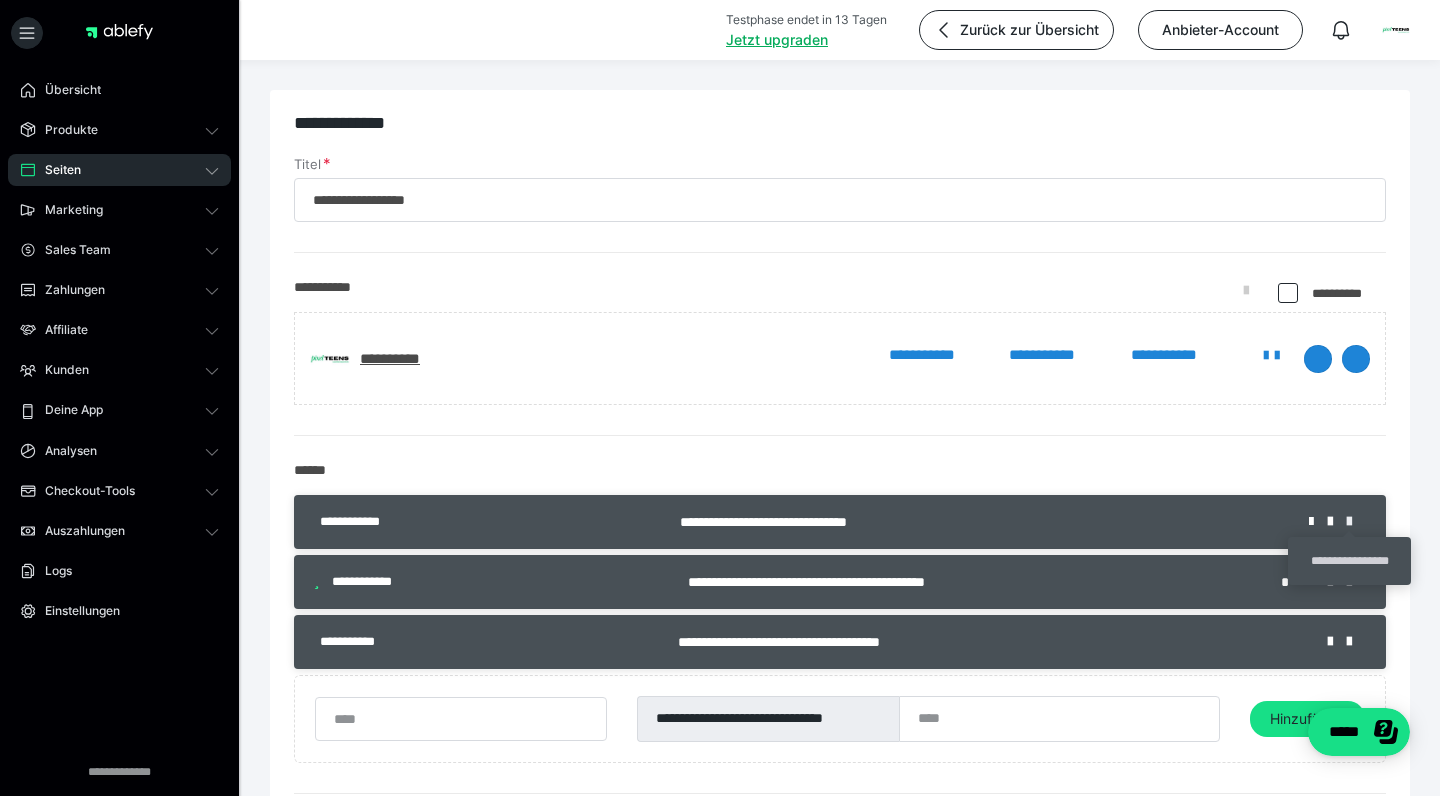 click at bounding box center [1356, 522] 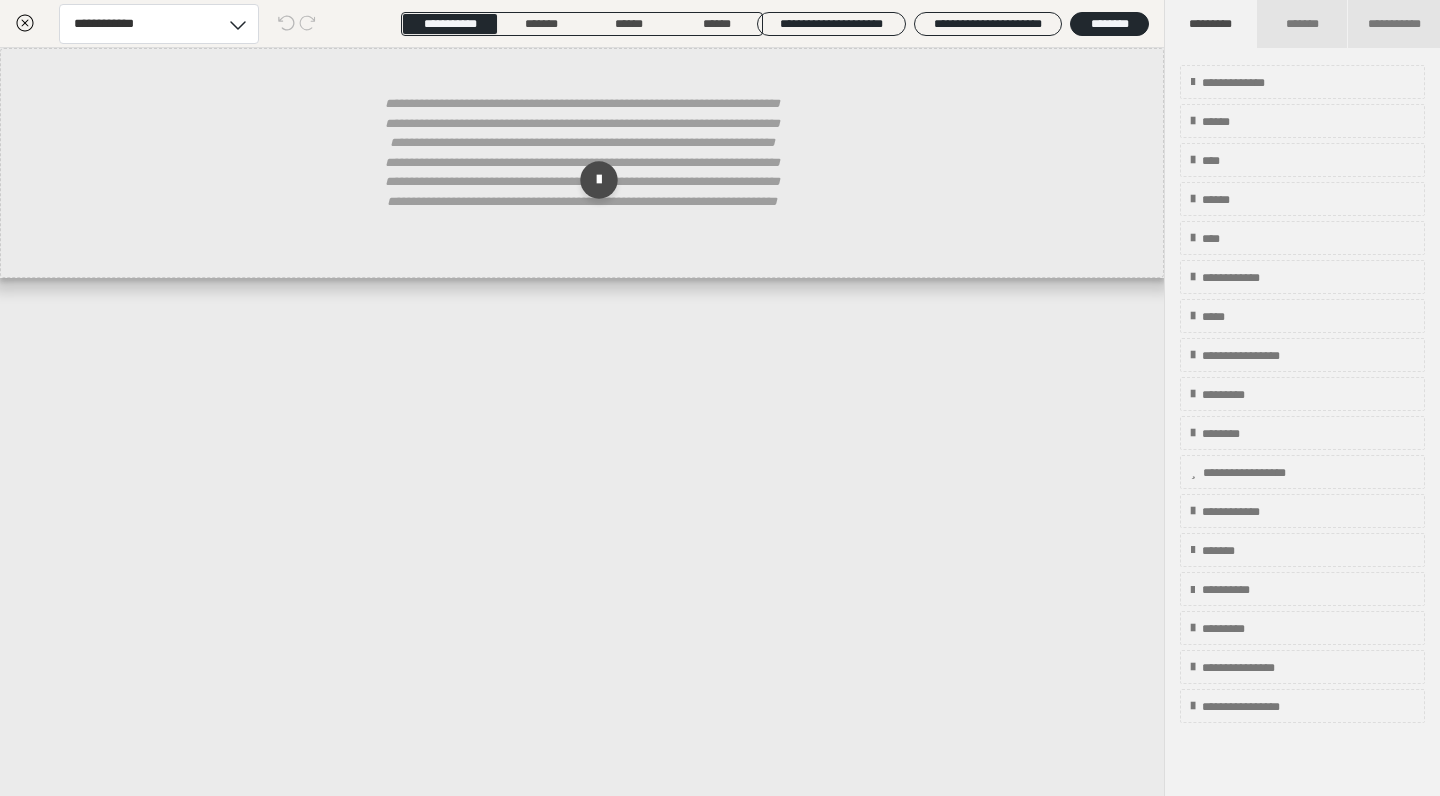 click 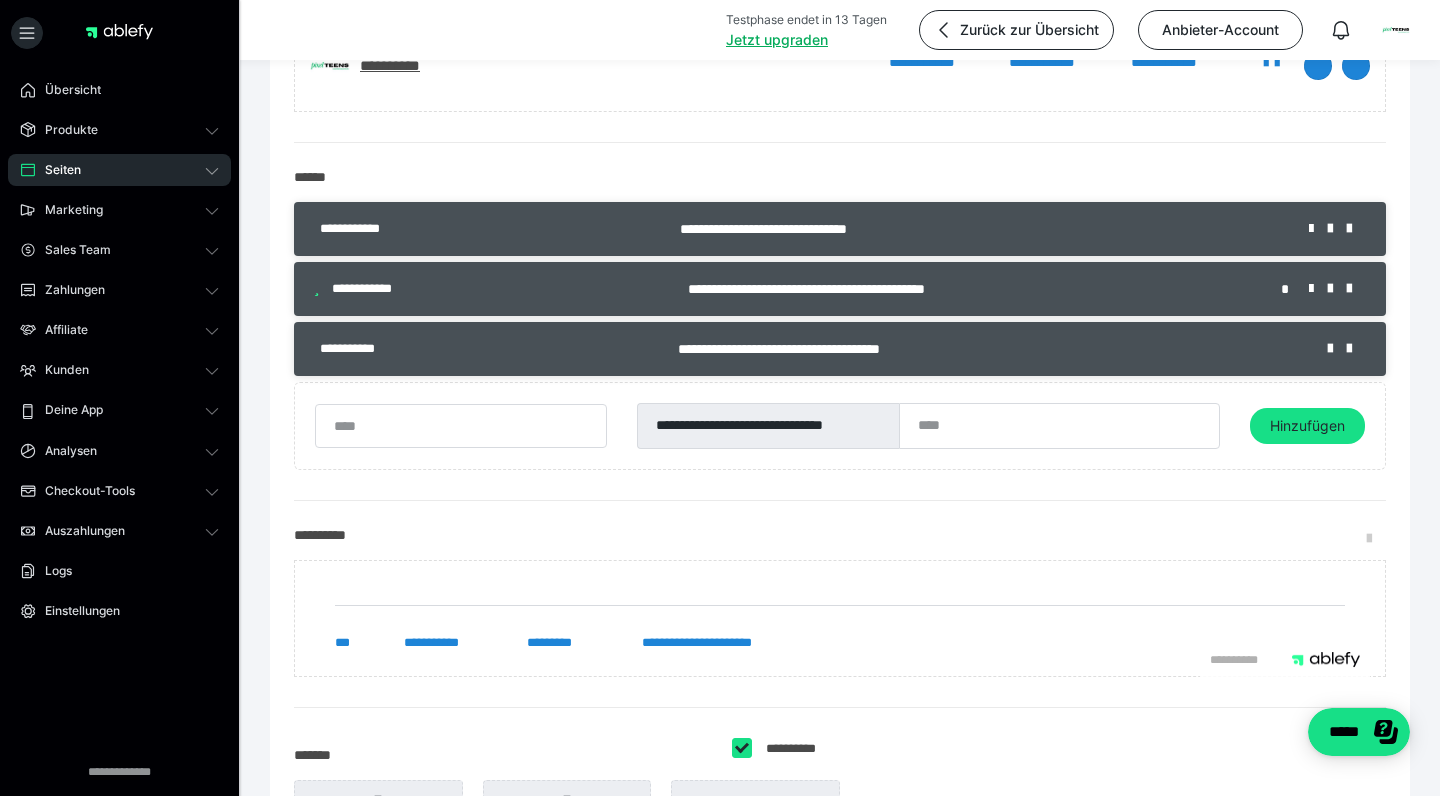 scroll, scrollTop: 289, scrollLeft: 0, axis: vertical 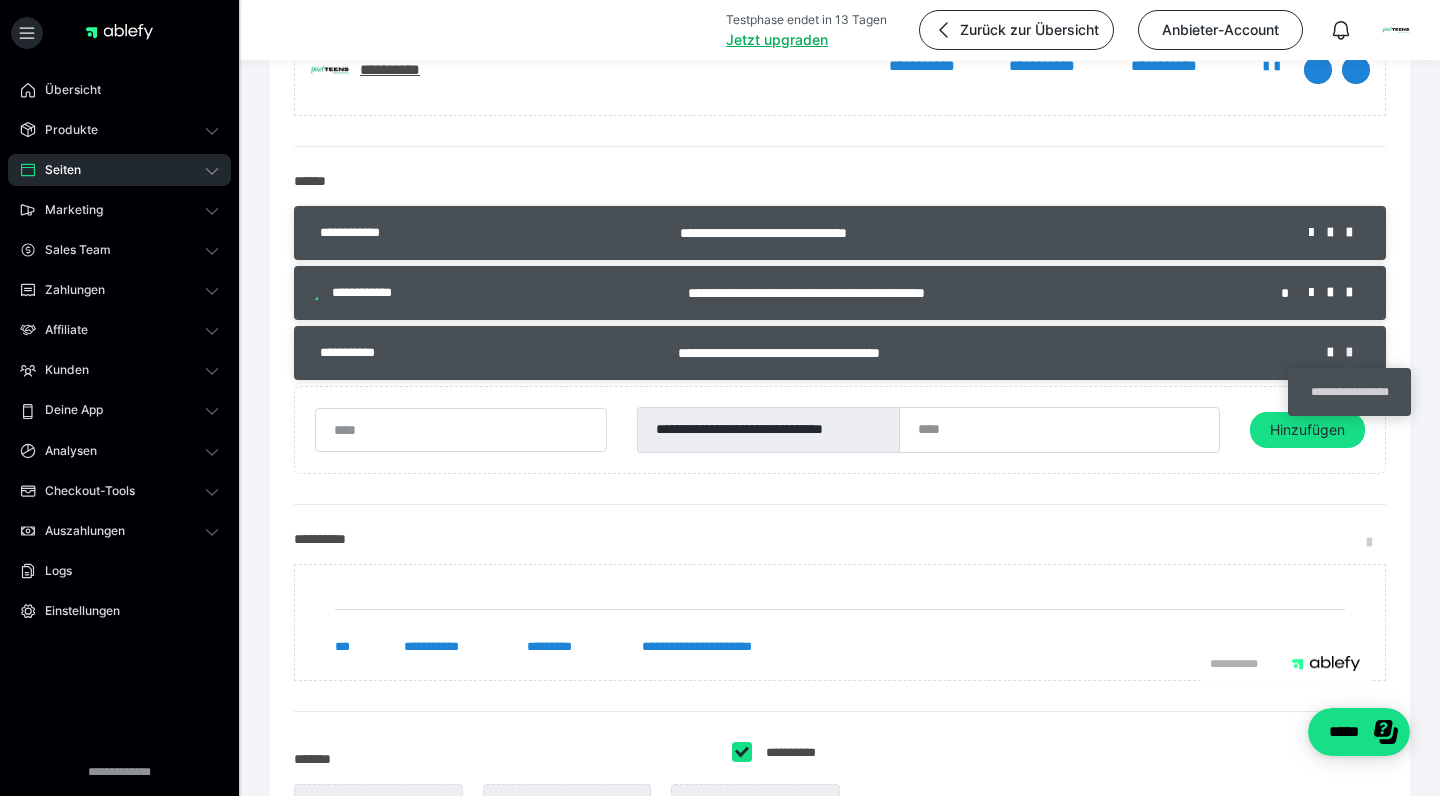 click at bounding box center (1356, 353) 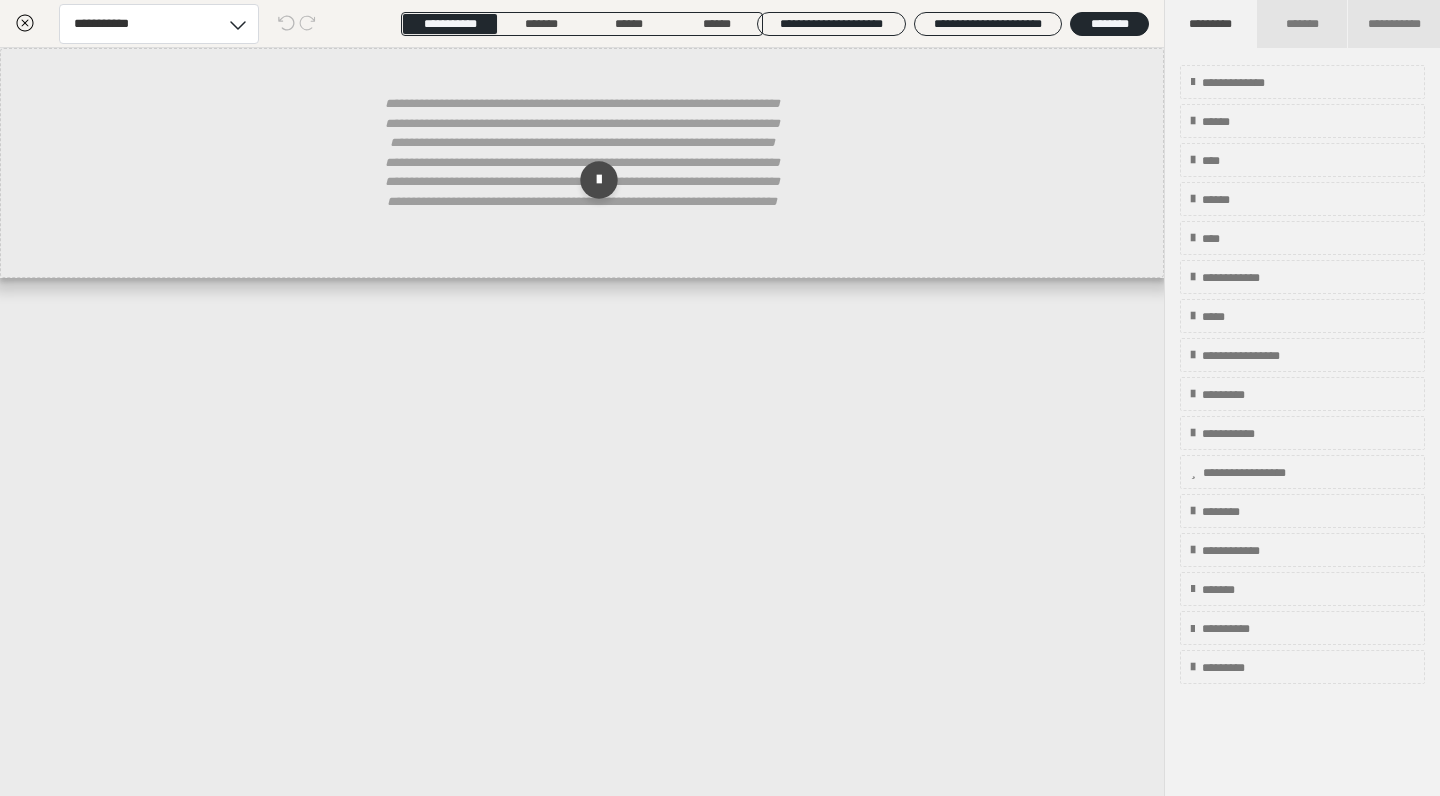 drag, startPoint x: 823, startPoint y: 392, endPoint x: 804, endPoint y: 386, distance: 19.924858 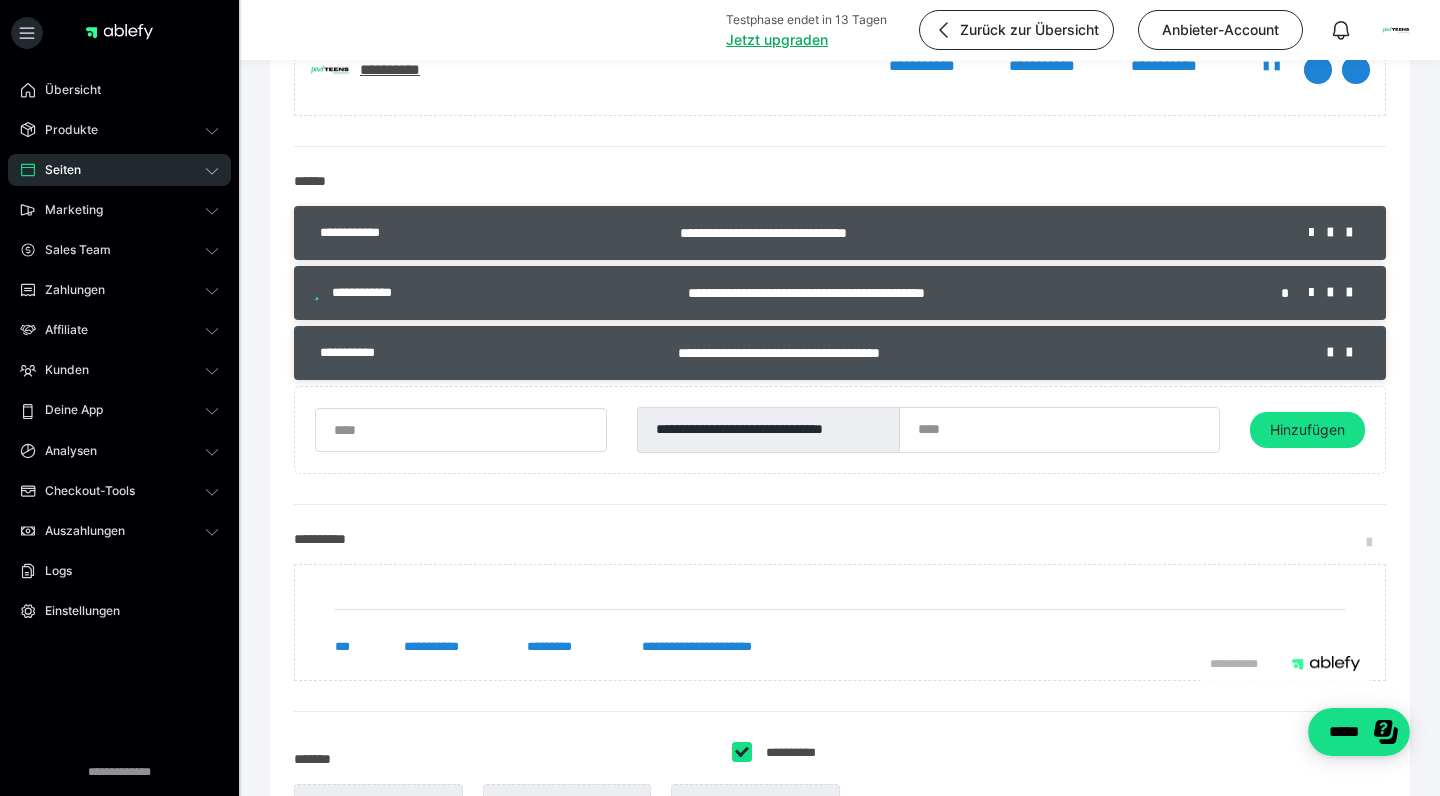click on "**********" at bounding box center (969, 293) 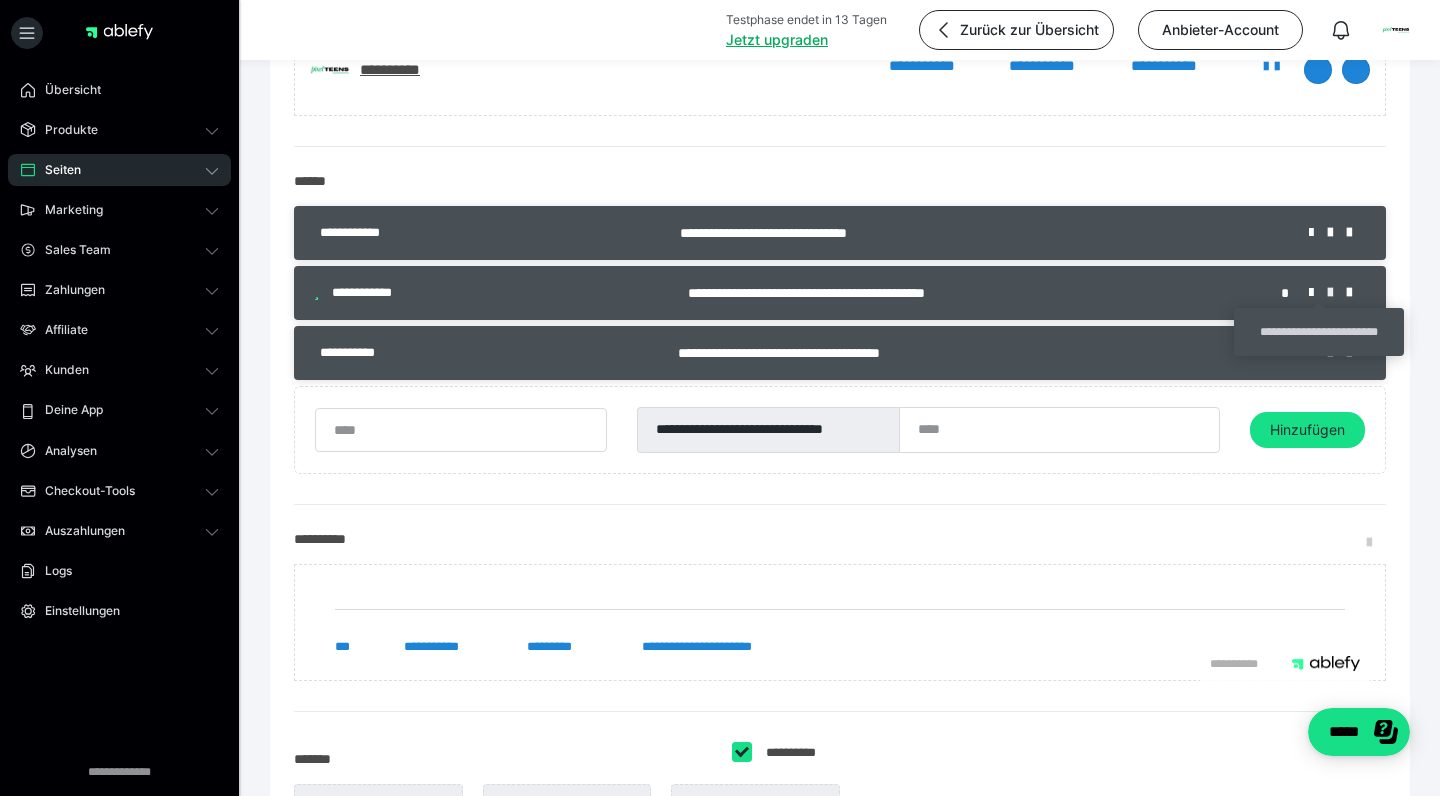 click at bounding box center [1337, 293] 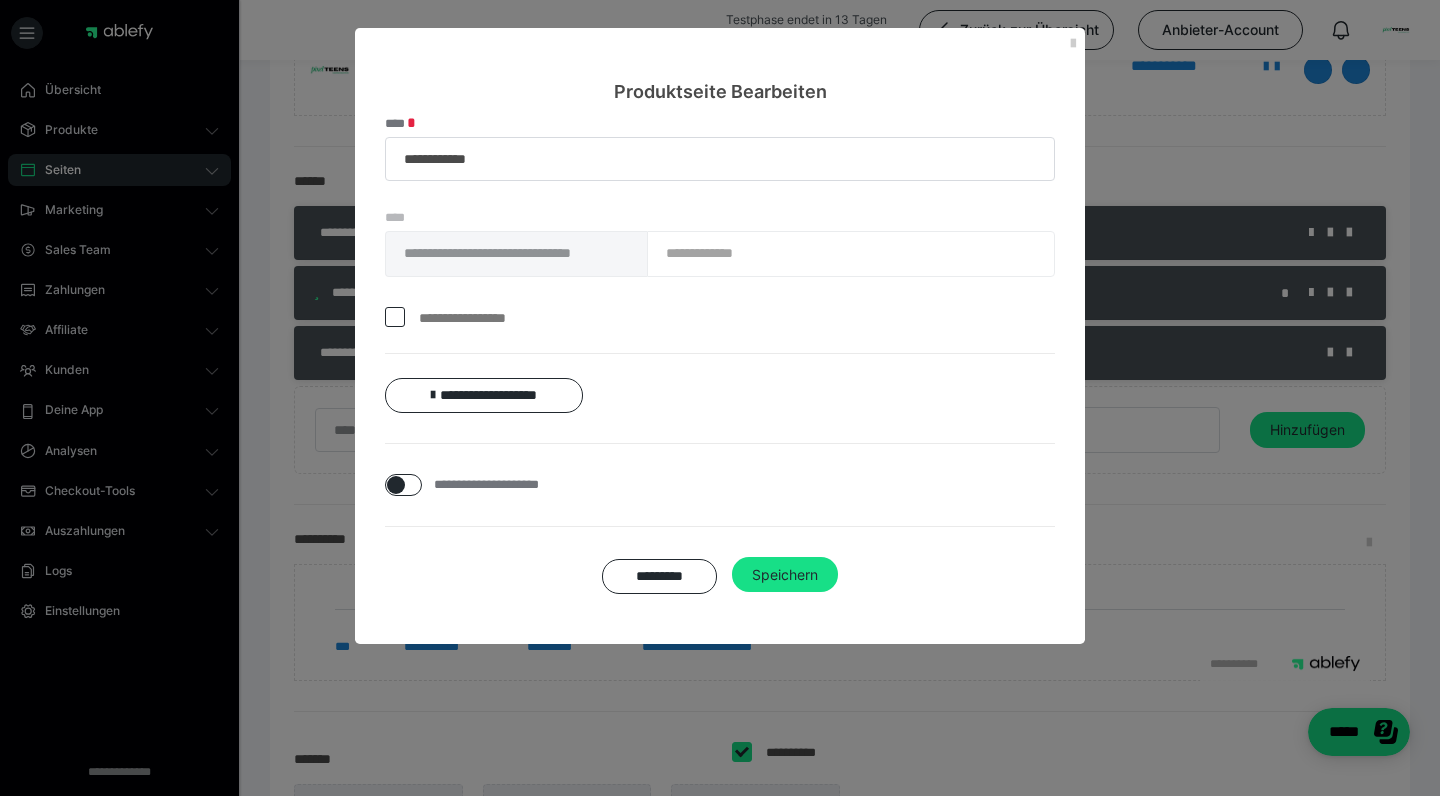 click at bounding box center [395, 317] 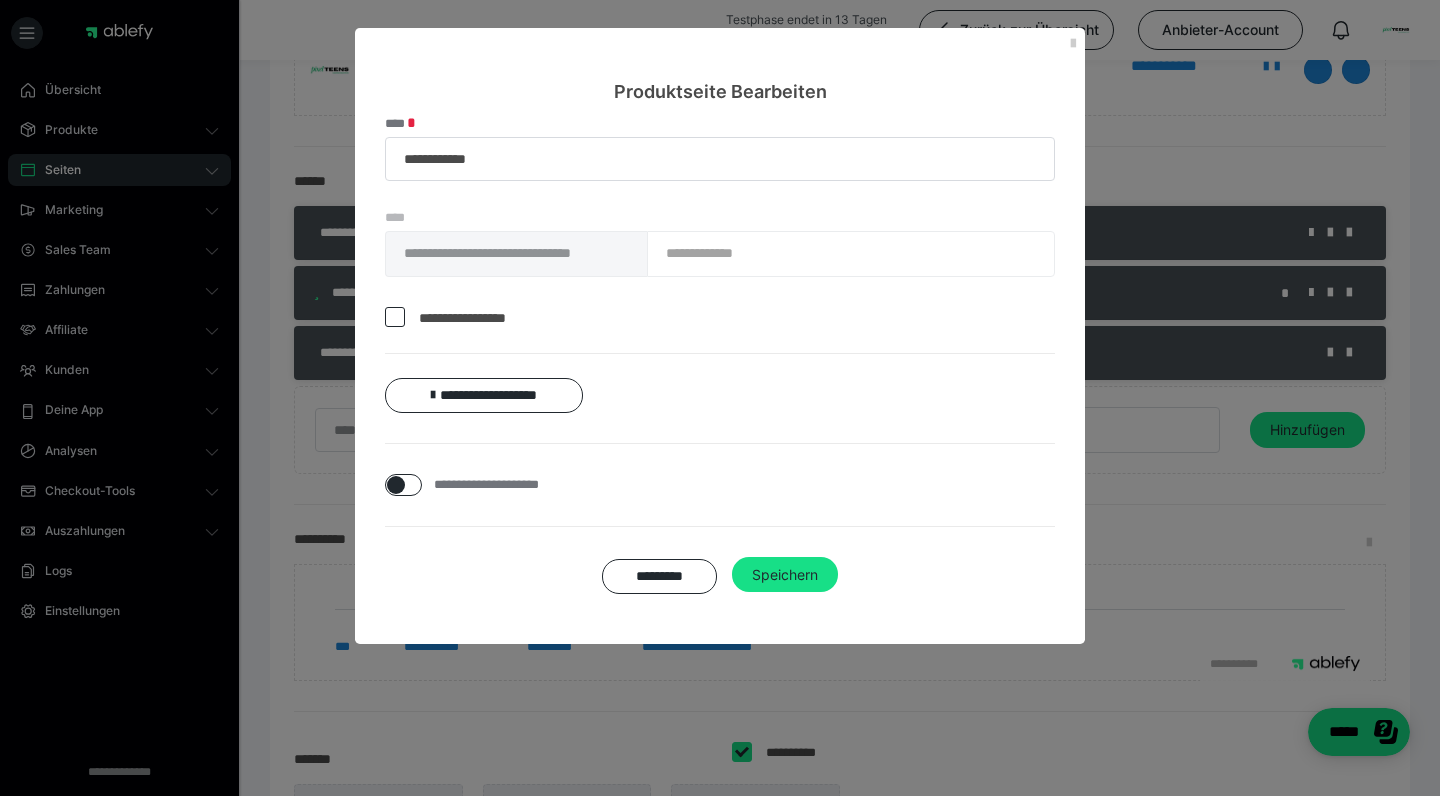 click at bounding box center [395, 317] 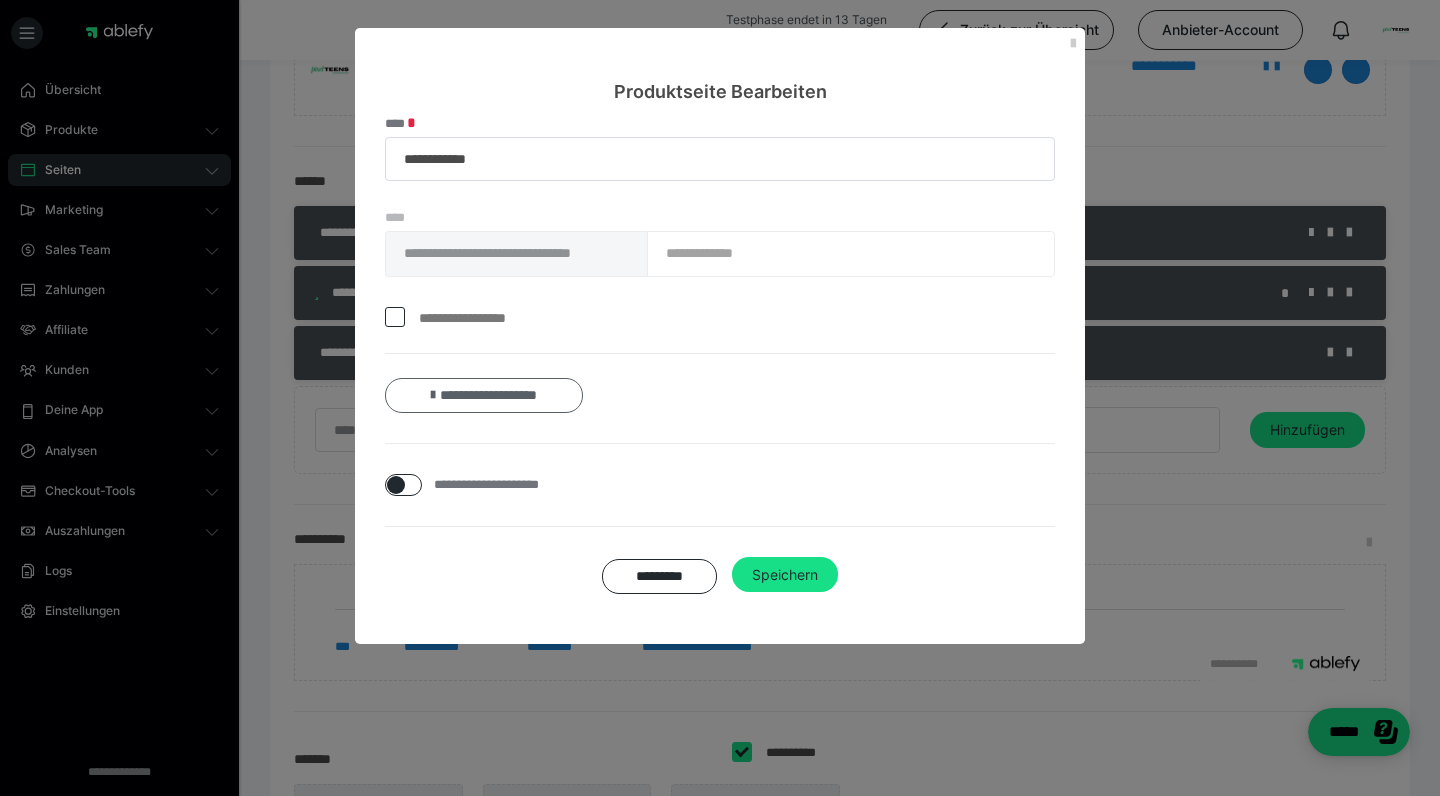 click on "**********" at bounding box center [484, 395] 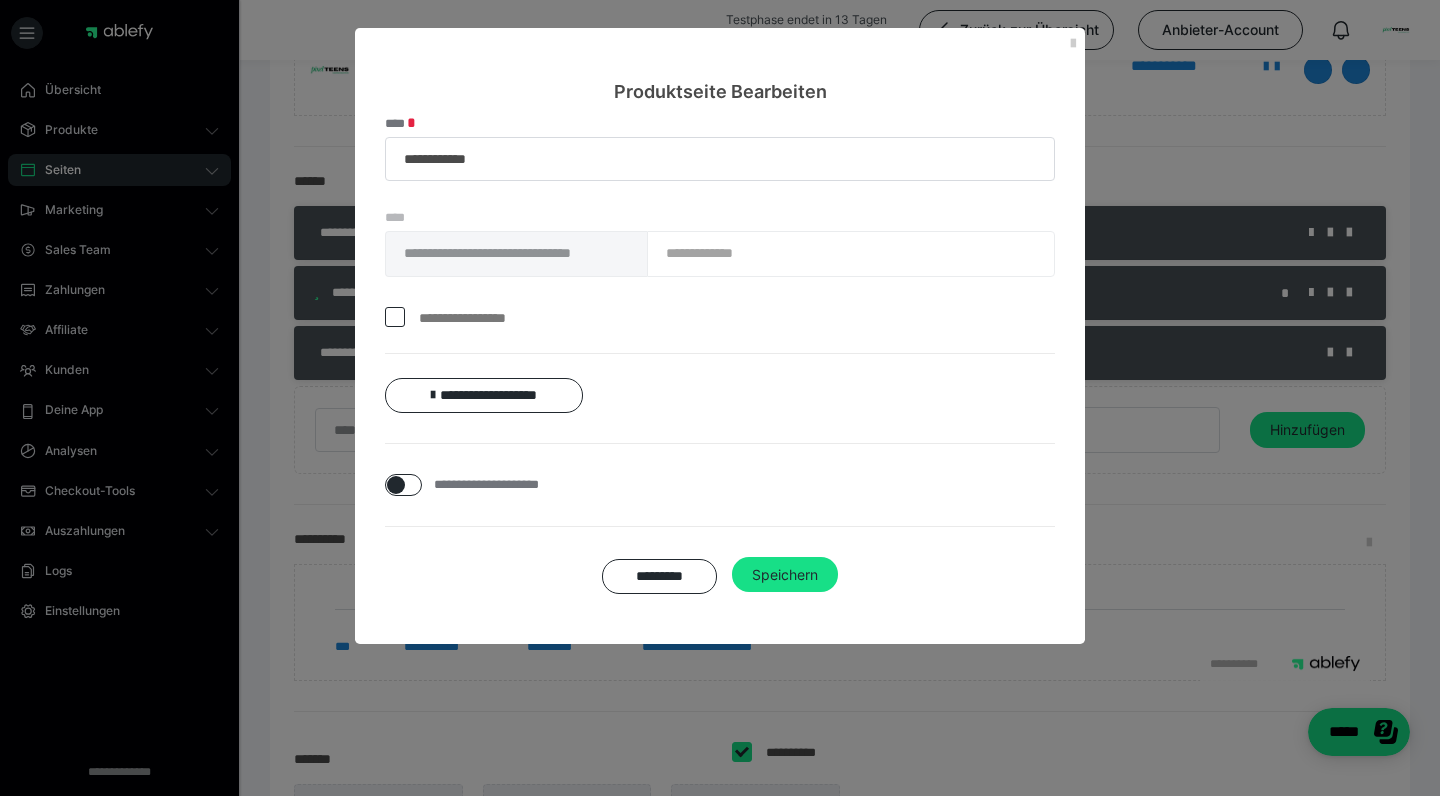 scroll, scrollTop: 0, scrollLeft: 0, axis: both 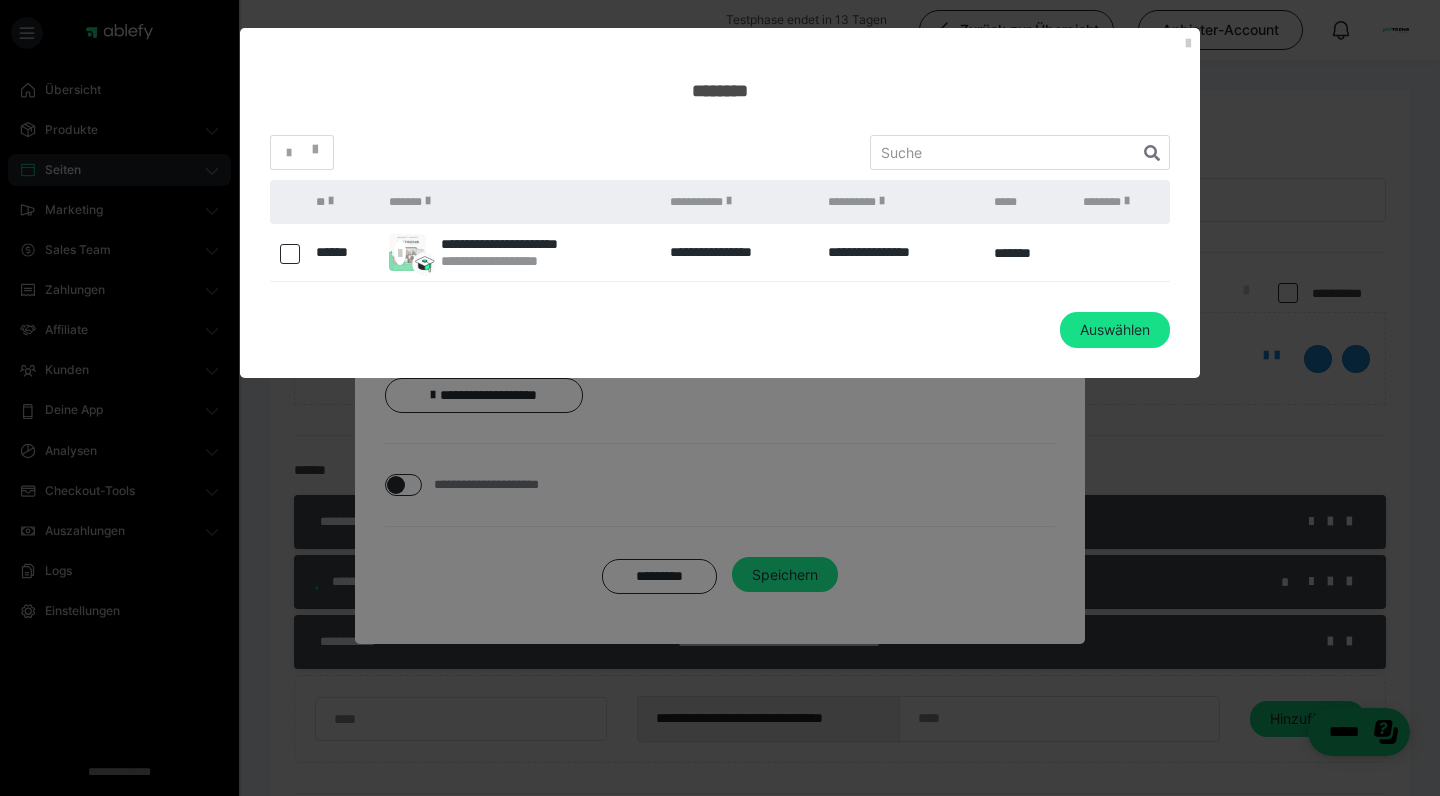 drag, startPoint x: 1183, startPoint y: 44, endPoint x: 1054, endPoint y: 145, distance: 163.83528 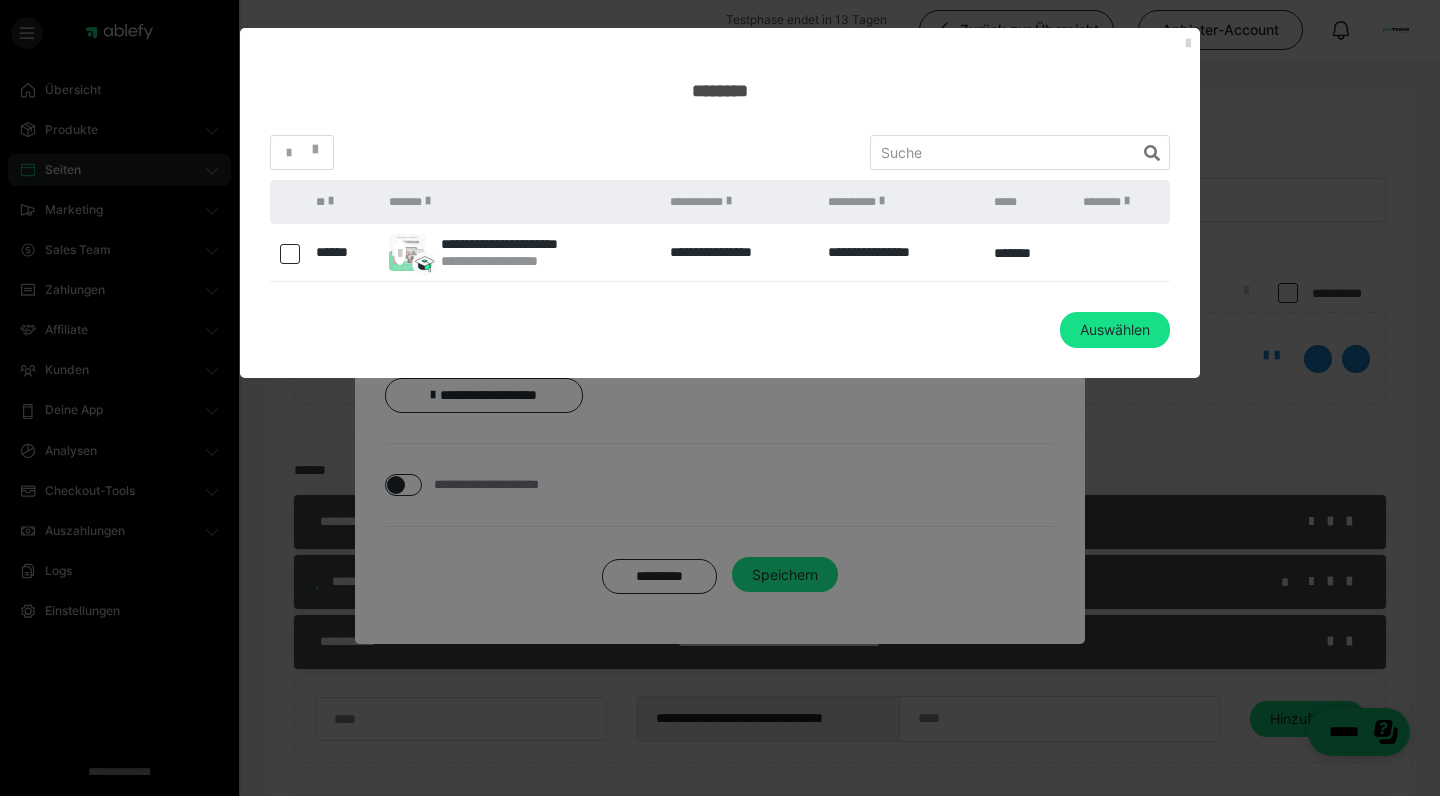 click at bounding box center (1188, 44) 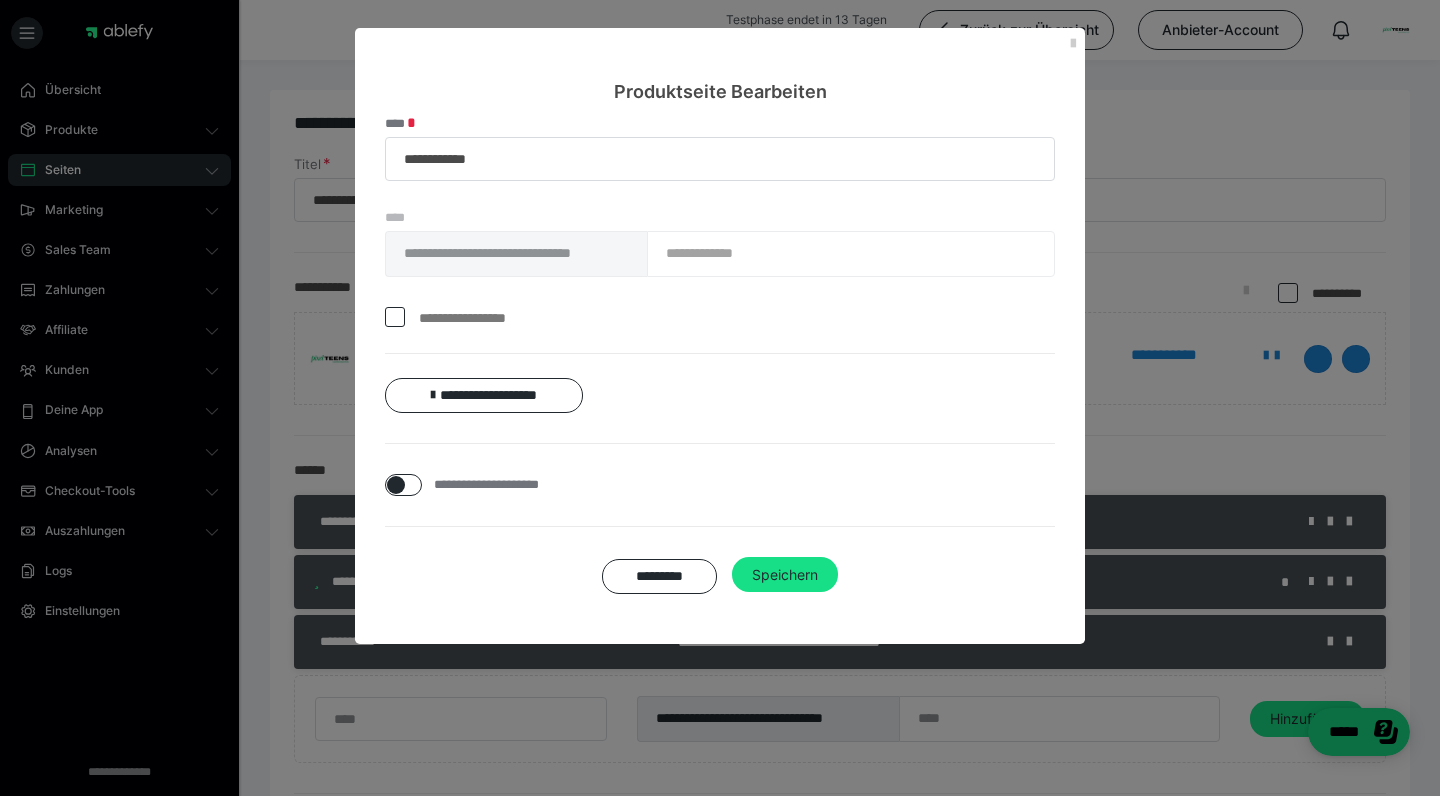 click on "*********" at bounding box center (659, 576) 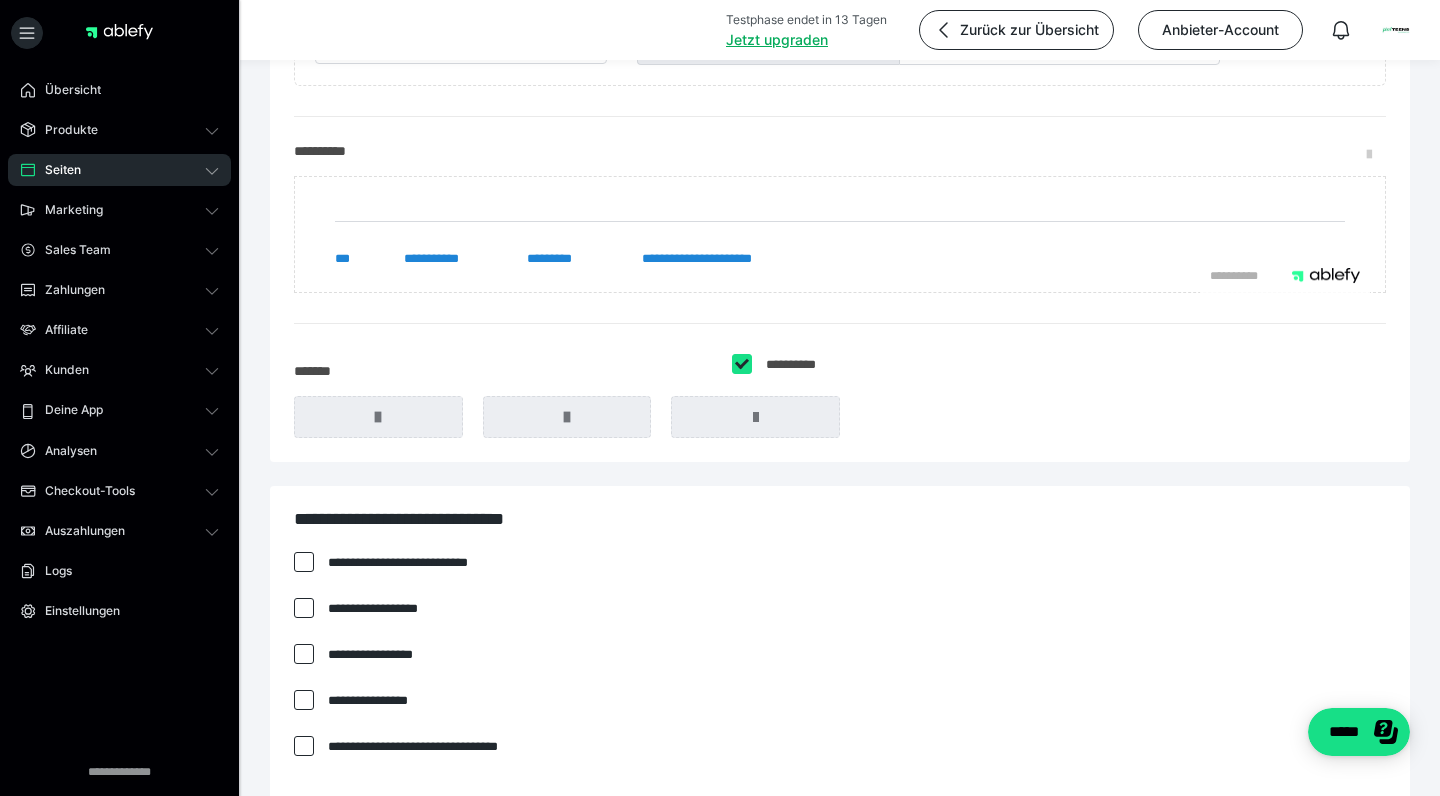 scroll, scrollTop: 627, scrollLeft: 0, axis: vertical 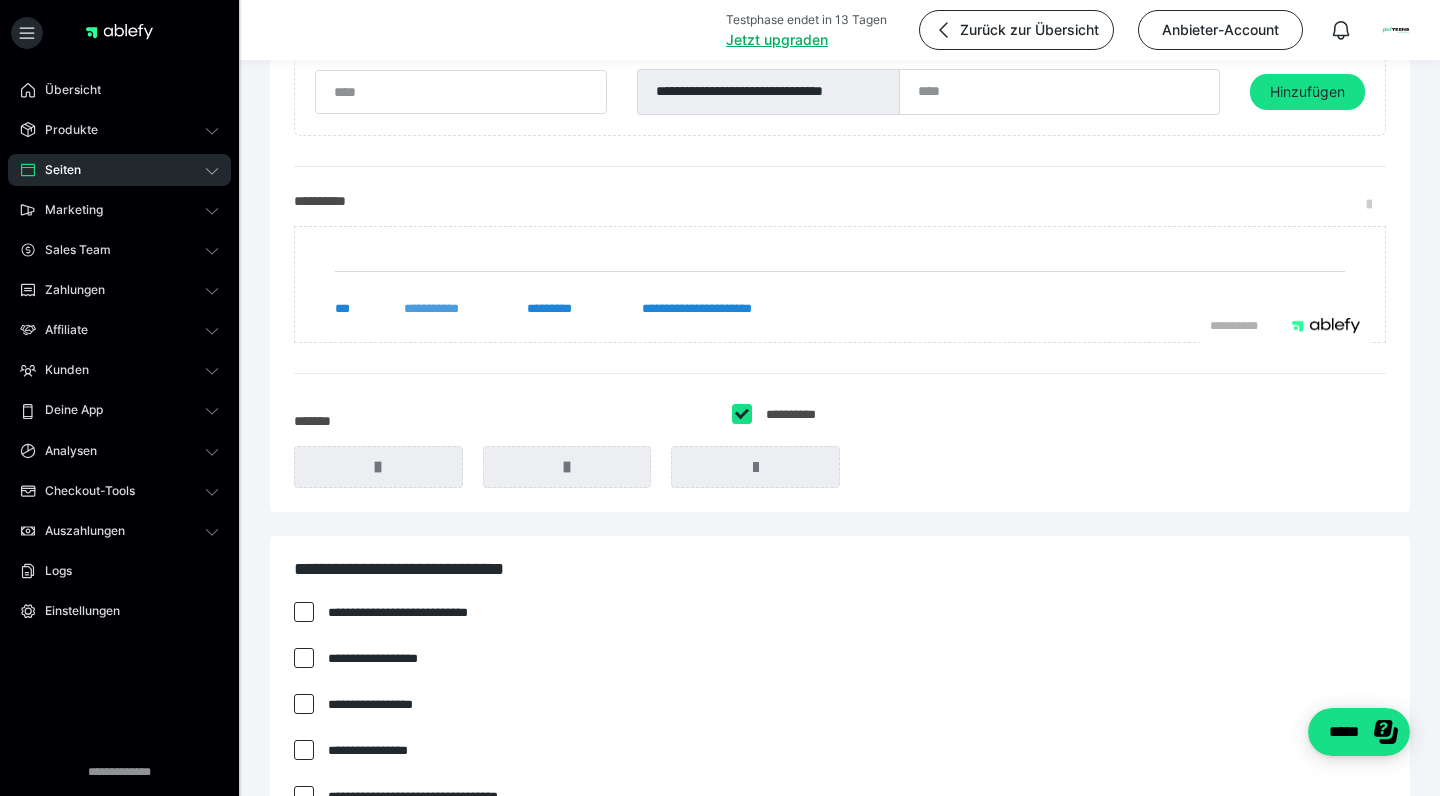 click on "**********" at bounding box center [445, 309] 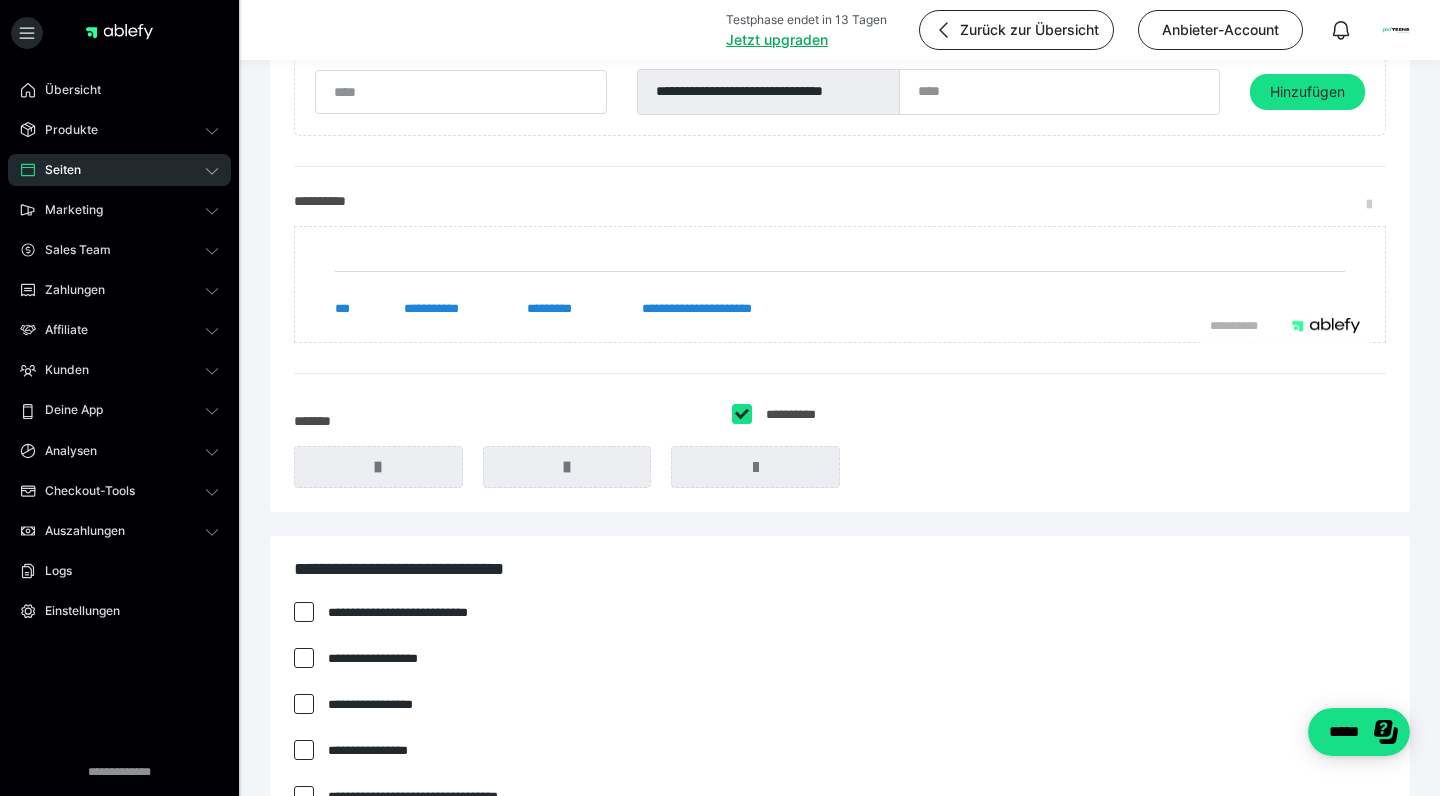 click at bounding box center [742, 414] 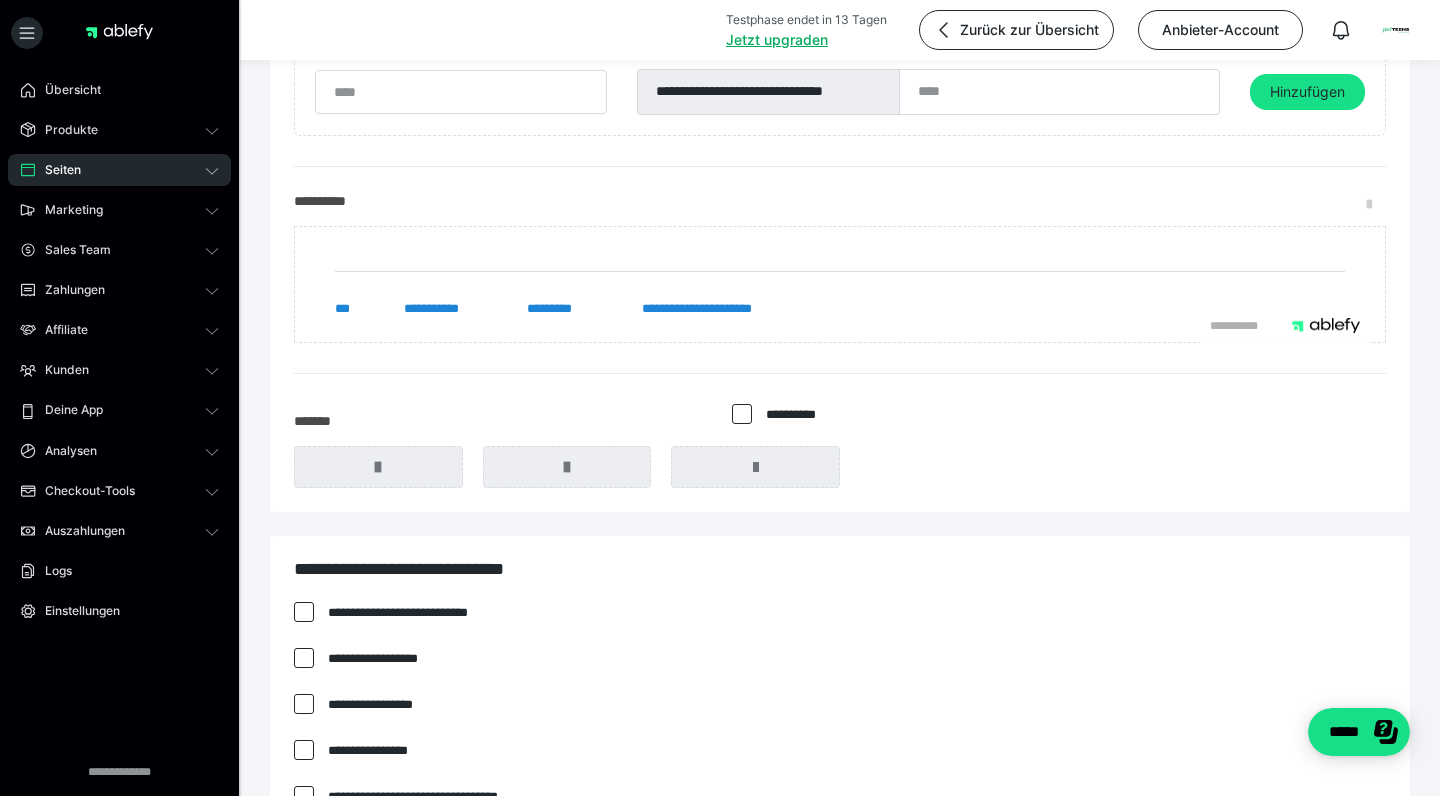 click at bounding box center [742, 414] 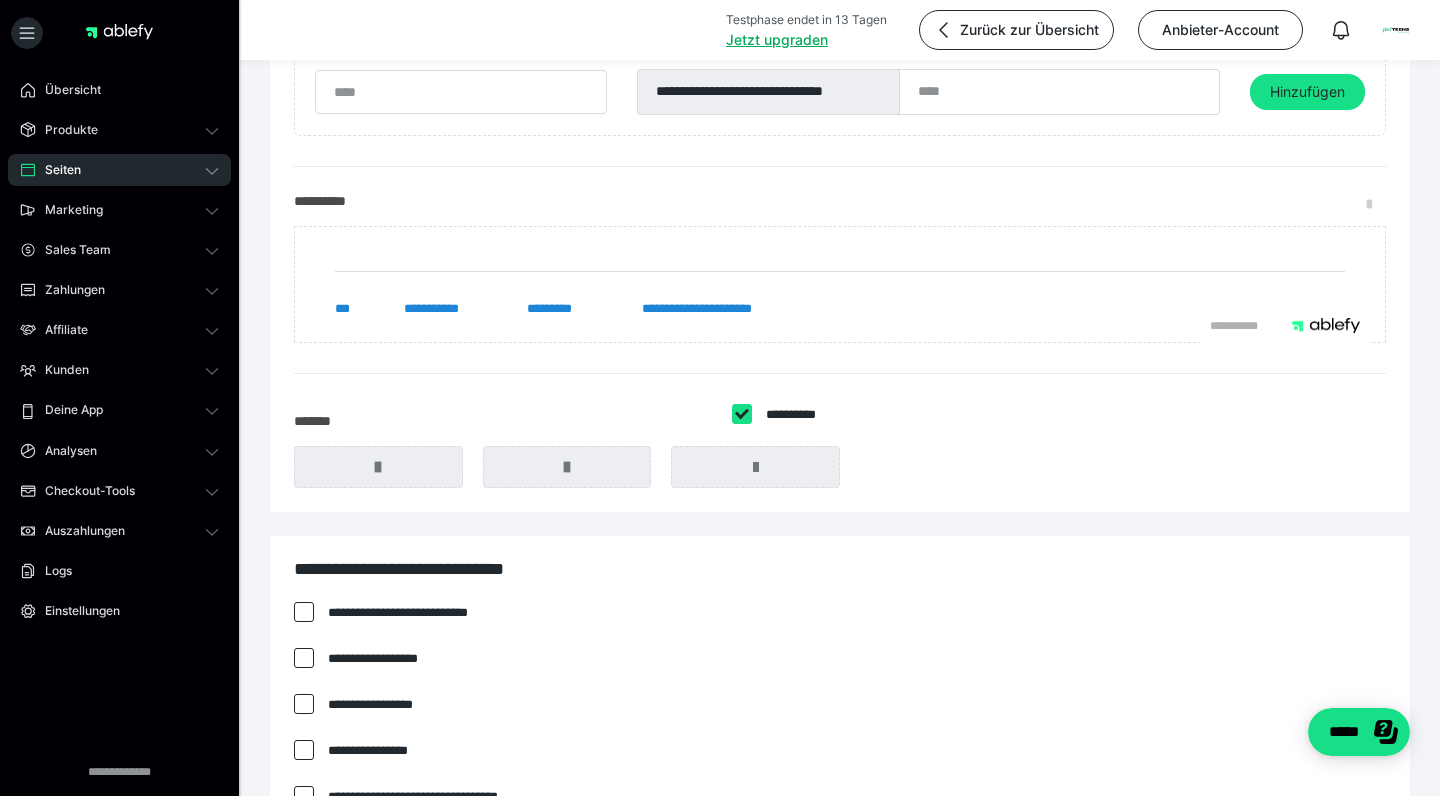 checkbox on "****" 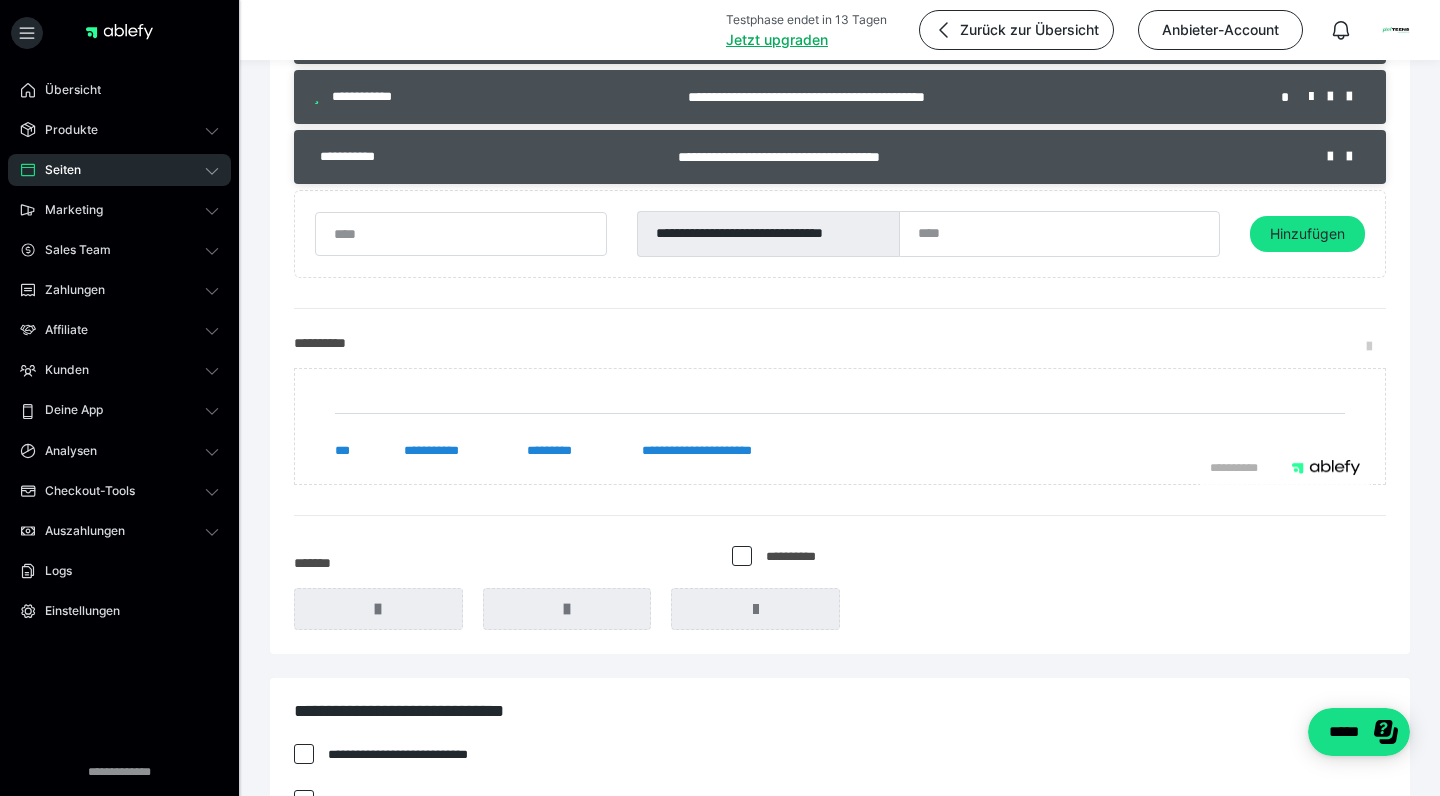 scroll, scrollTop: 482, scrollLeft: 0, axis: vertical 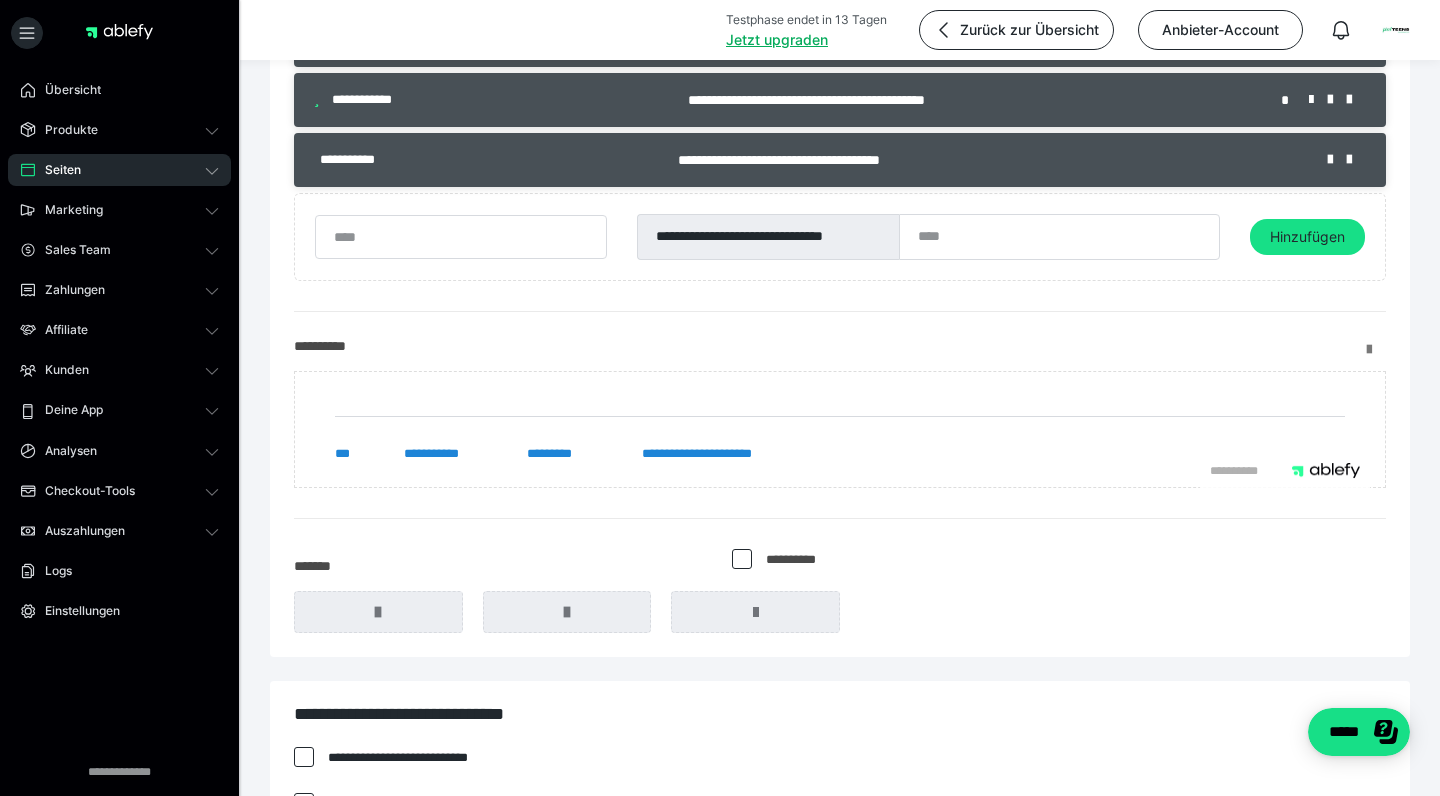 click at bounding box center (1376, 350) 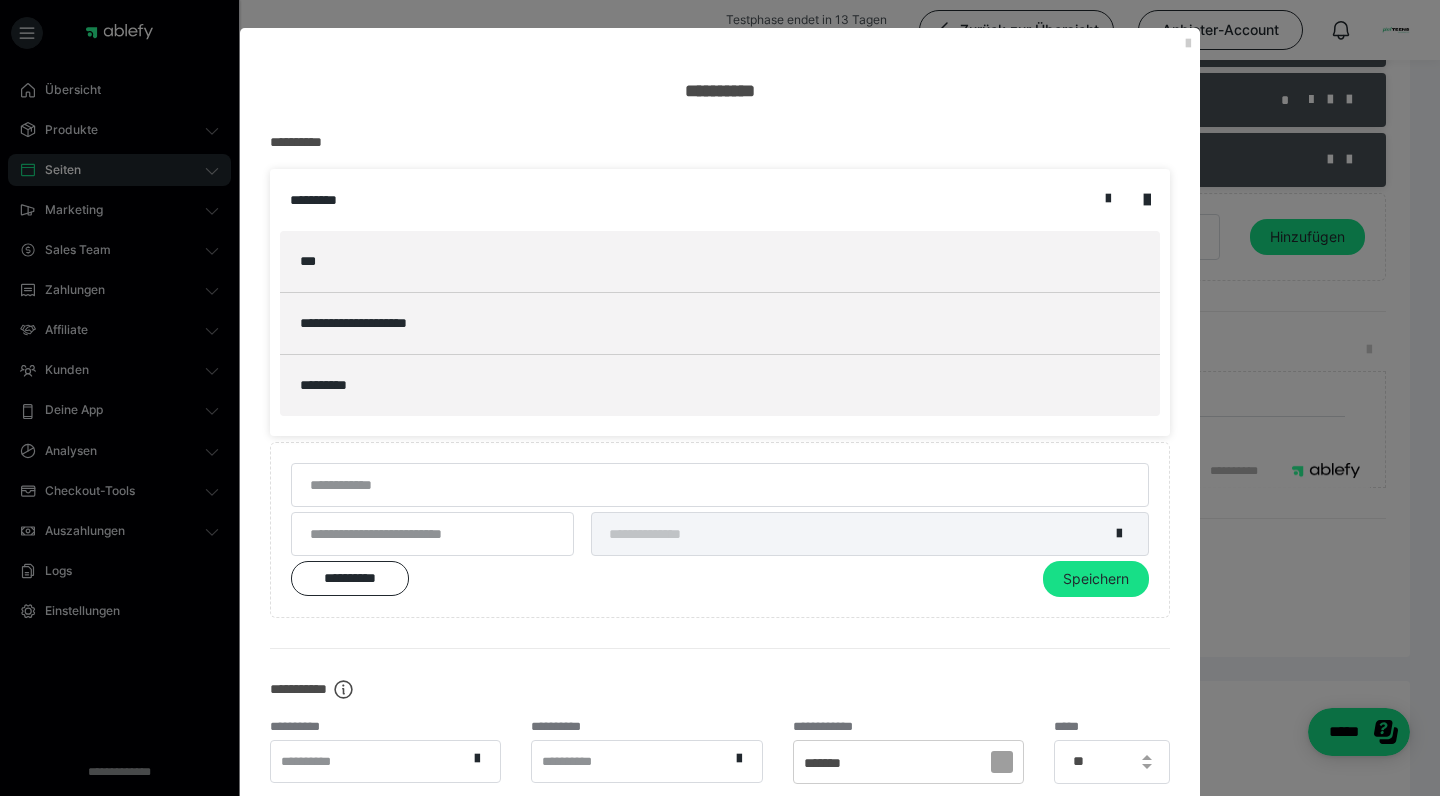 scroll, scrollTop: 0, scrollLeft: 0, axis: both 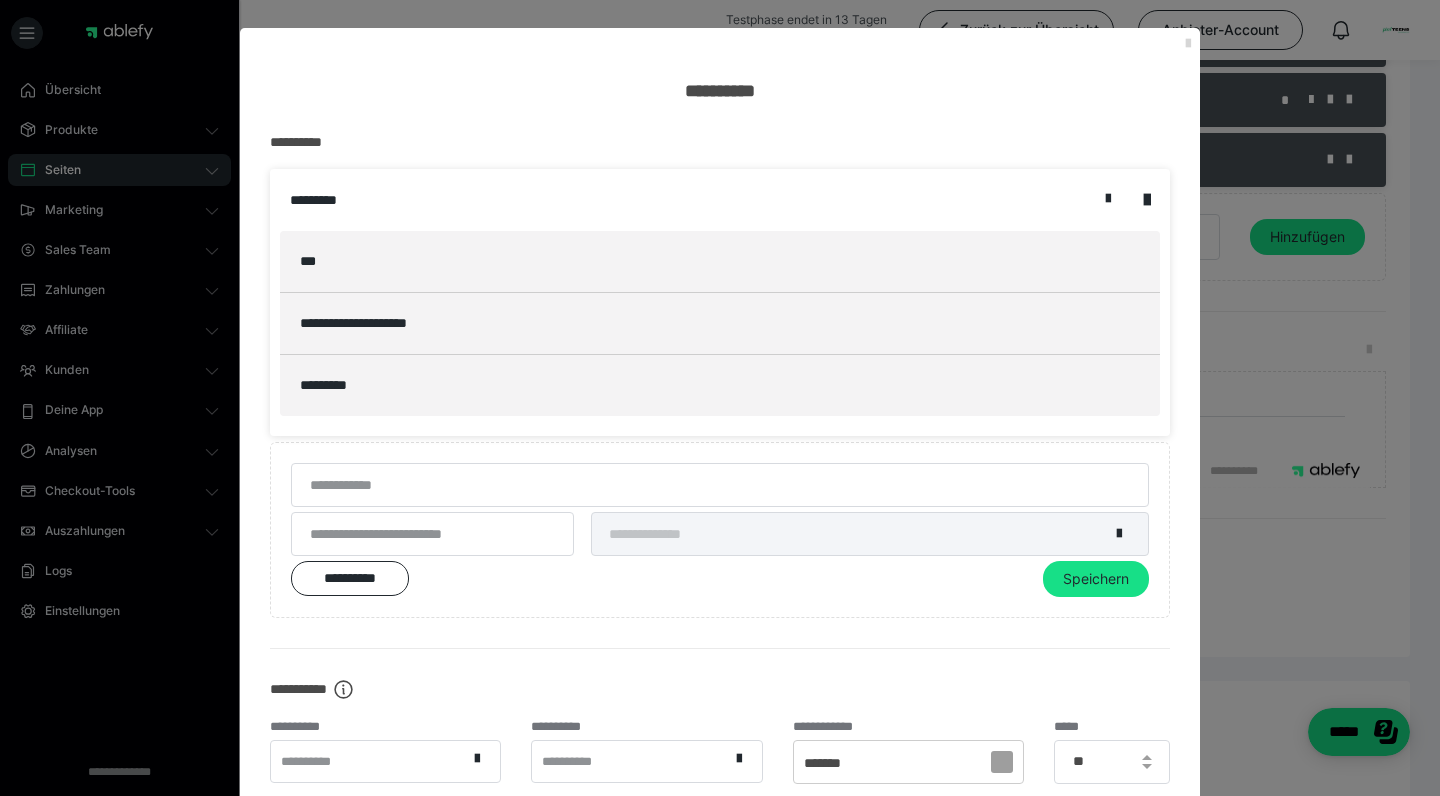 click at bounding box center [1188, 44] 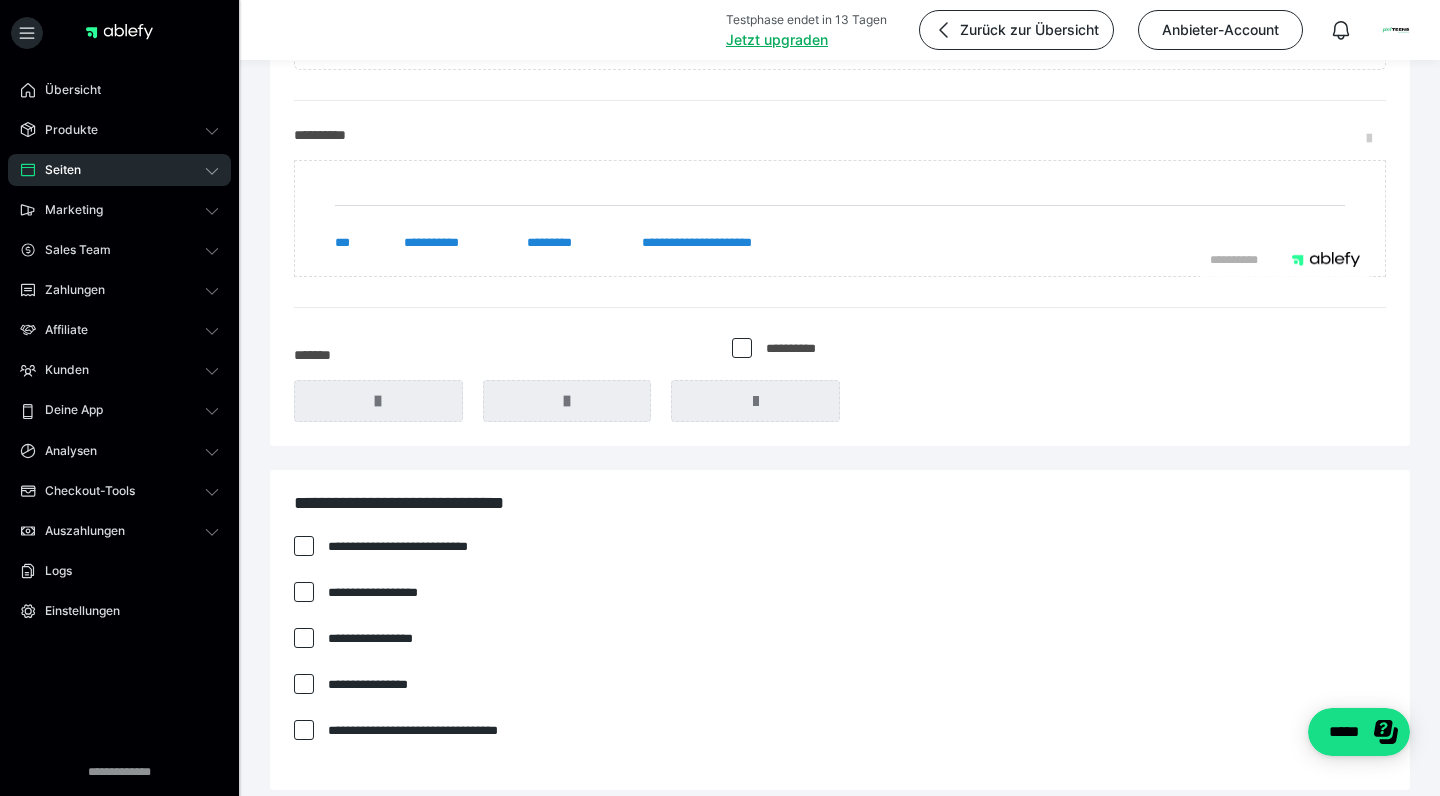 scroll, scrollTop: 694, scrollLeft: 0, axis: vertical 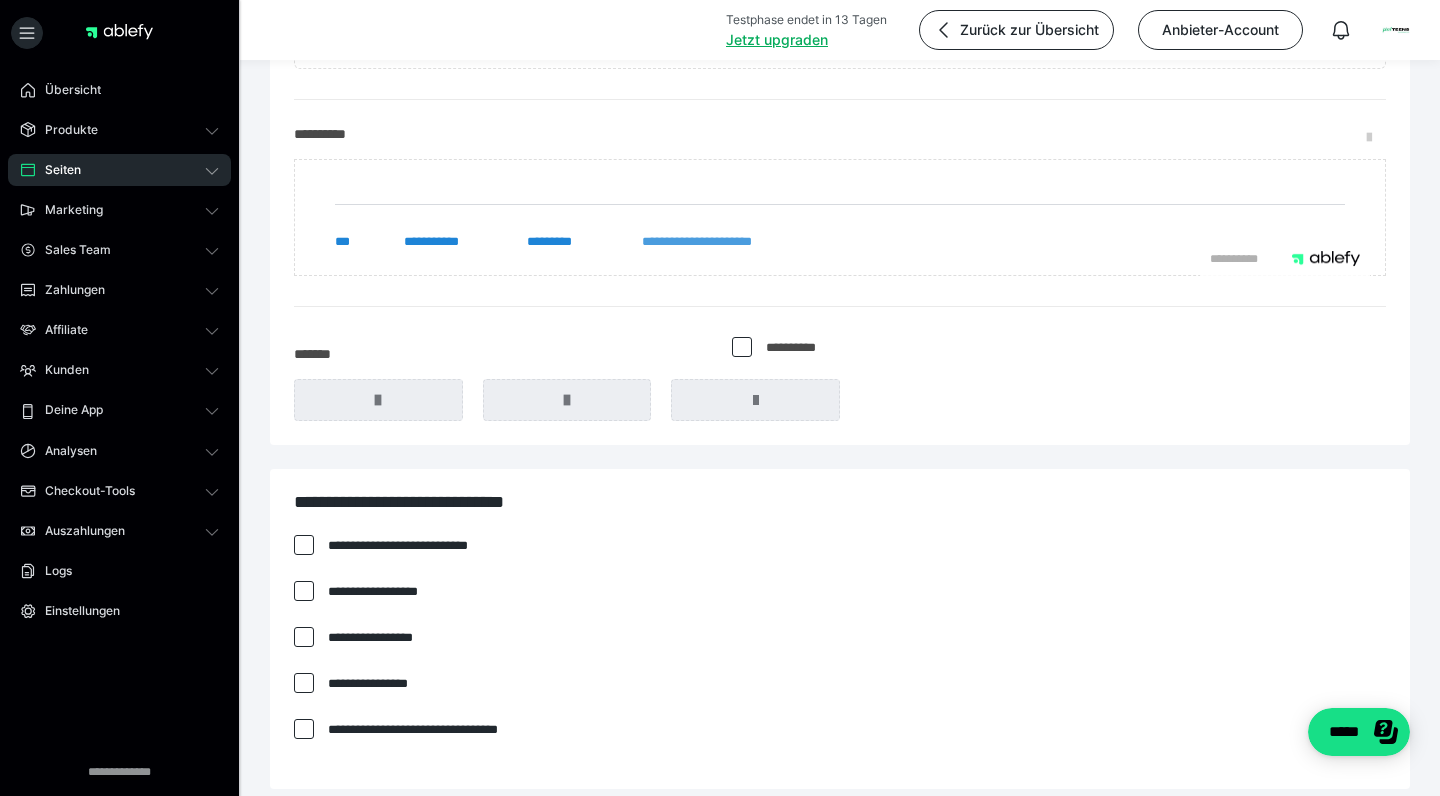 click on "**********" at bounding box center (717, 242) 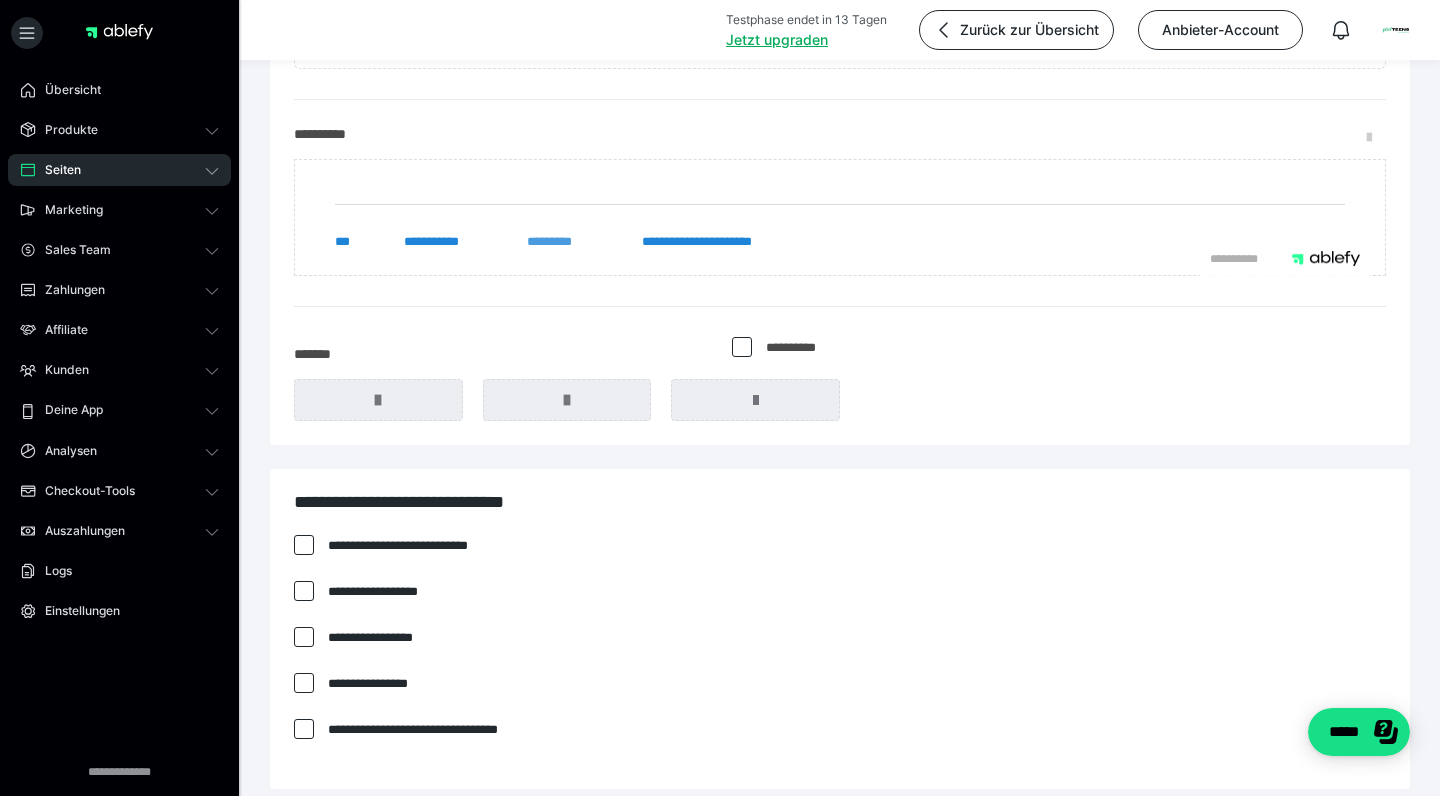 click on "*********" at bounding box center [564, 242] 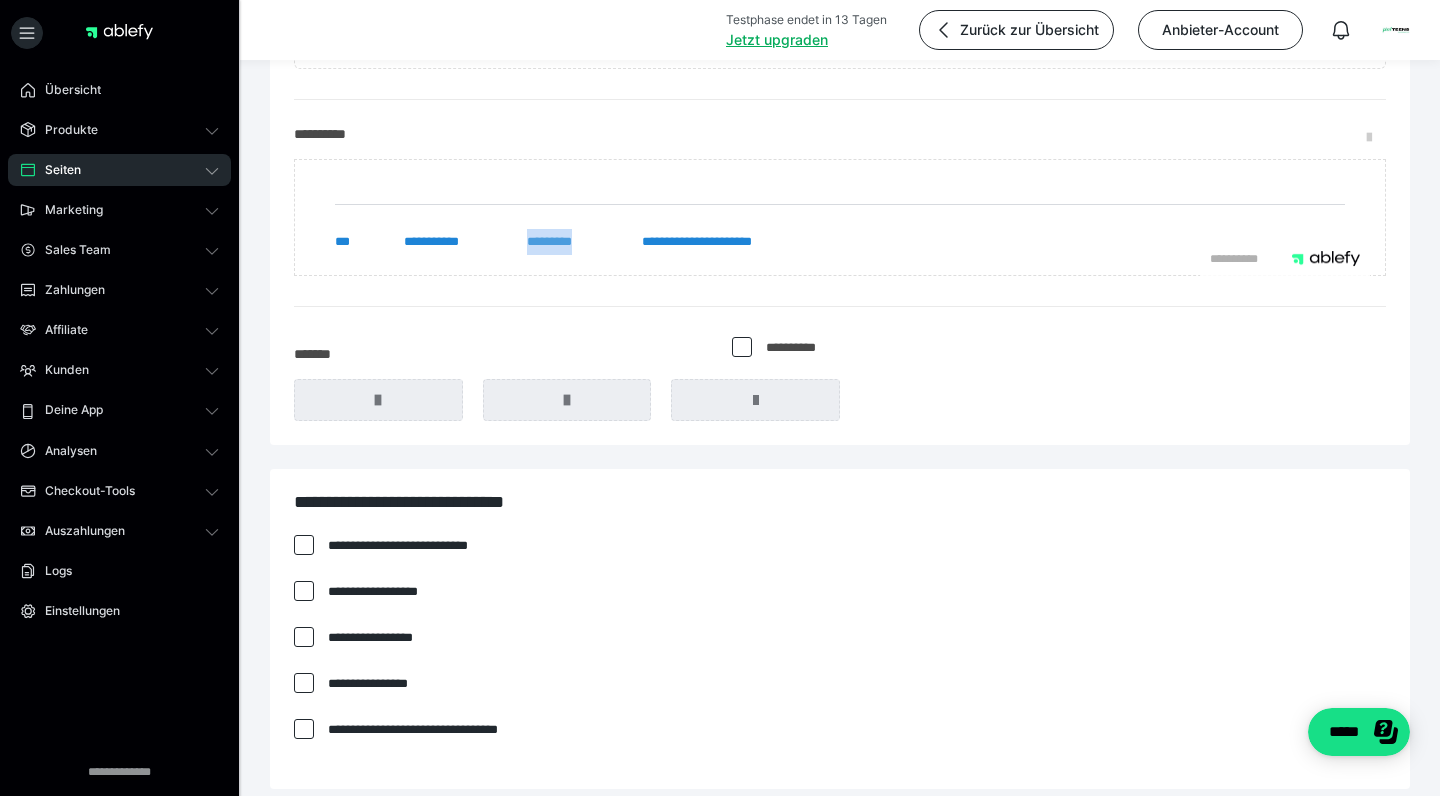 click on "*********" at bounding box center [564, 242] 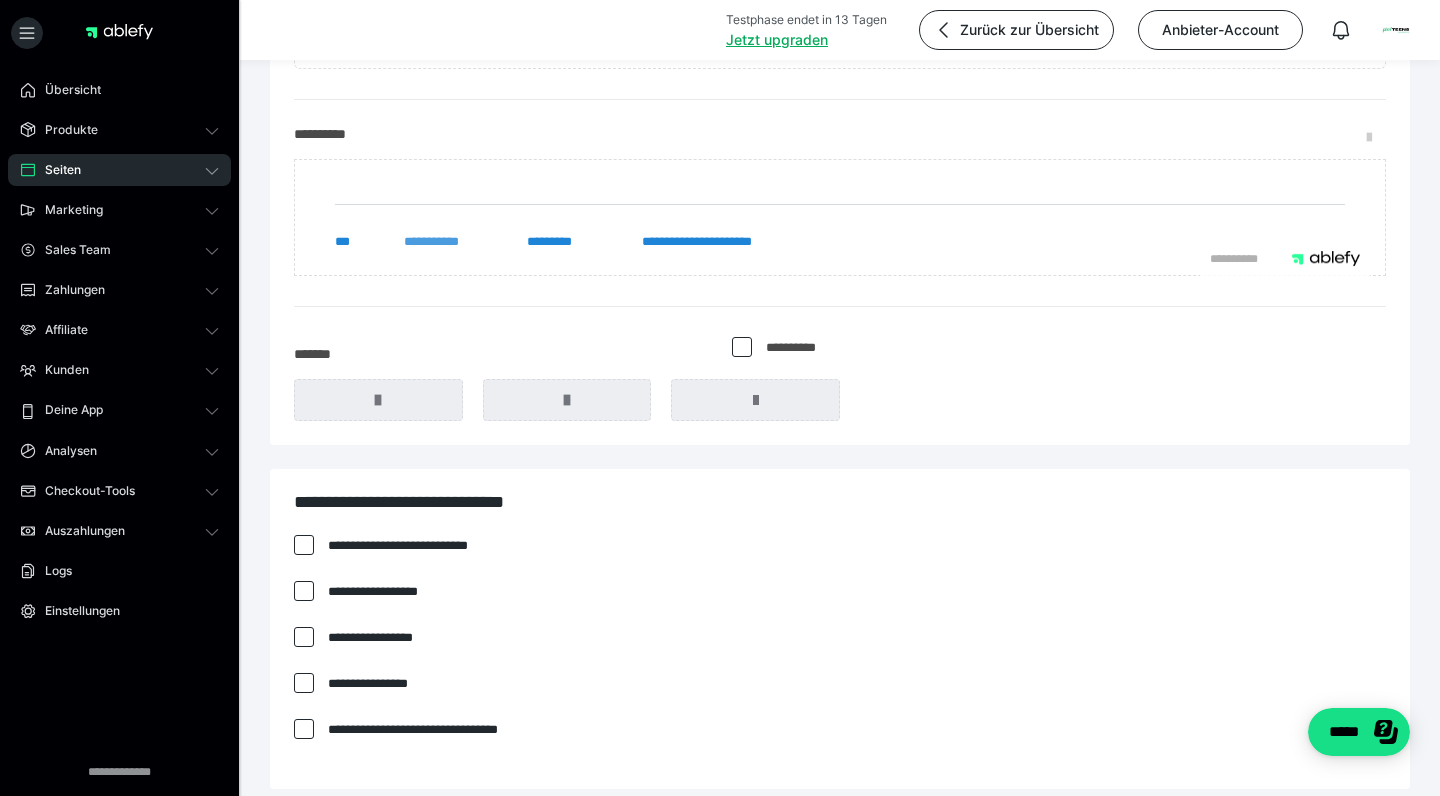 click on "**********" at bounding box center [445, 242] 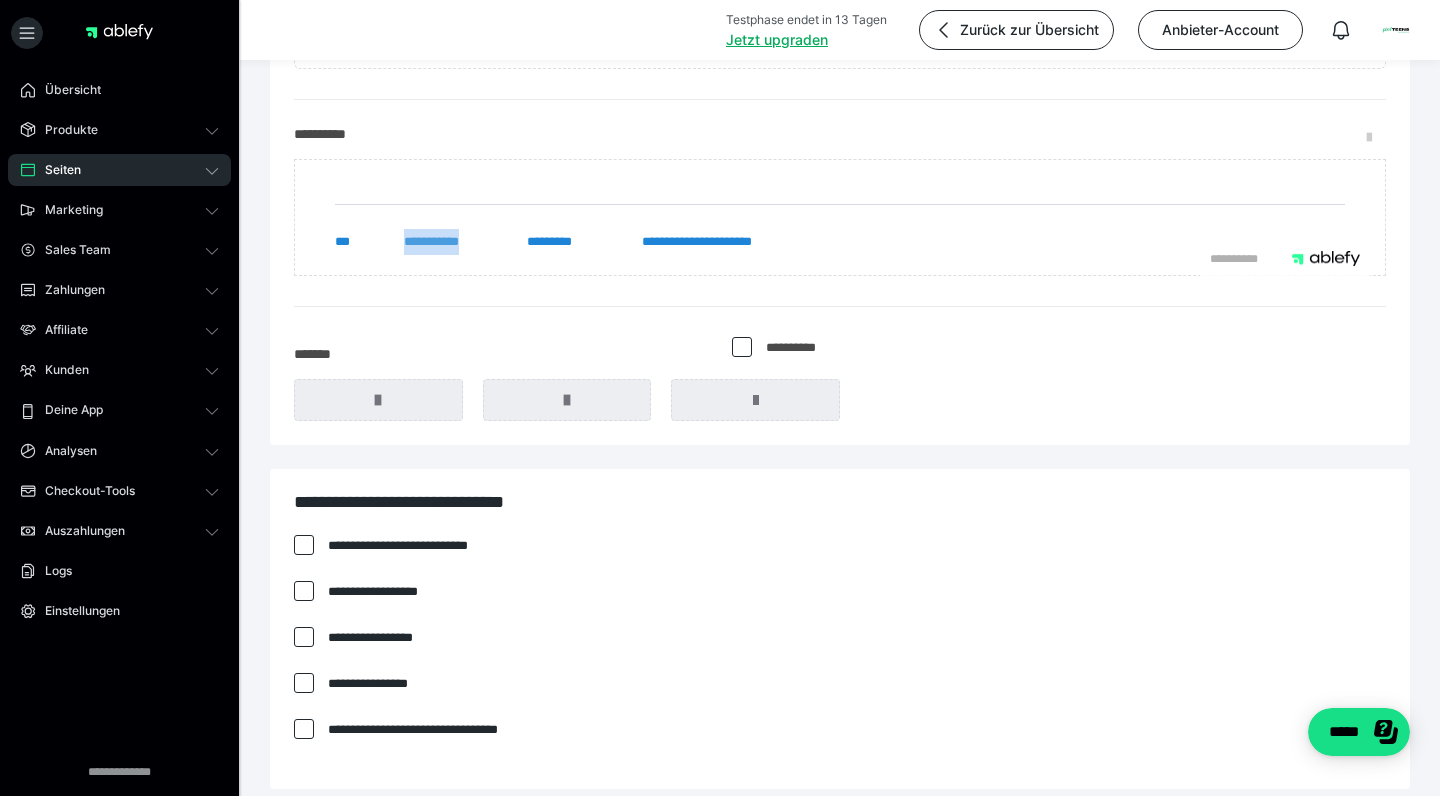 click on "**********" at bounding box center [445, 242] 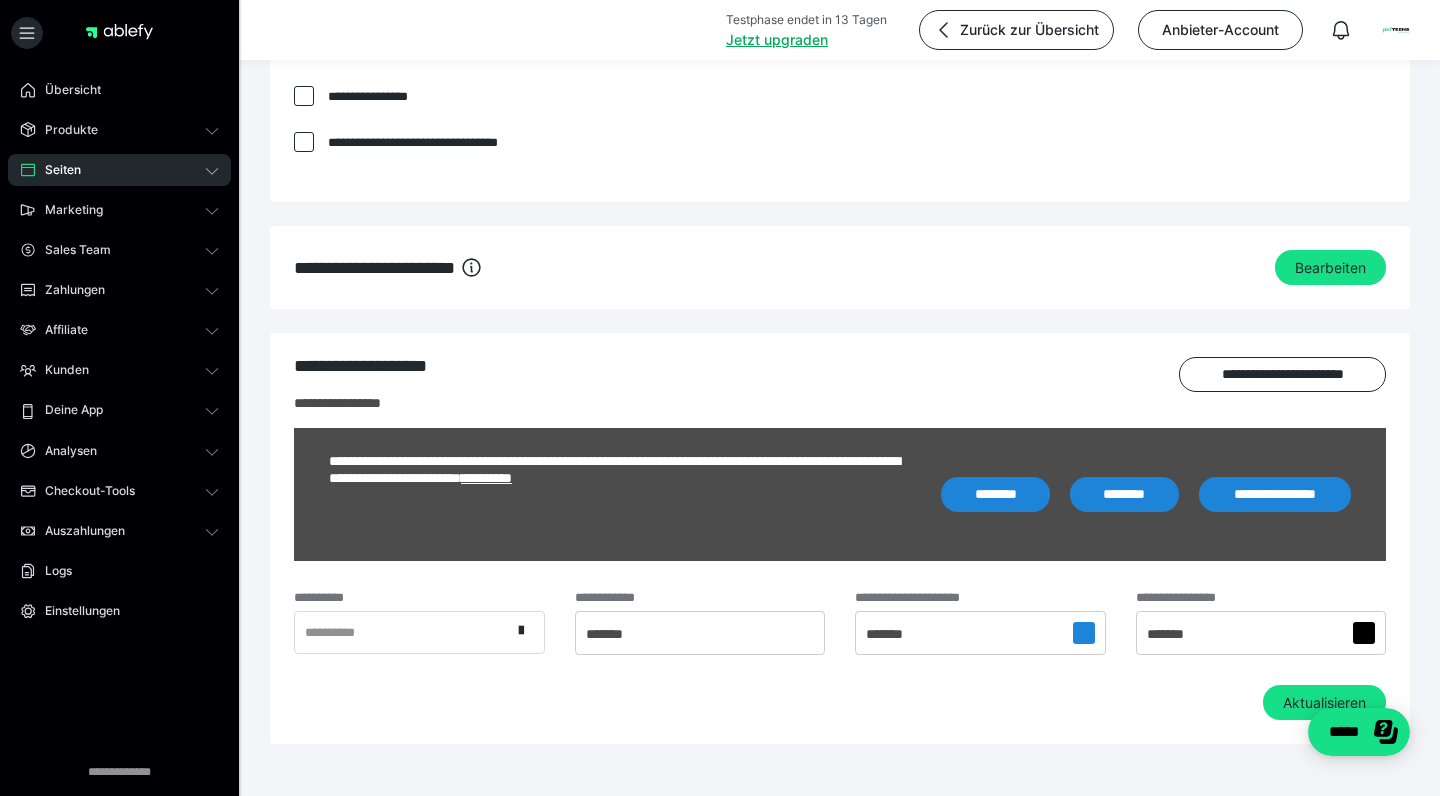 scroll, scrollTop: 1283, scrollLeft: 0, axis: vertical 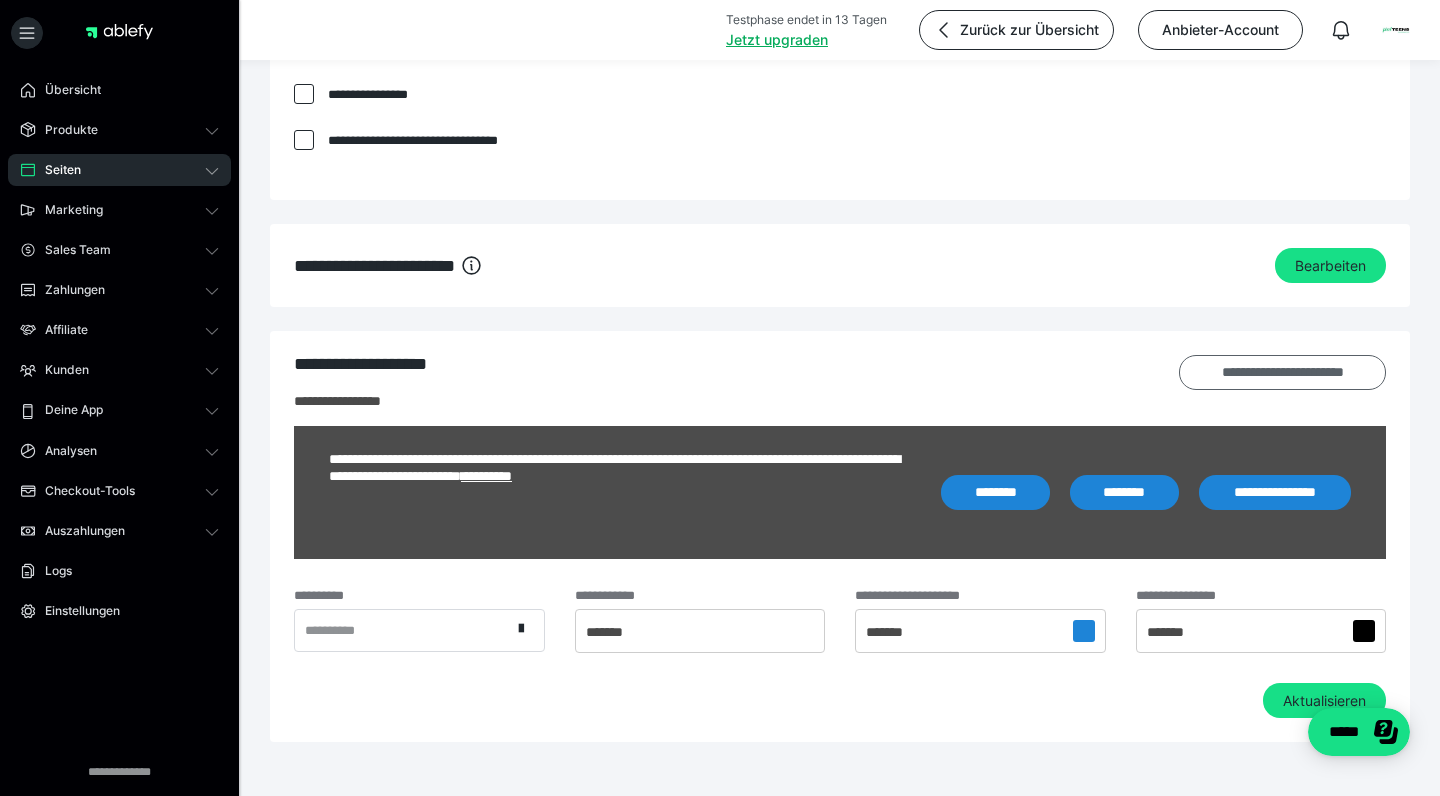 click on "**********" at bounding box center [1282, 372] 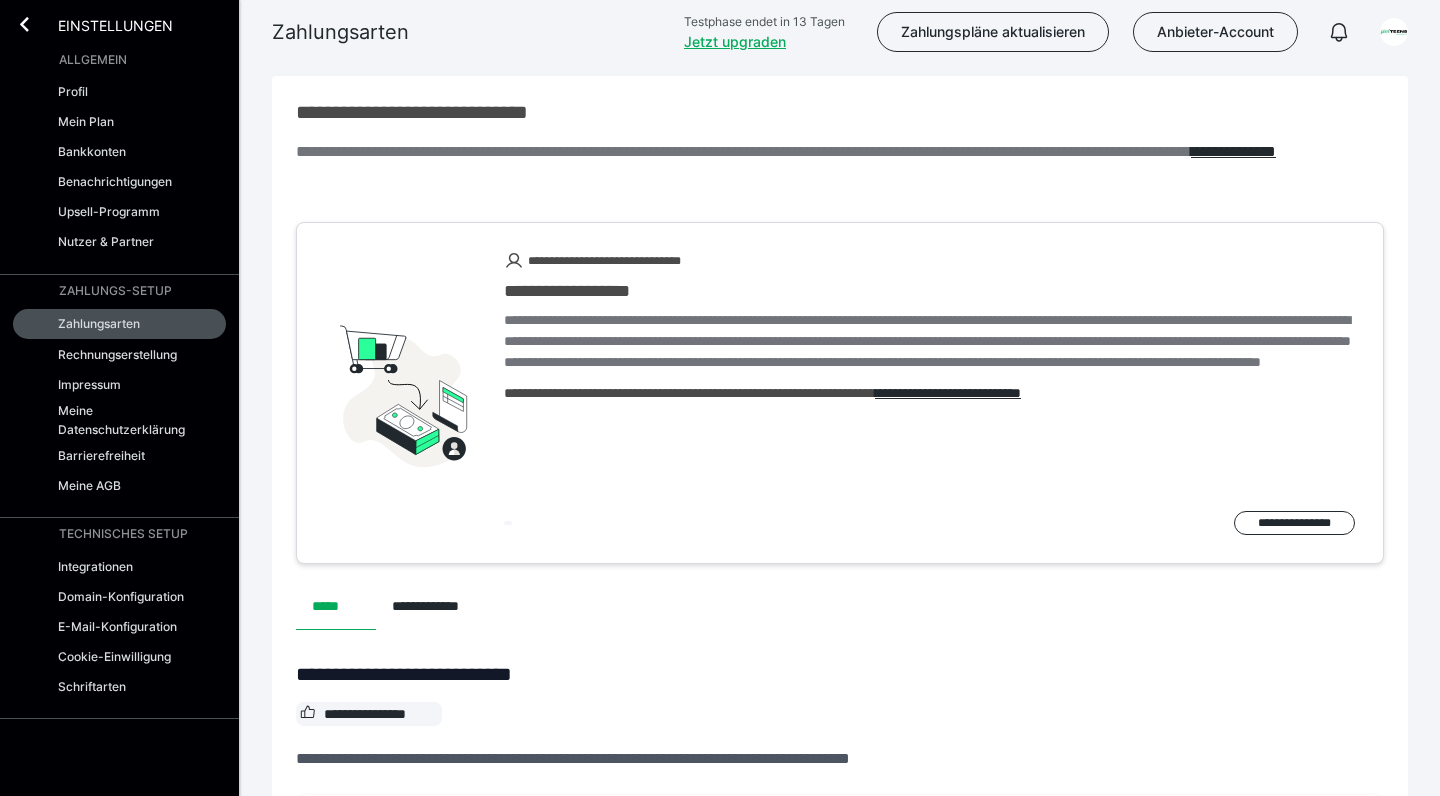scroll, scrollTop: 867, scrollLeft: 0, axis: vertical 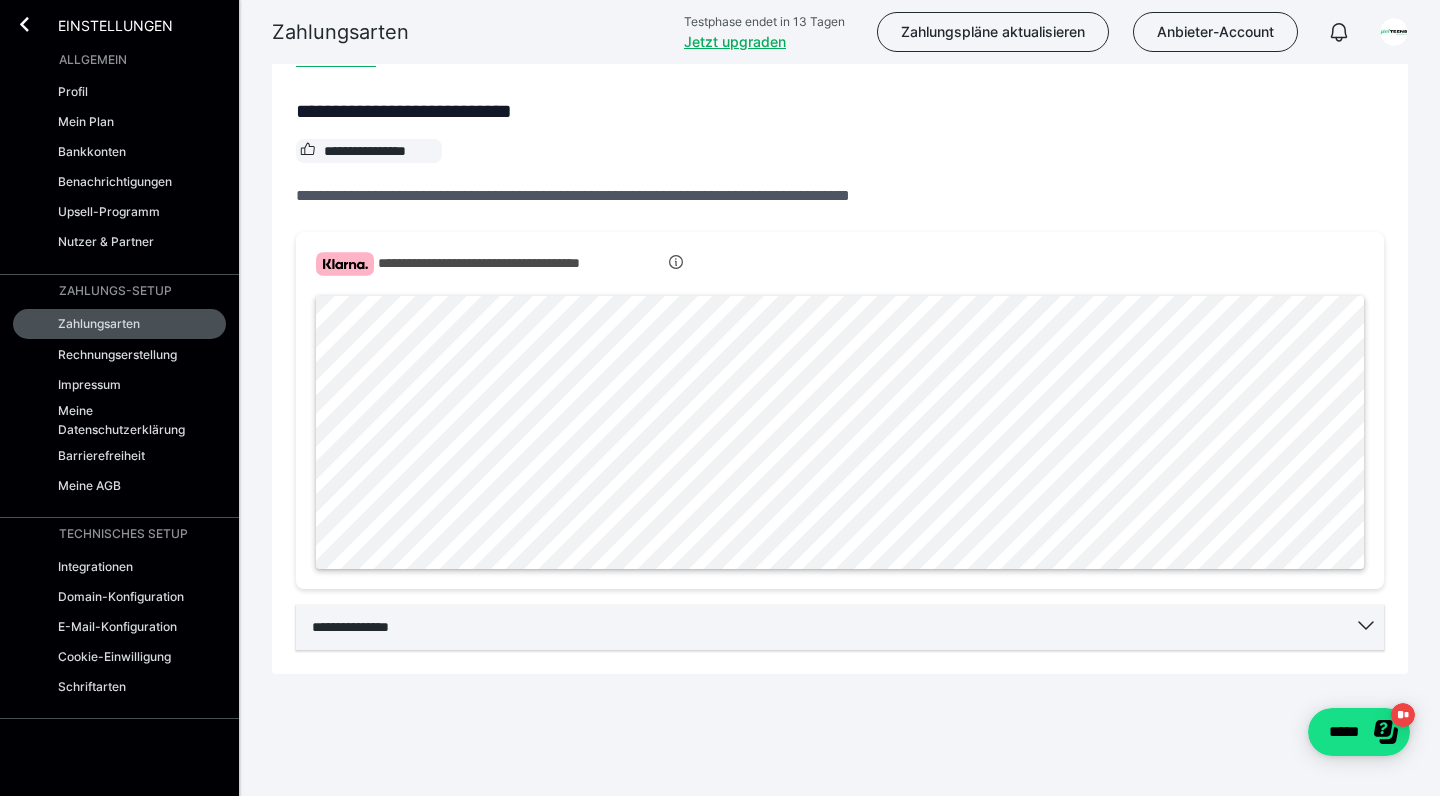 click on "**********" at bounding box center (840, 627) 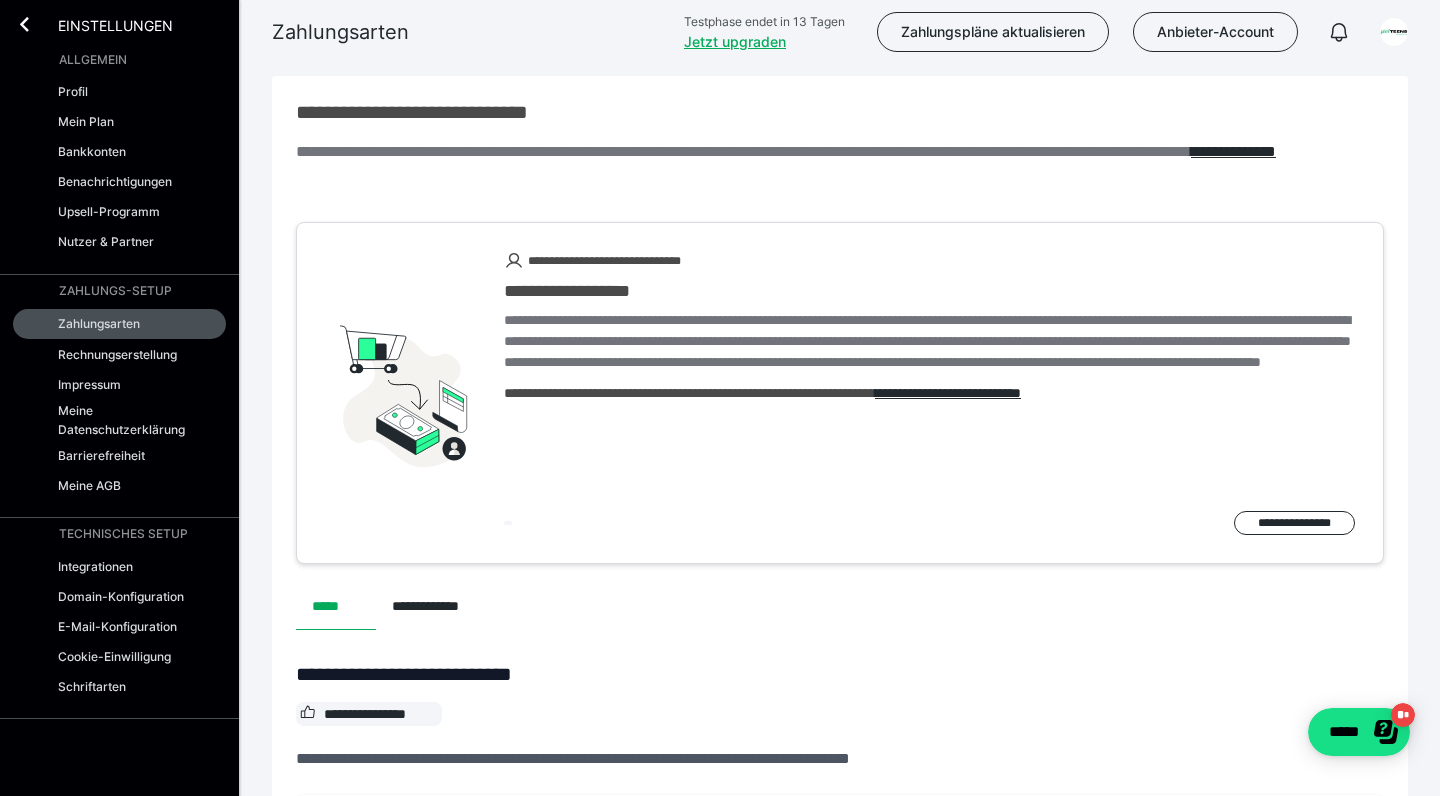 scroll, scrollTop: 0, scrollLeft: 0, axis: both 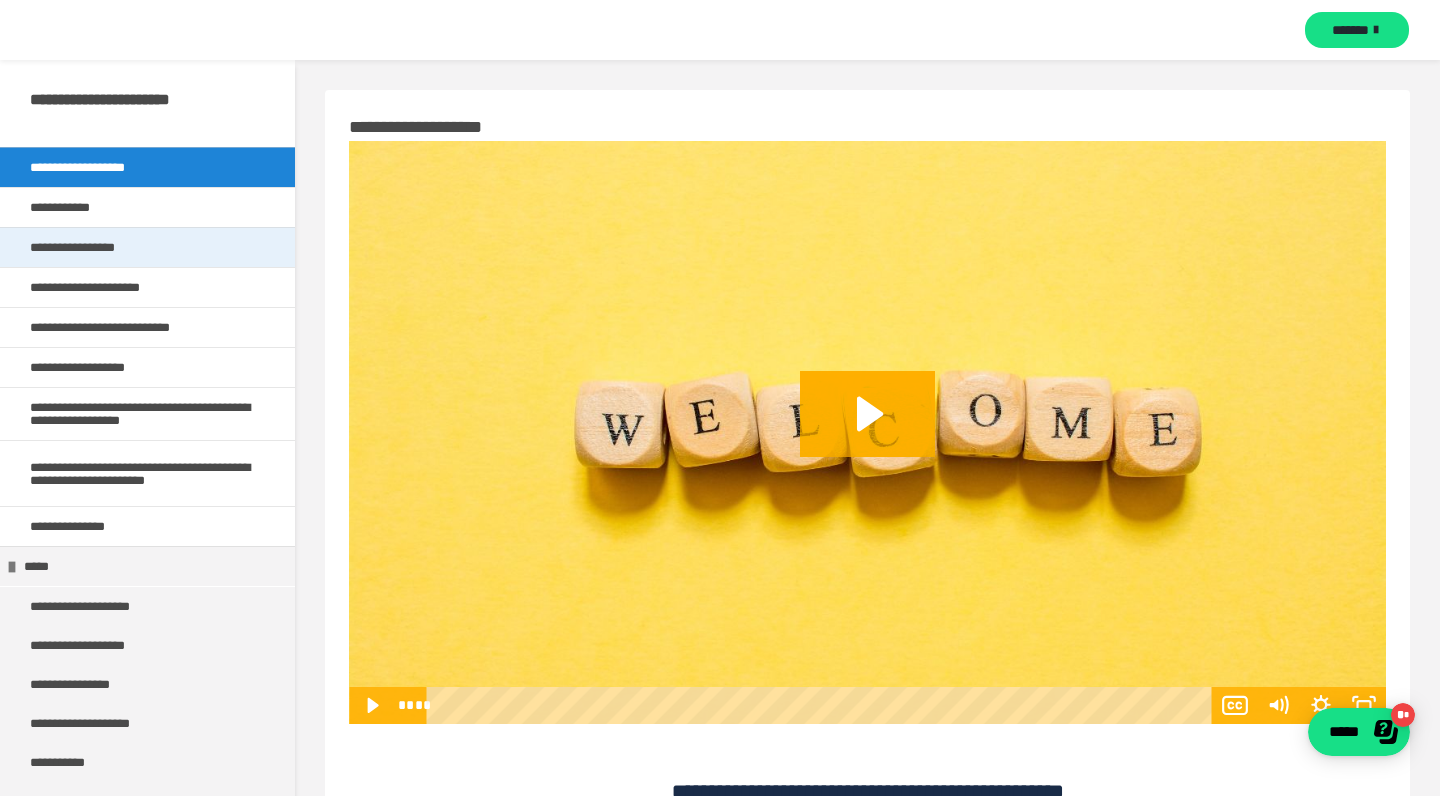 click on "**********" at bounding box center (89, 247) 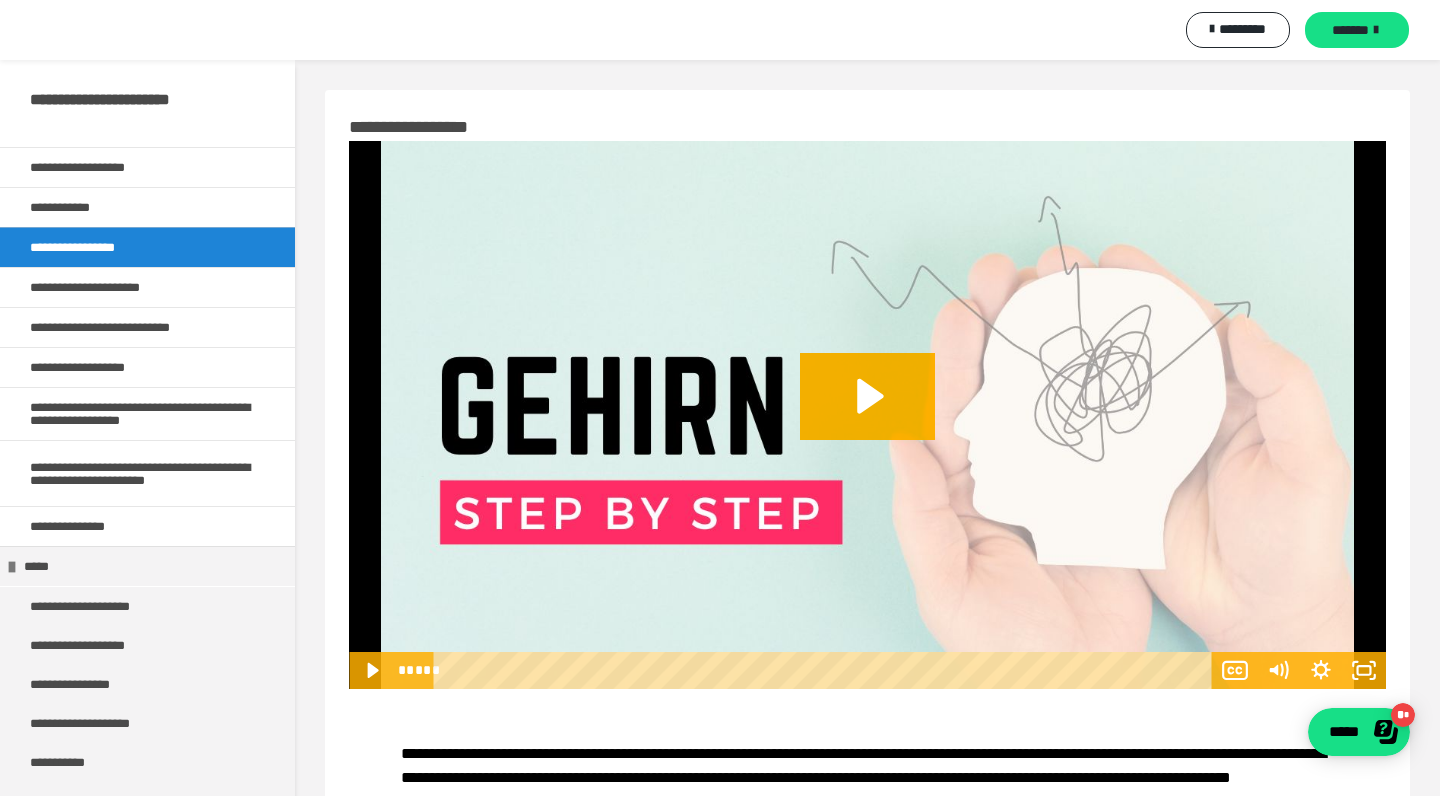 scroll, scrollTop: 0, scrollLeft: 0, axis: both 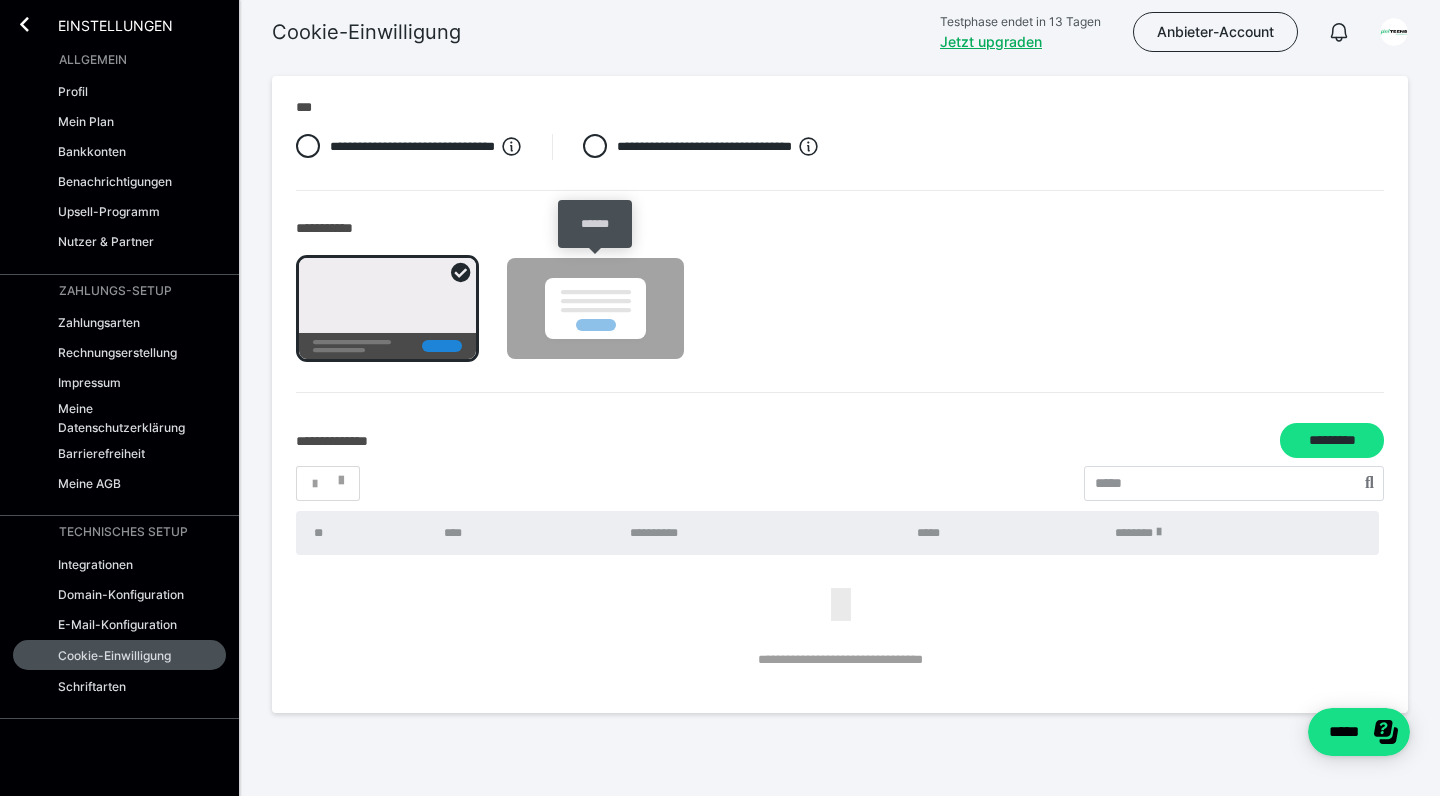 click at bounding box center [595, 308] 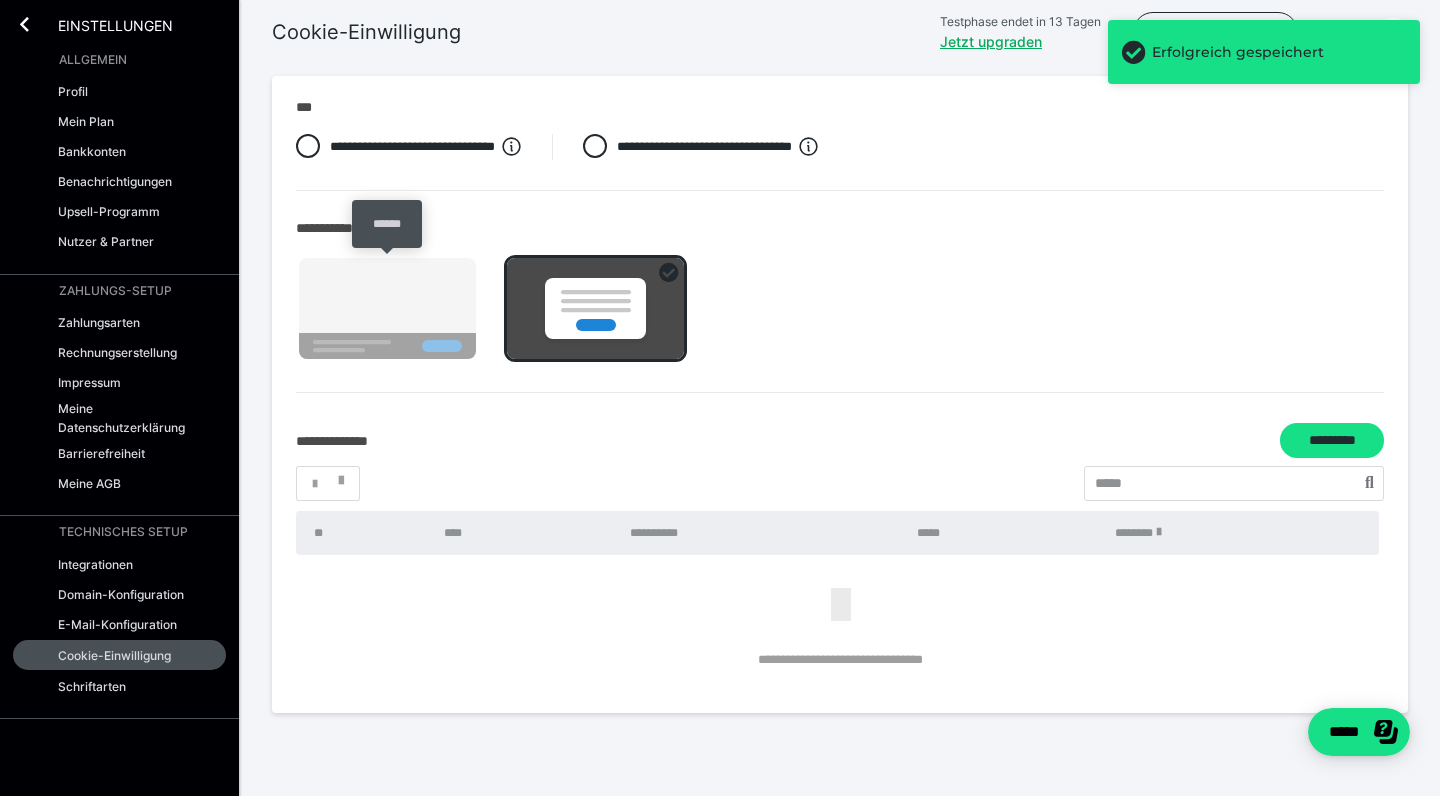 click at bounding box center (387, 308) 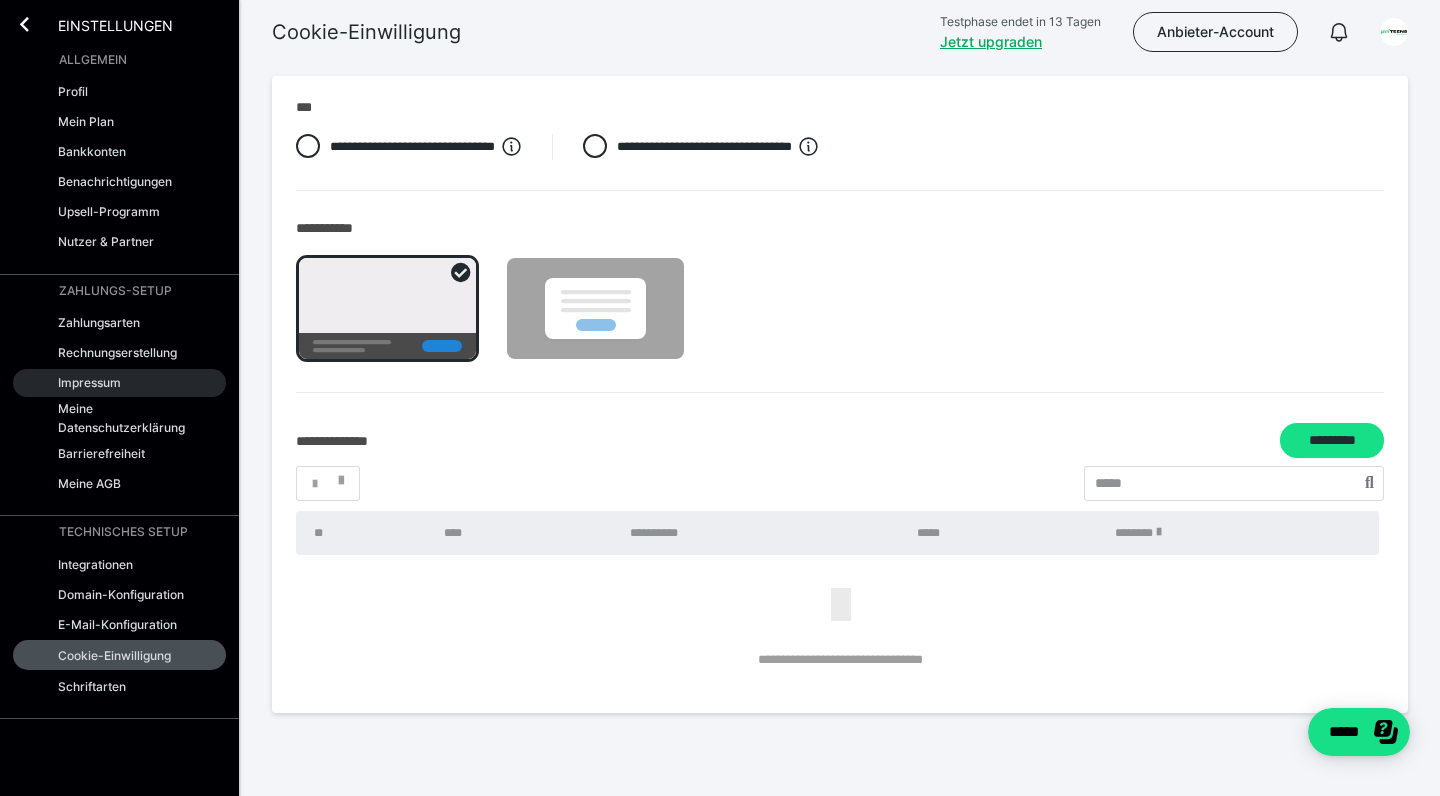 scroll, scrollTop: 0, scrollLeft: 0, axis: both 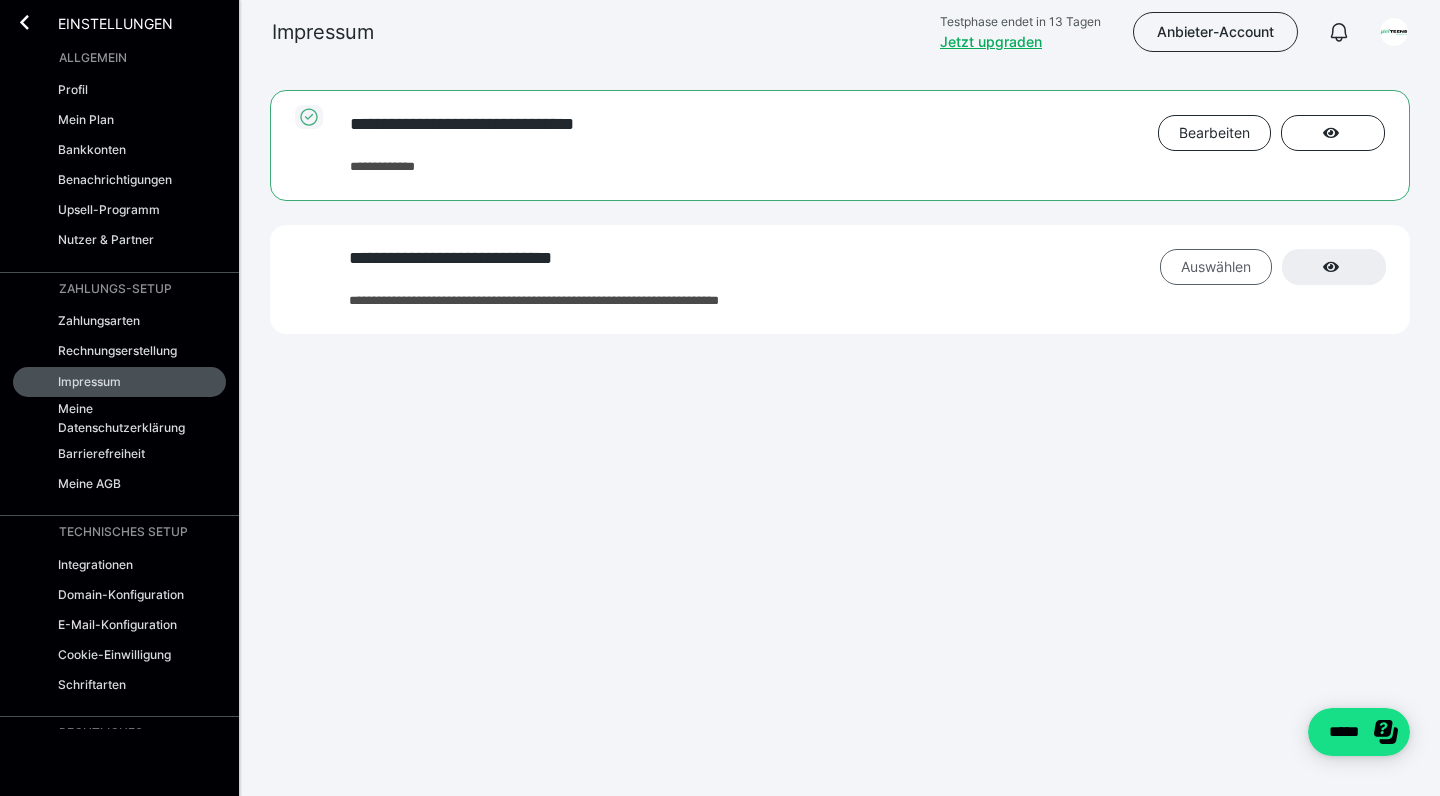 click on "Auswählen" at bounding box center [1214, 132] 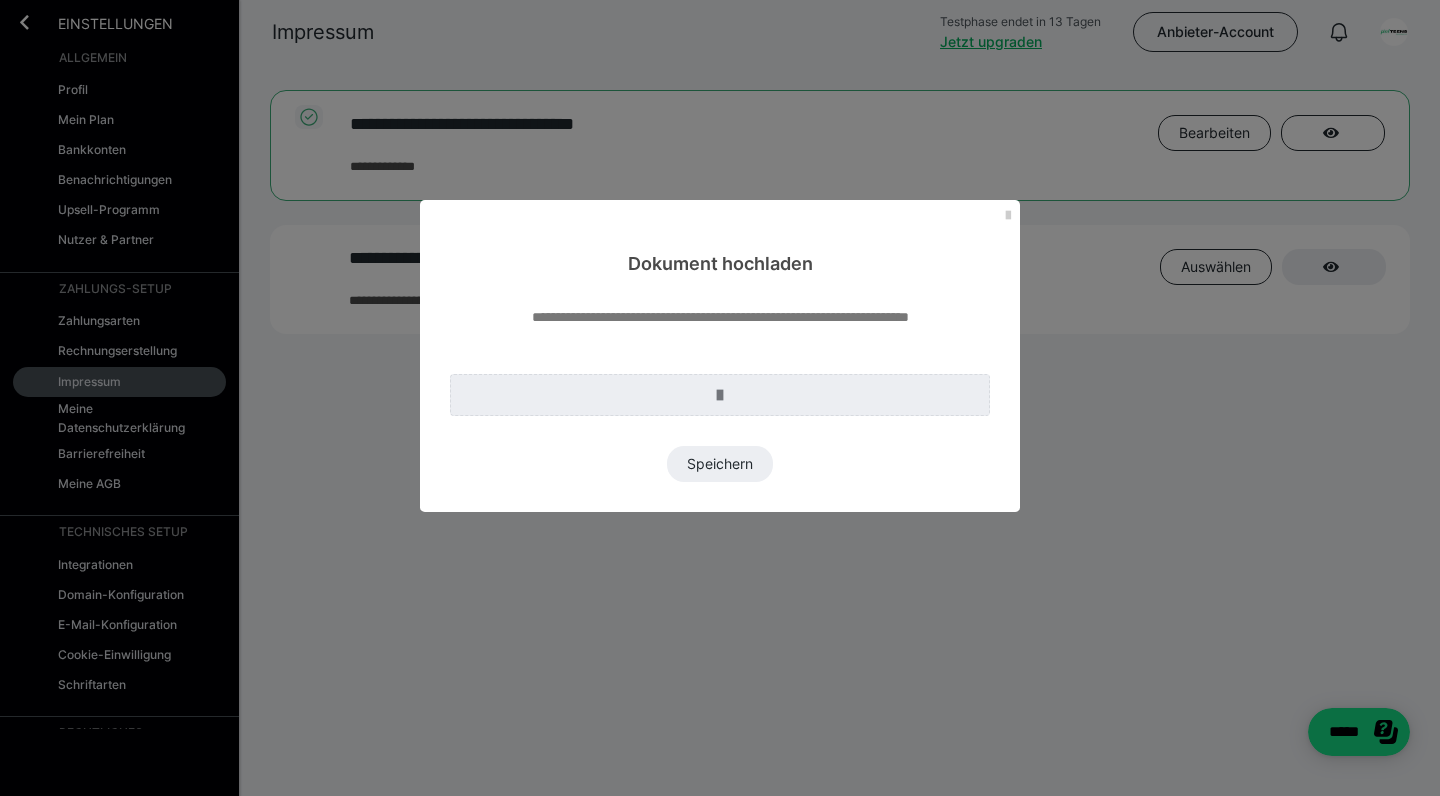 drag, startPoint x: 1004, startPoint y: 217, endPoint x: 1054, endPoint y: 195, distance: 54.626 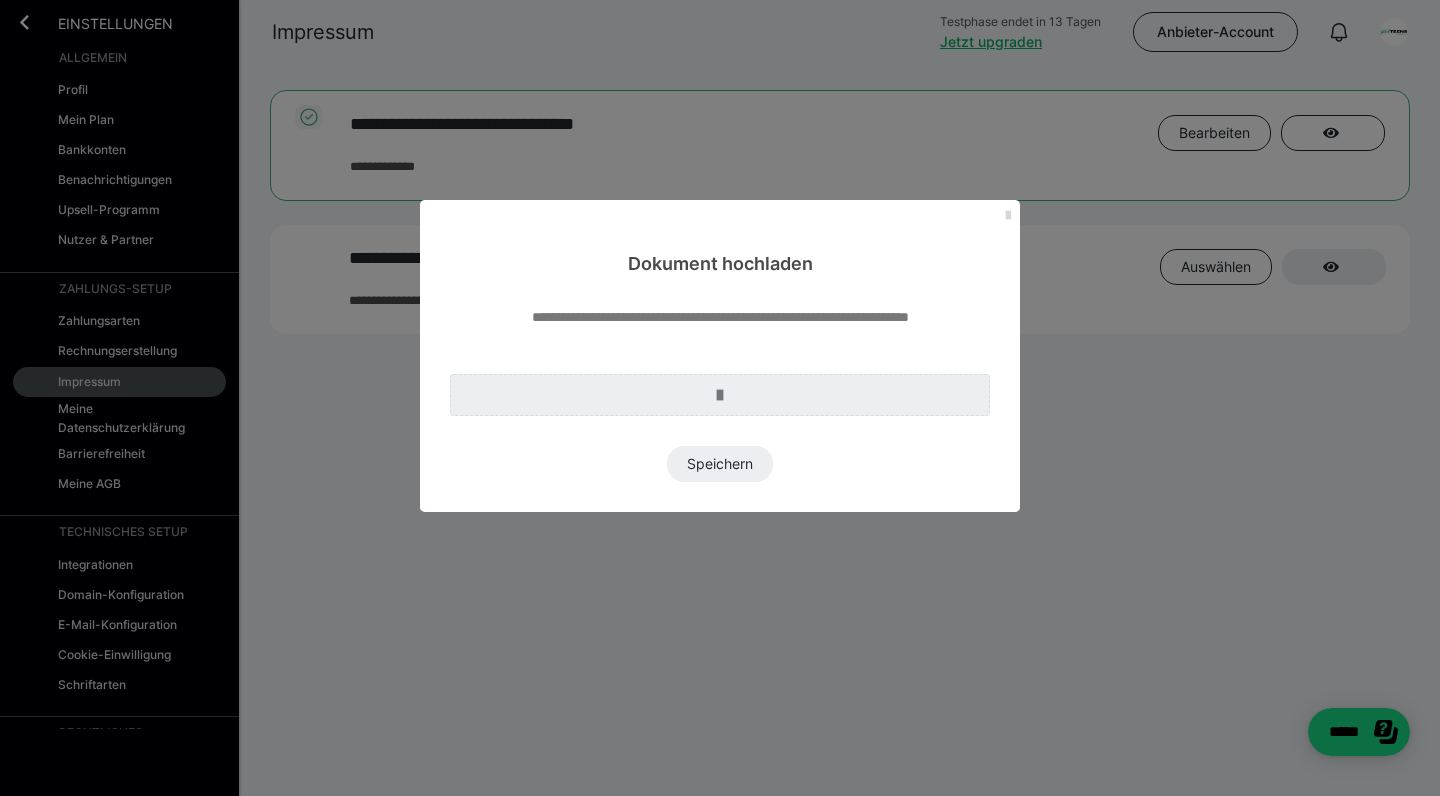 click at bounding box center (1008, 216) 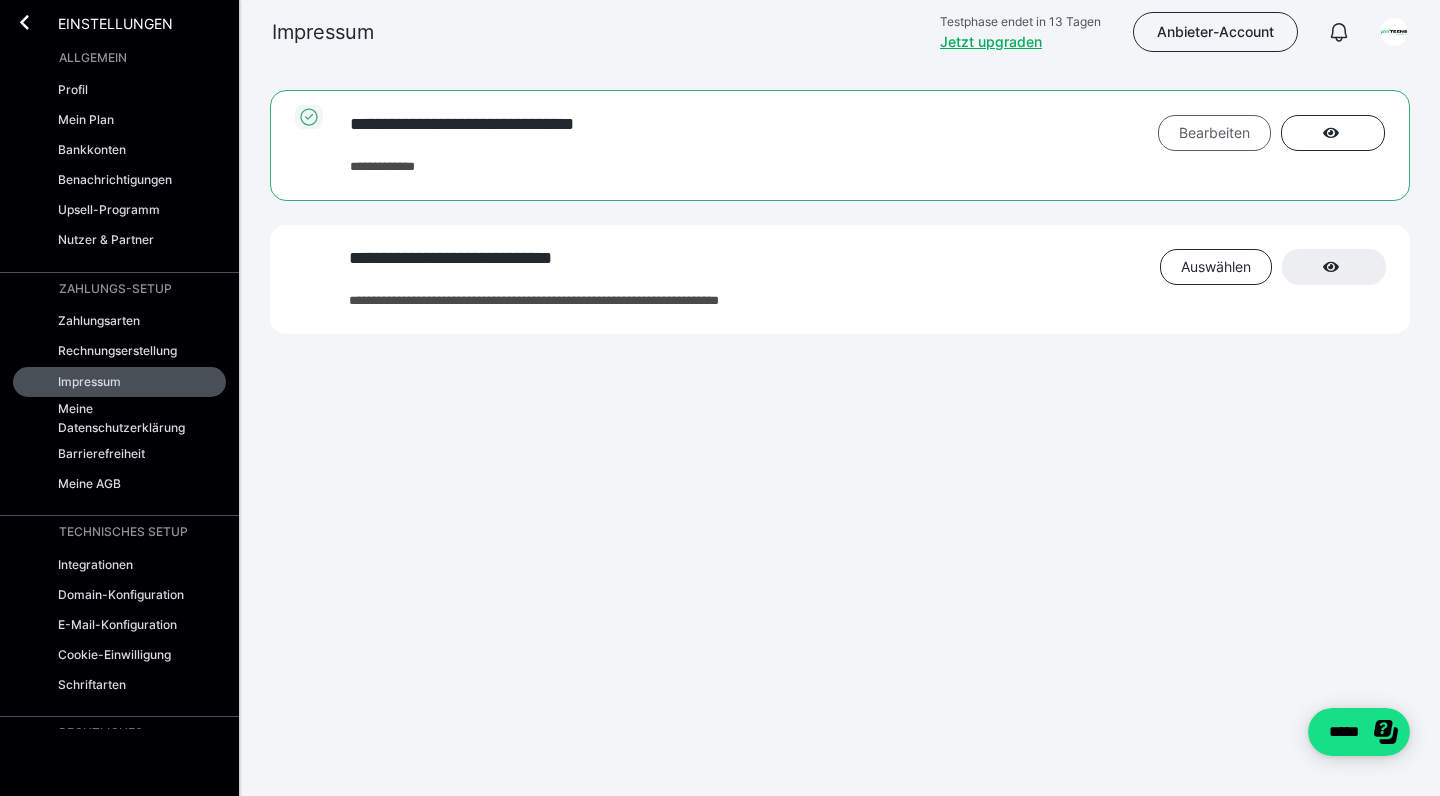 click on "Bearbeiten" at bounding box center (1214, 132) 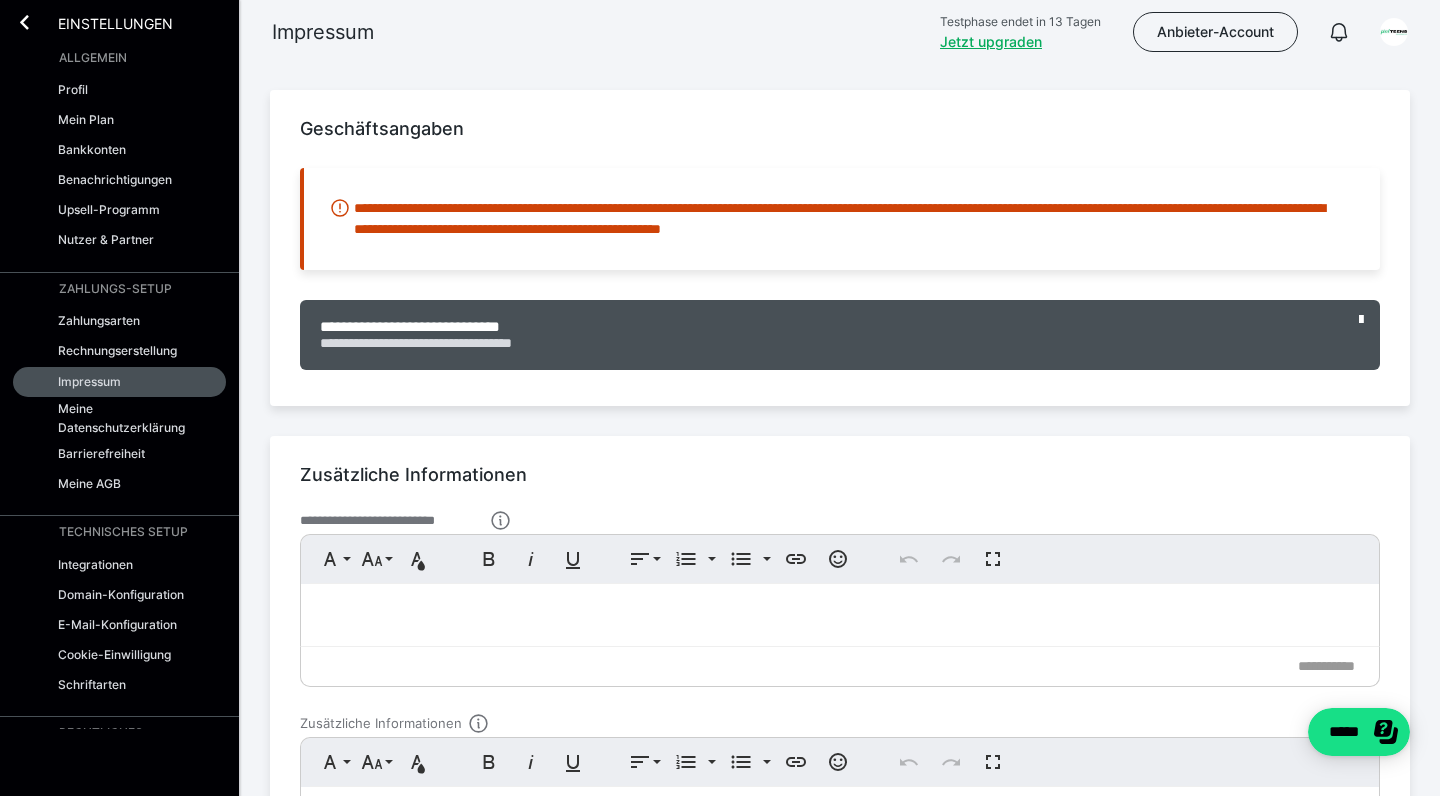 scroll, scrollTop: 0, scrollLeft: 0, axis: both 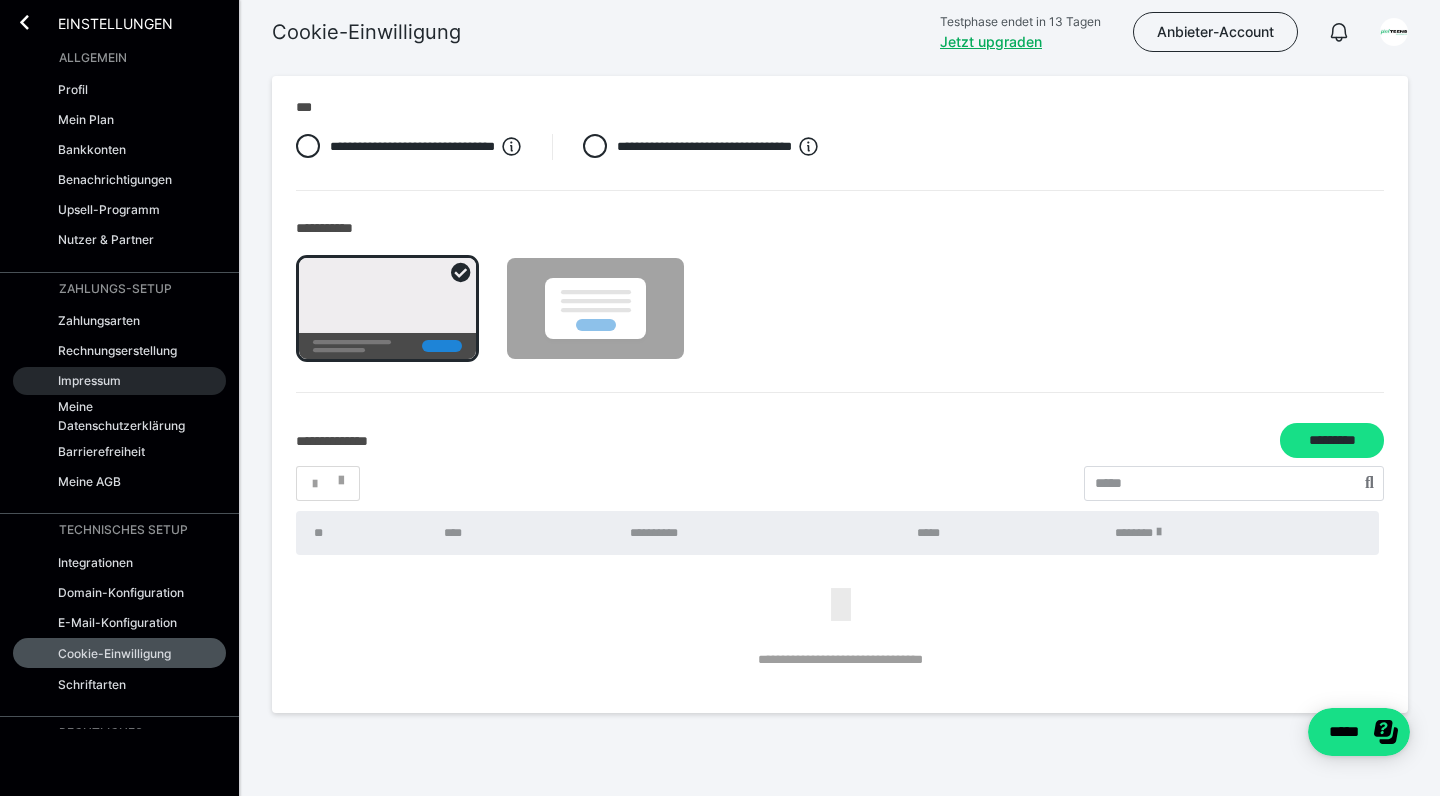 click on "Impressum" at bounding box center [89, 380] 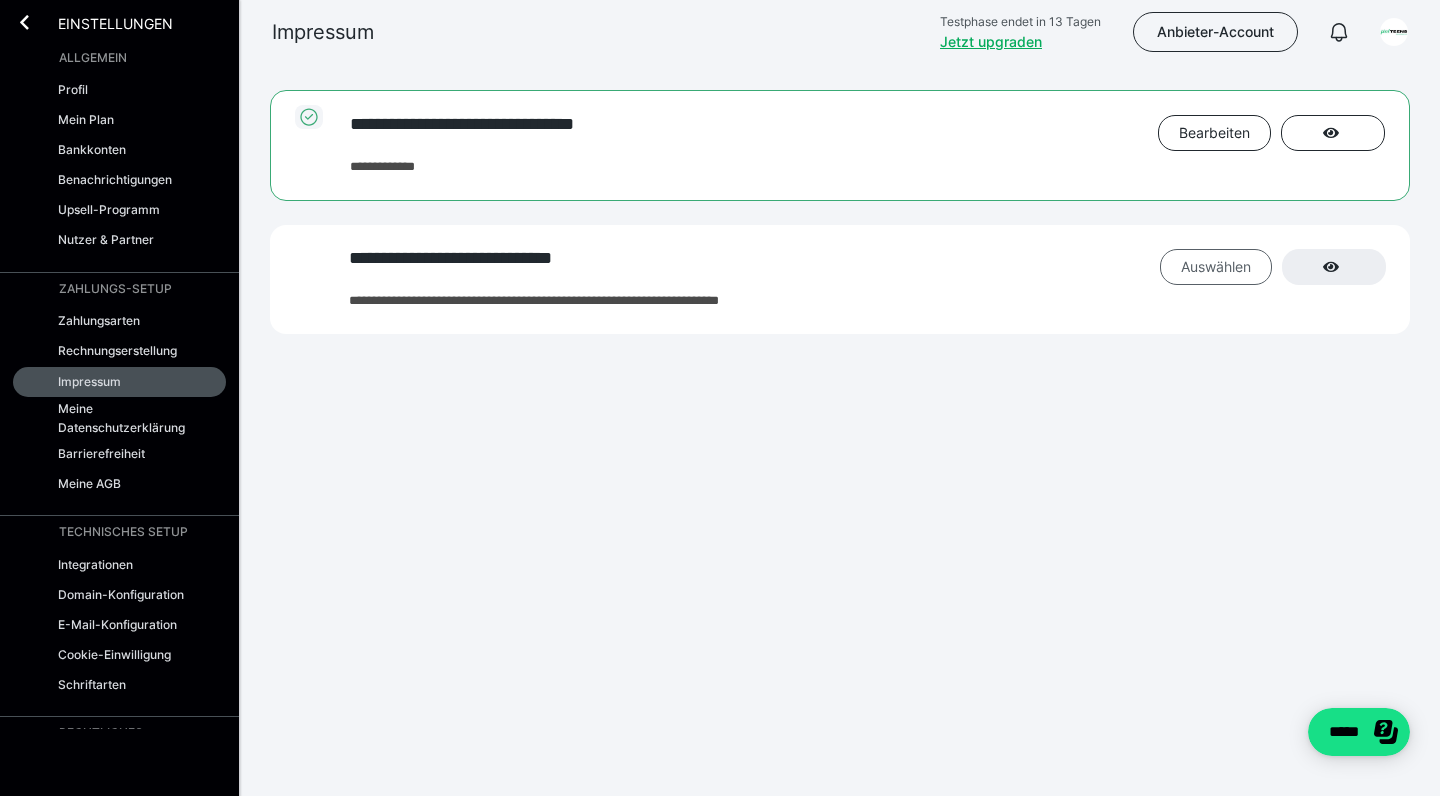 click on "Auswählen" at bounding box center [1214, 132] 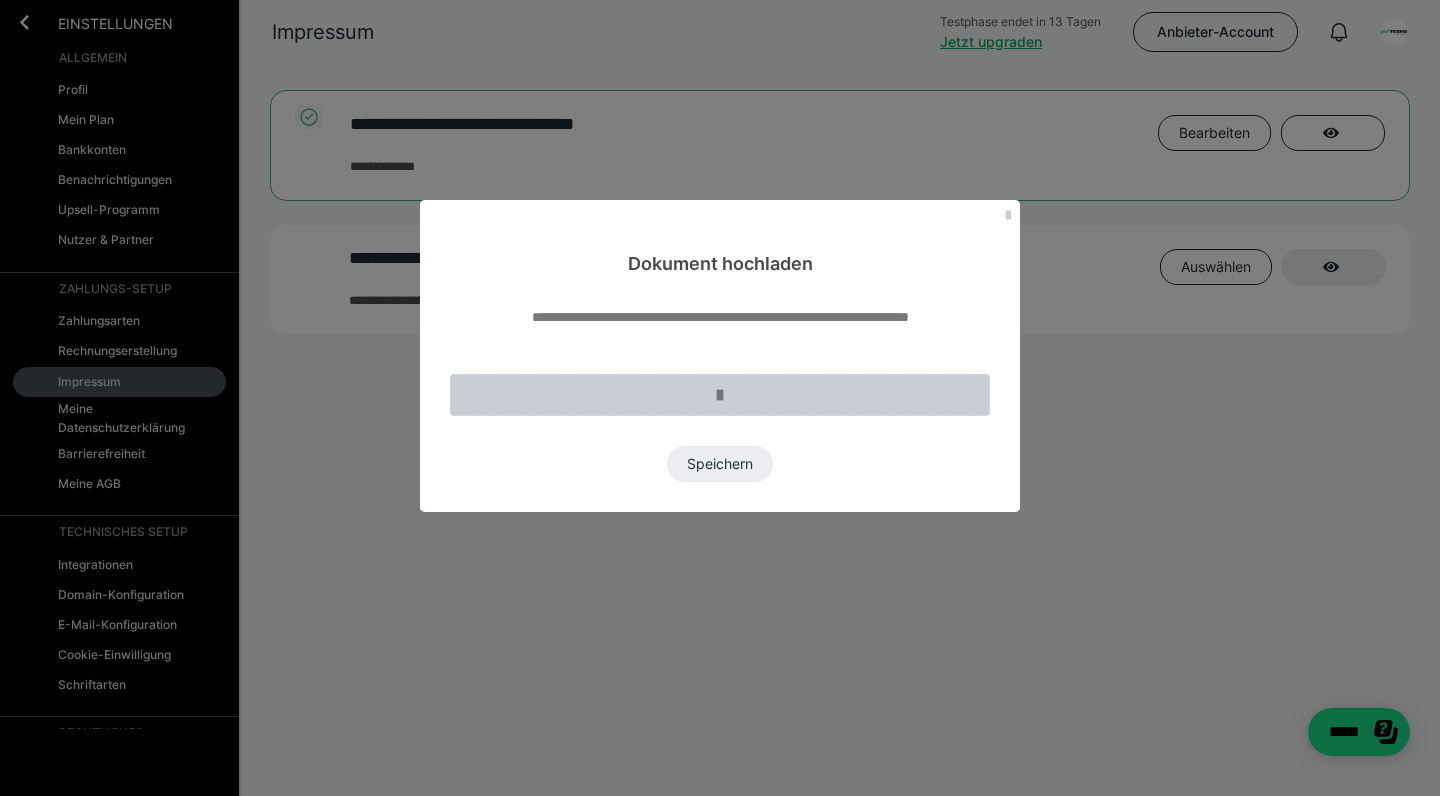 click at bounding box center [720, 395] 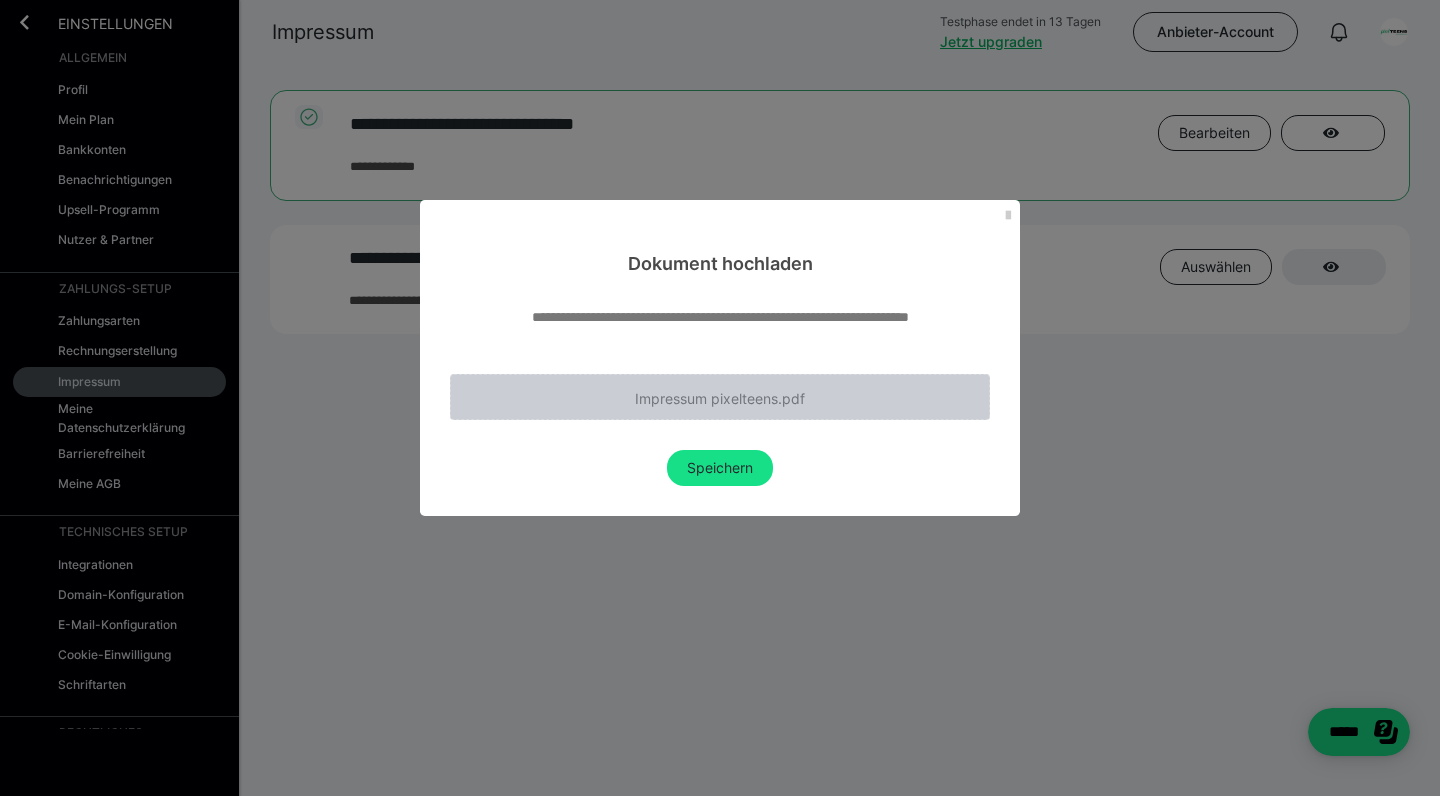 drag, startPoint x: 740, startPoint y: 470, endPoint x: 1002, endPoint y: 588, distance: 287.34647 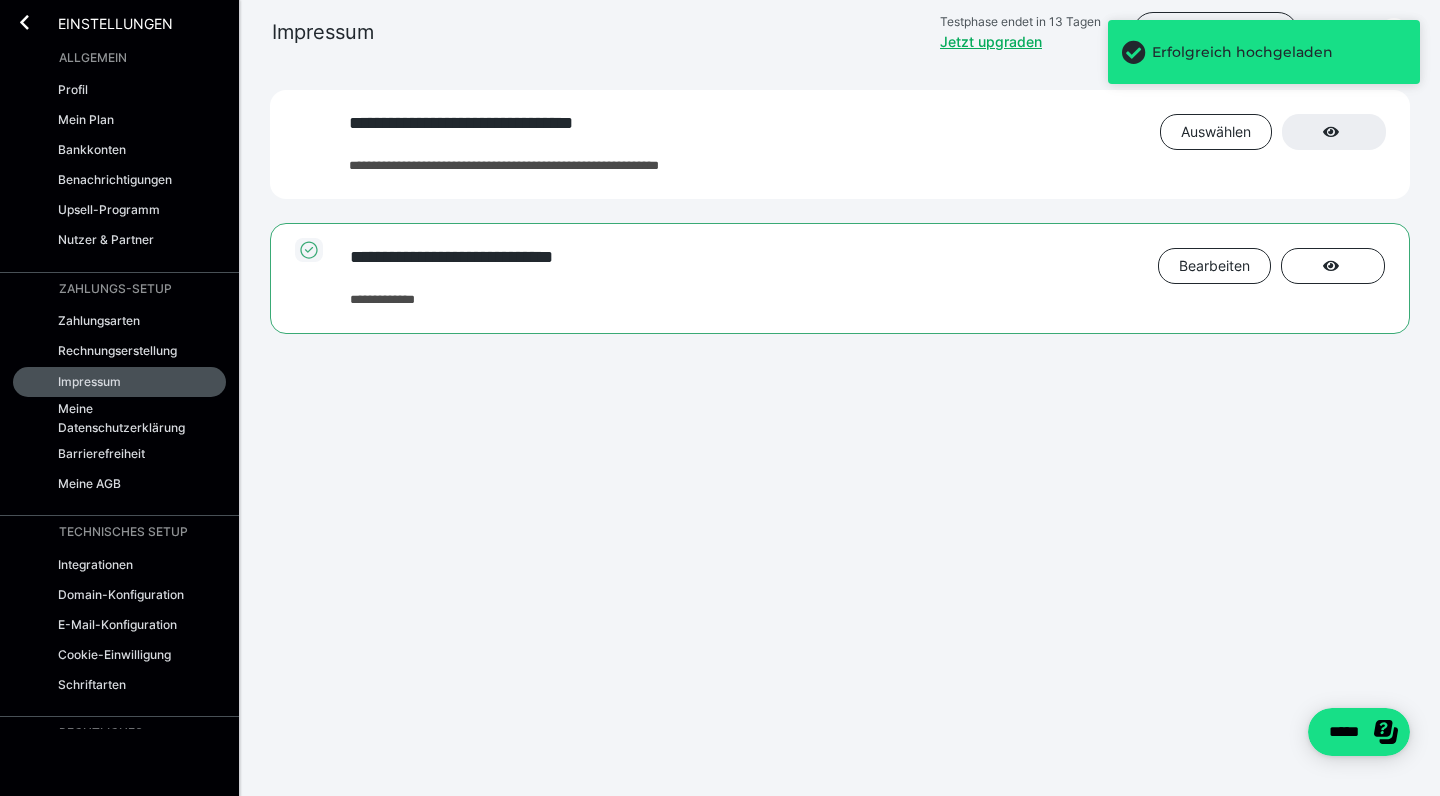 scroll, scrollTop: 0, scrollLeft: 0, axis: both 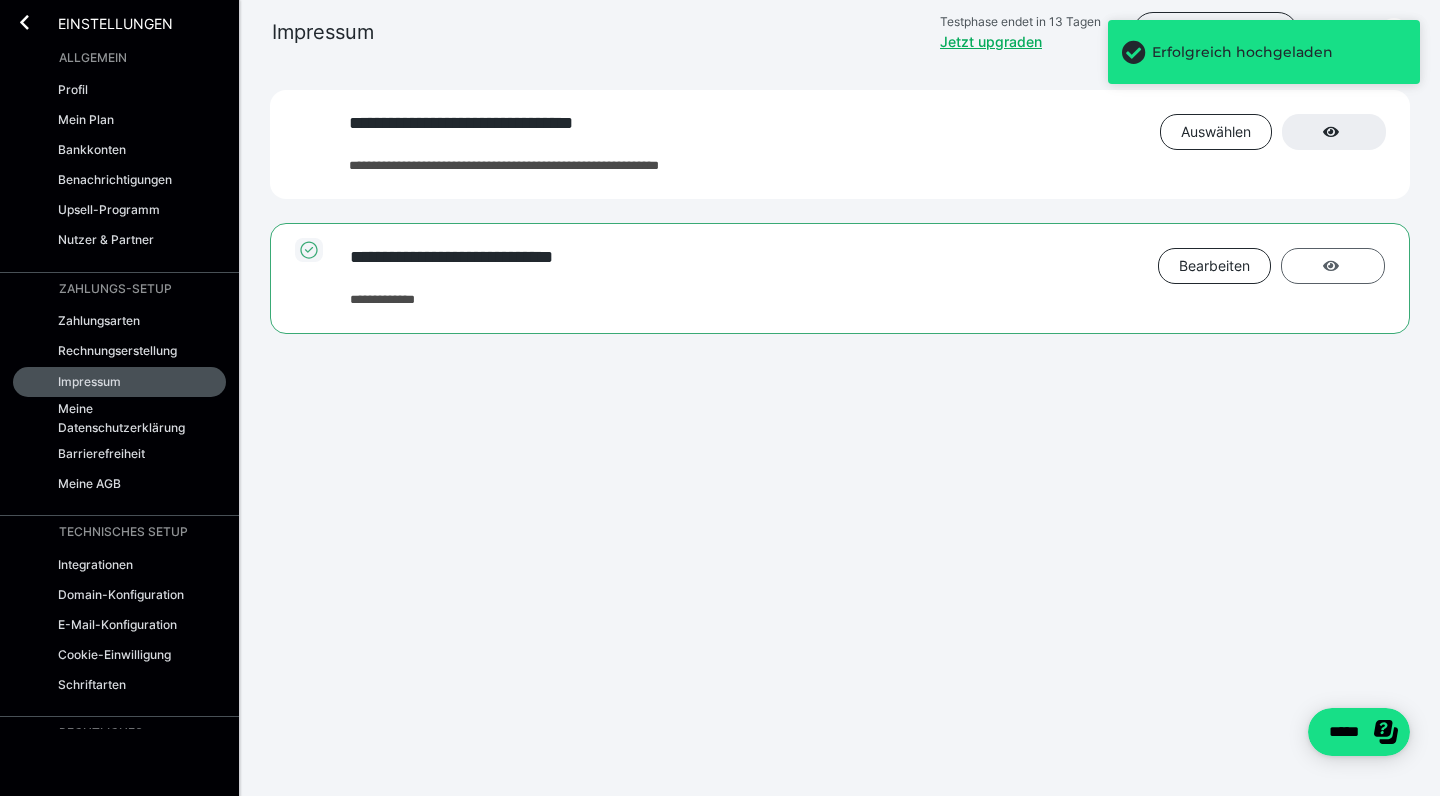 click at bounding box center [1331, 266] 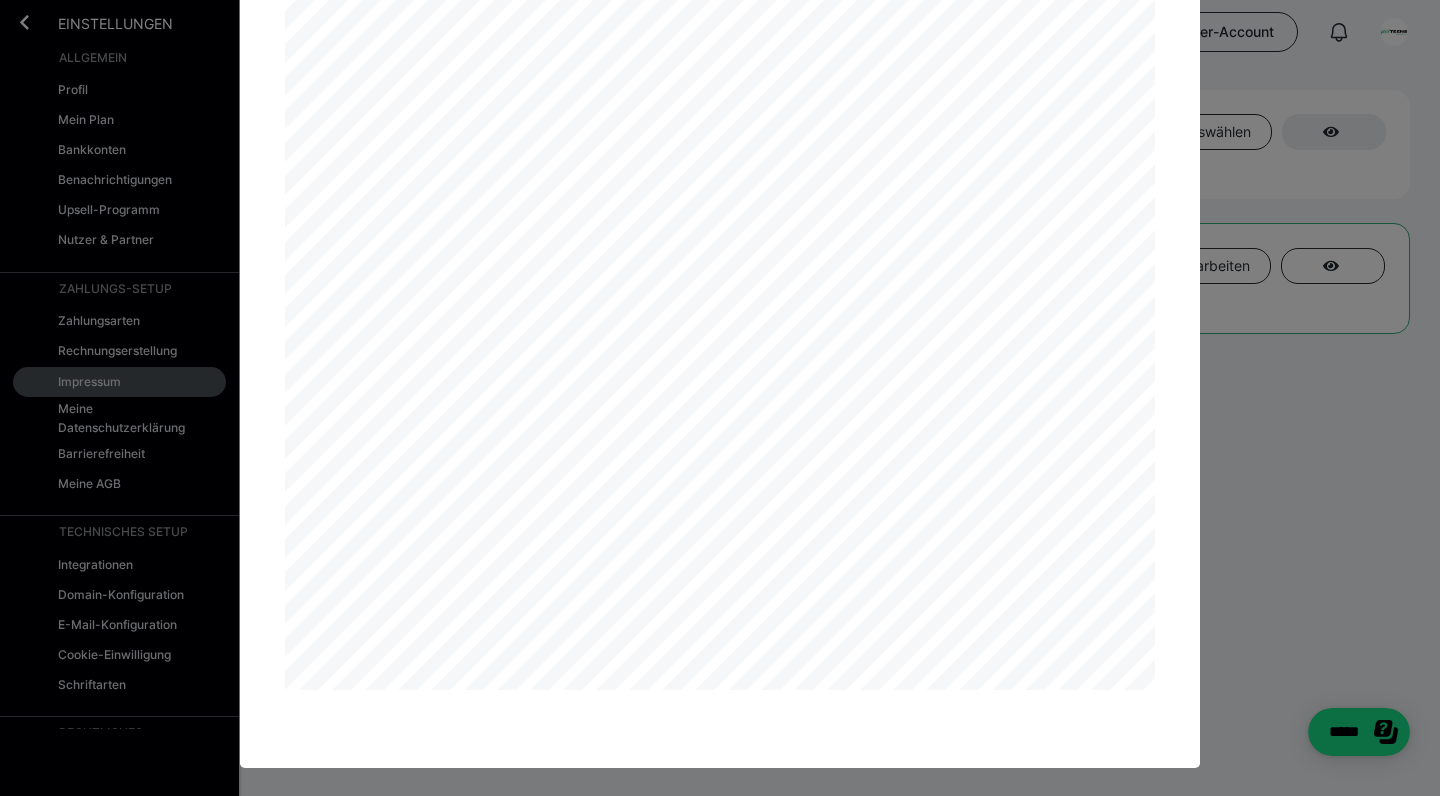 scroll, scrollTop: 2012, scrollLeft: 0, axis: vertical 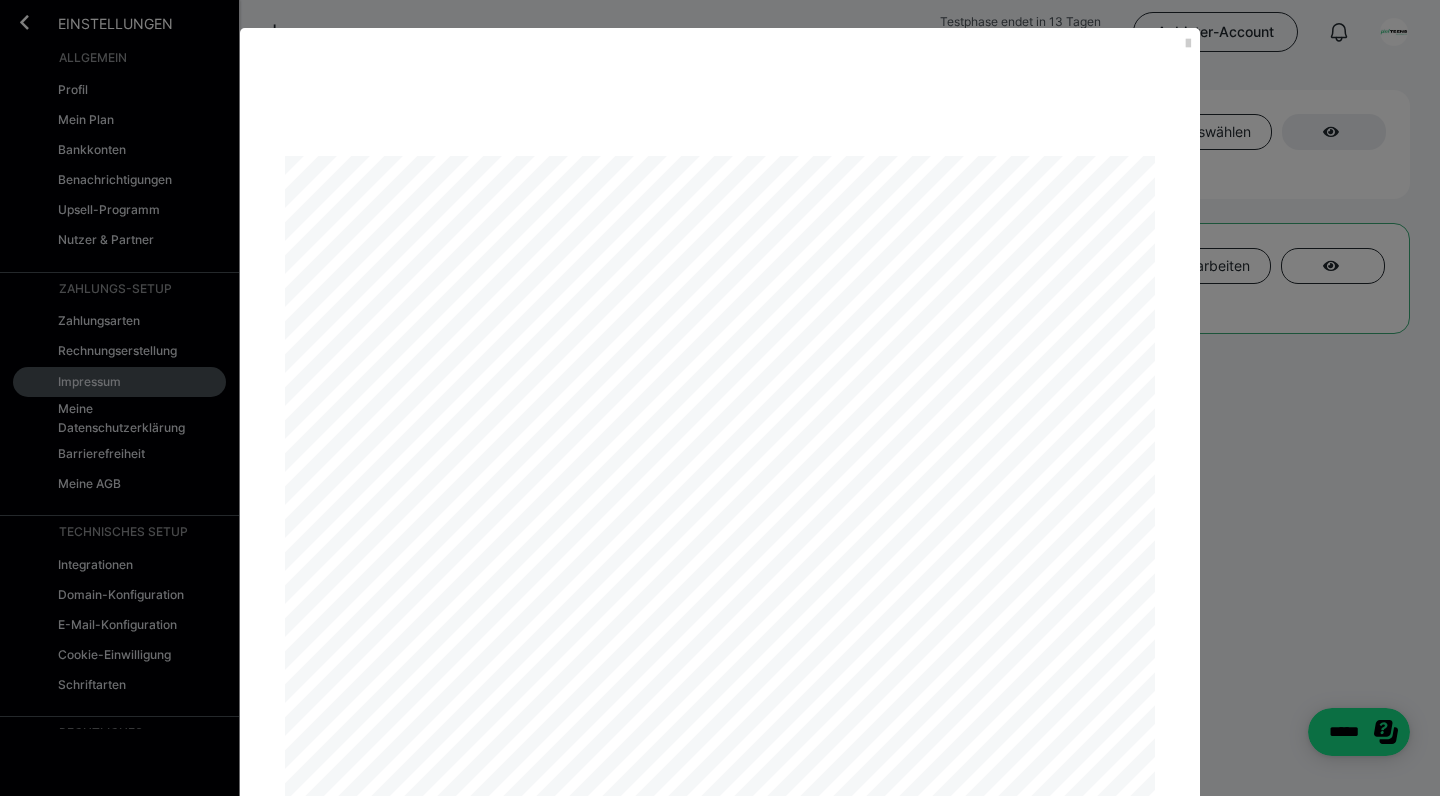 drag, startPoint x: 1184, startPoint y: 41, endPoint x: 1218, endPoint y: 267, distance: 228.54321 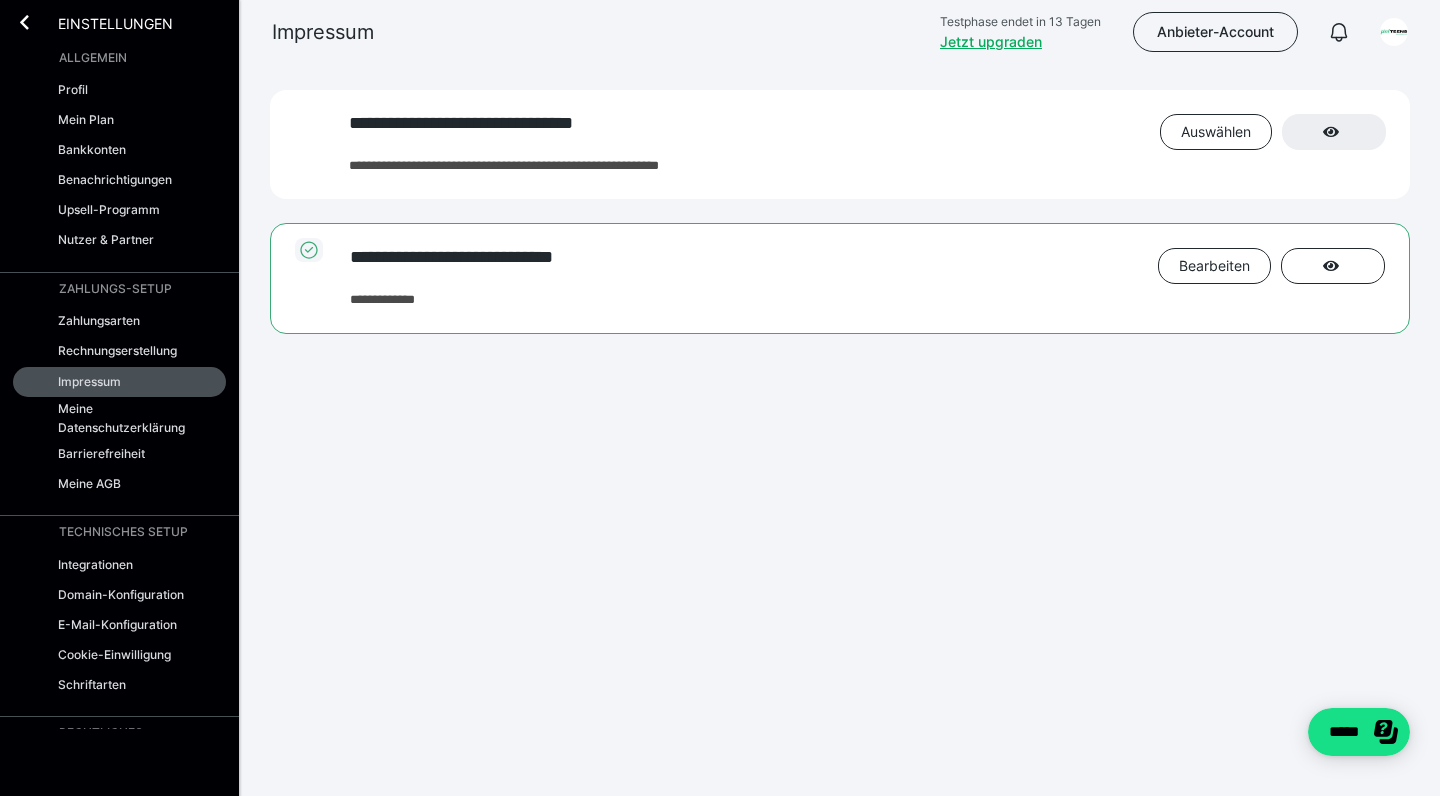 scroll, scrollTop: 0, scrollLeft: 0, axis: both 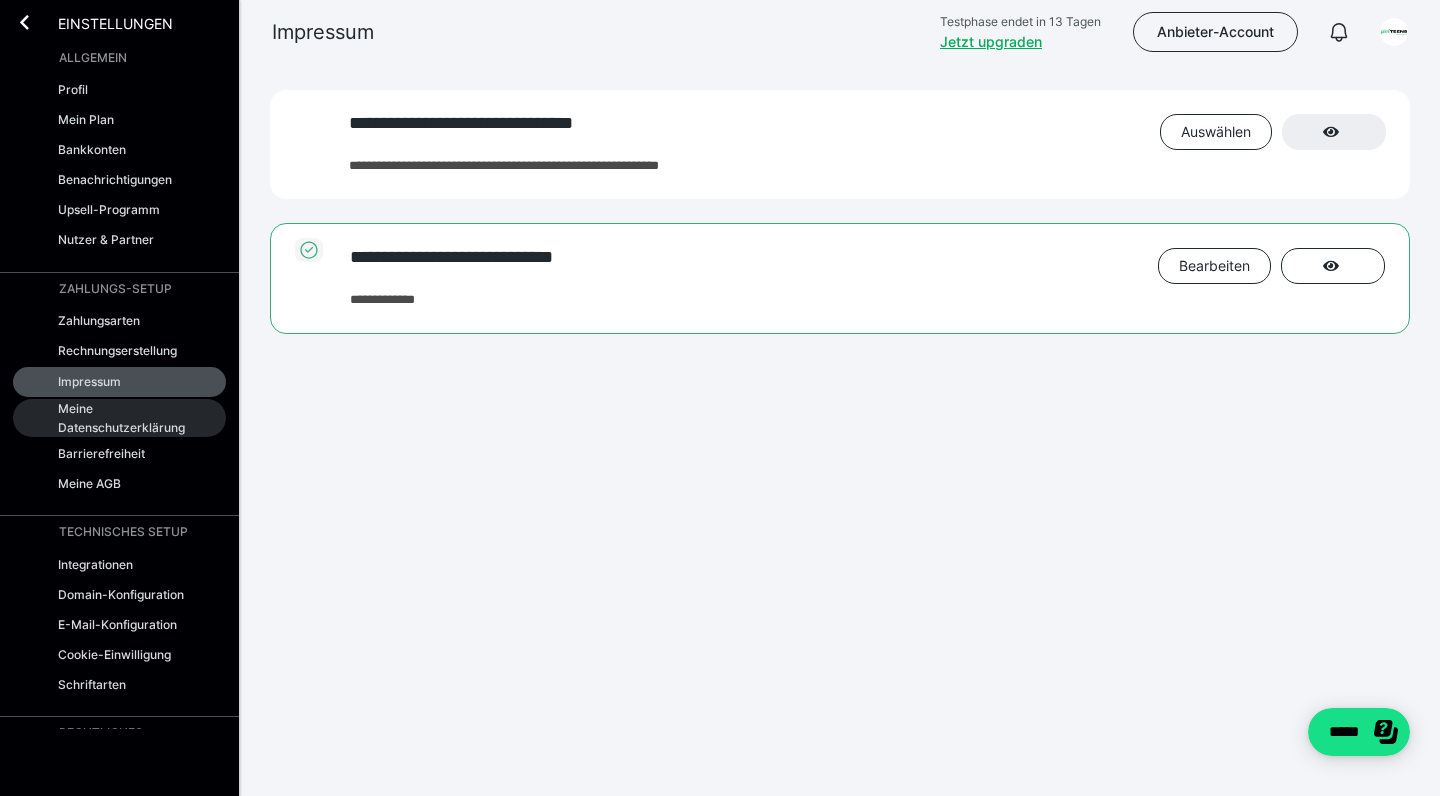 click on "Meine Datenschutzerklärung" at bounding box center (125, 418) 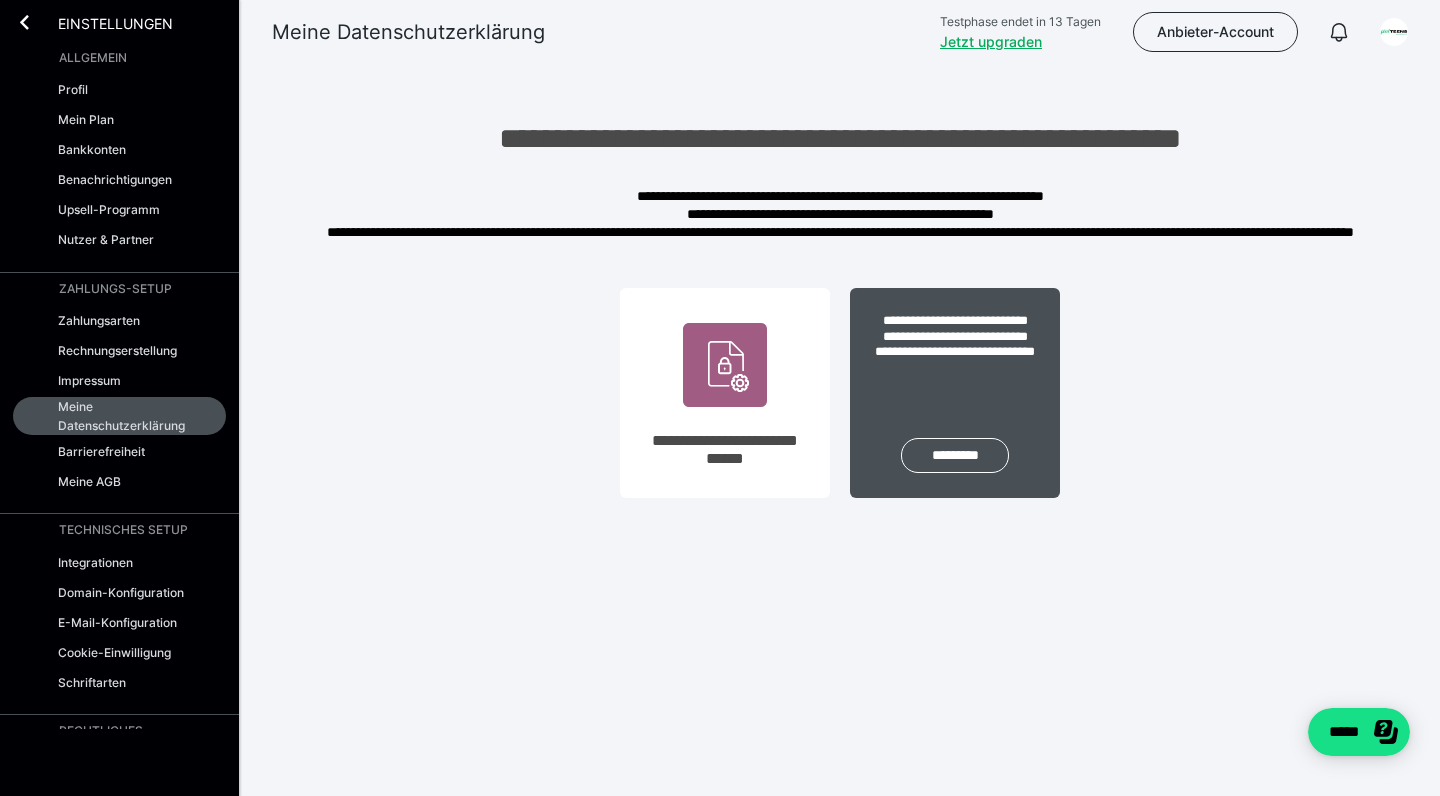 click on "**********" at bounding box center [955, 393] 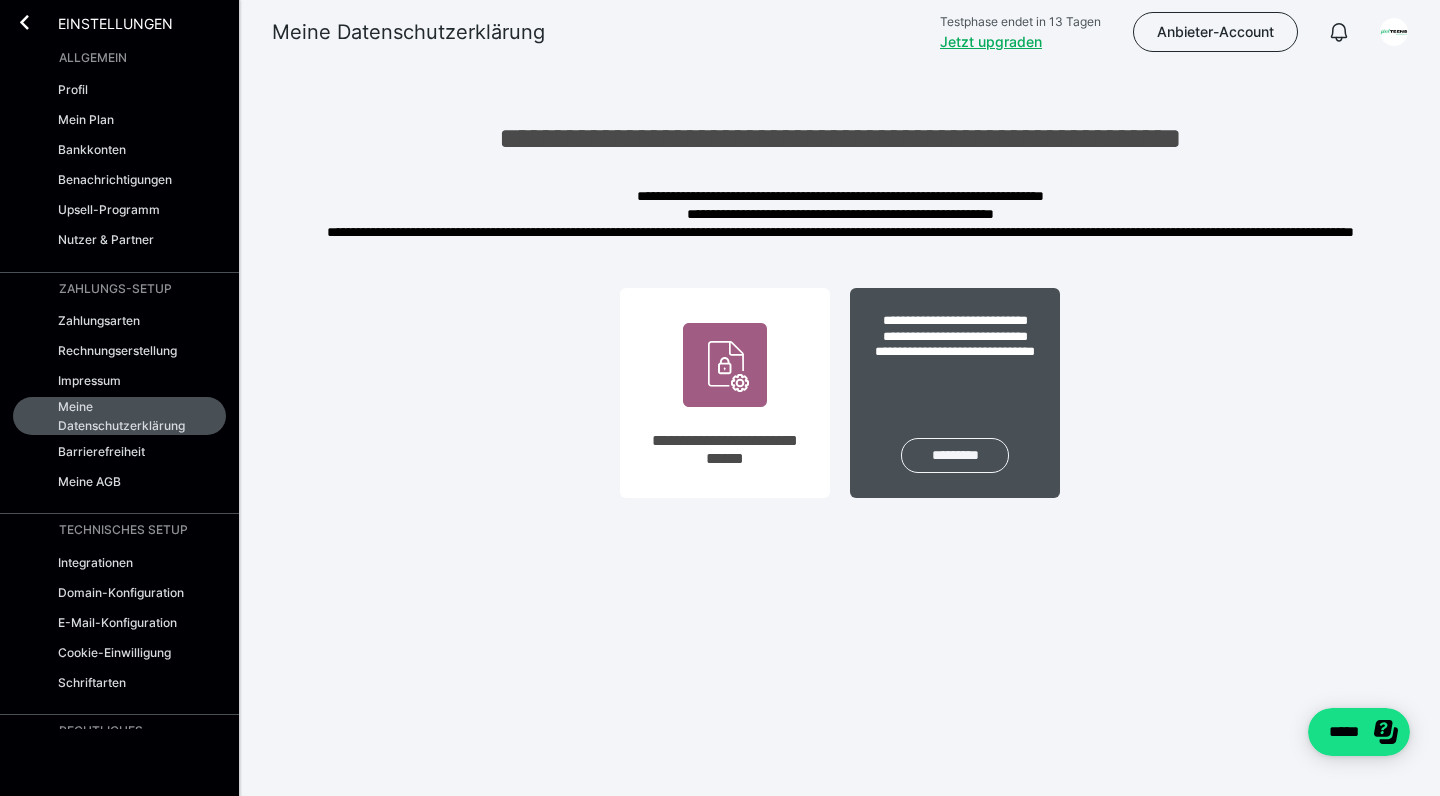 click on "*********" at bounding box center (955, 455) 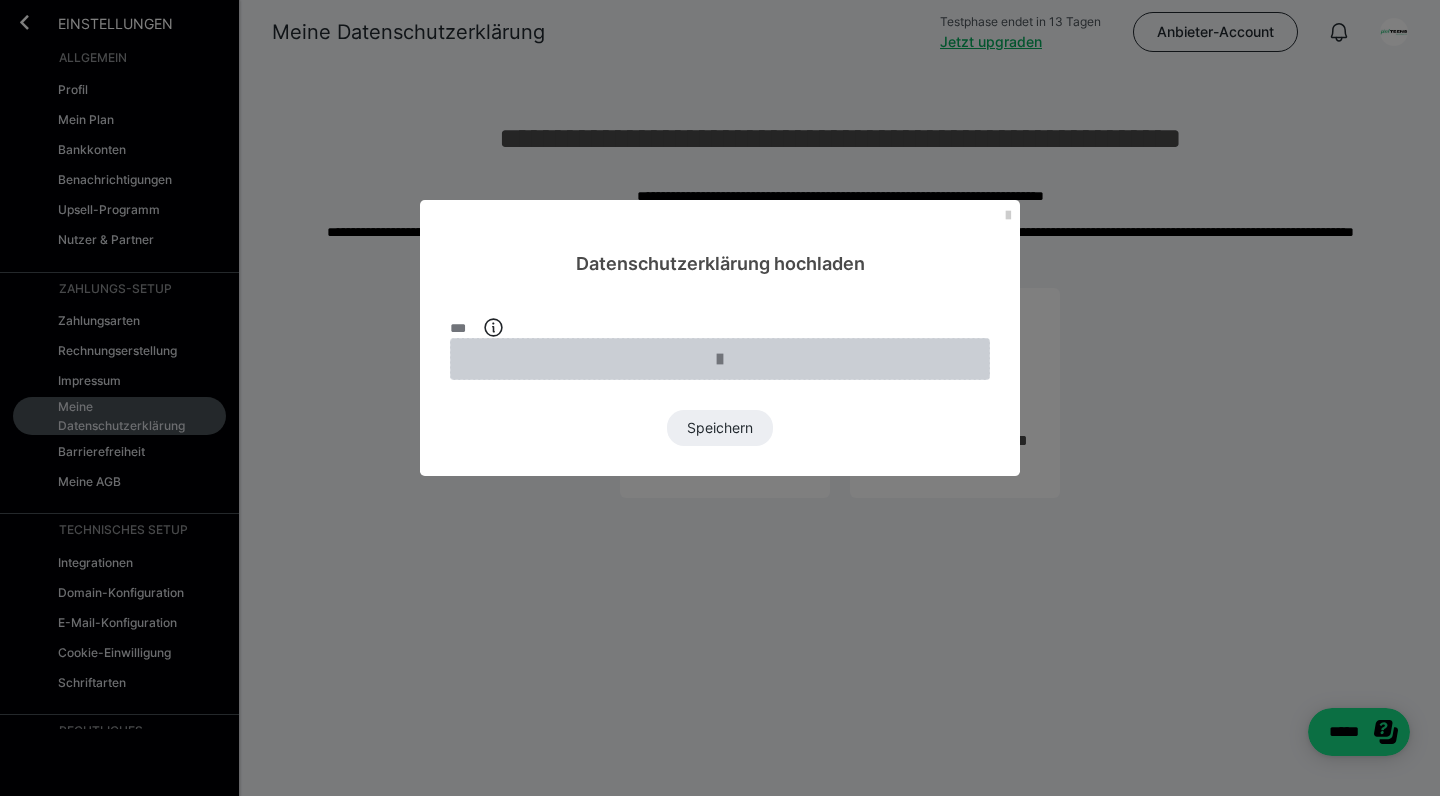 click at bounding box center [720, 359] 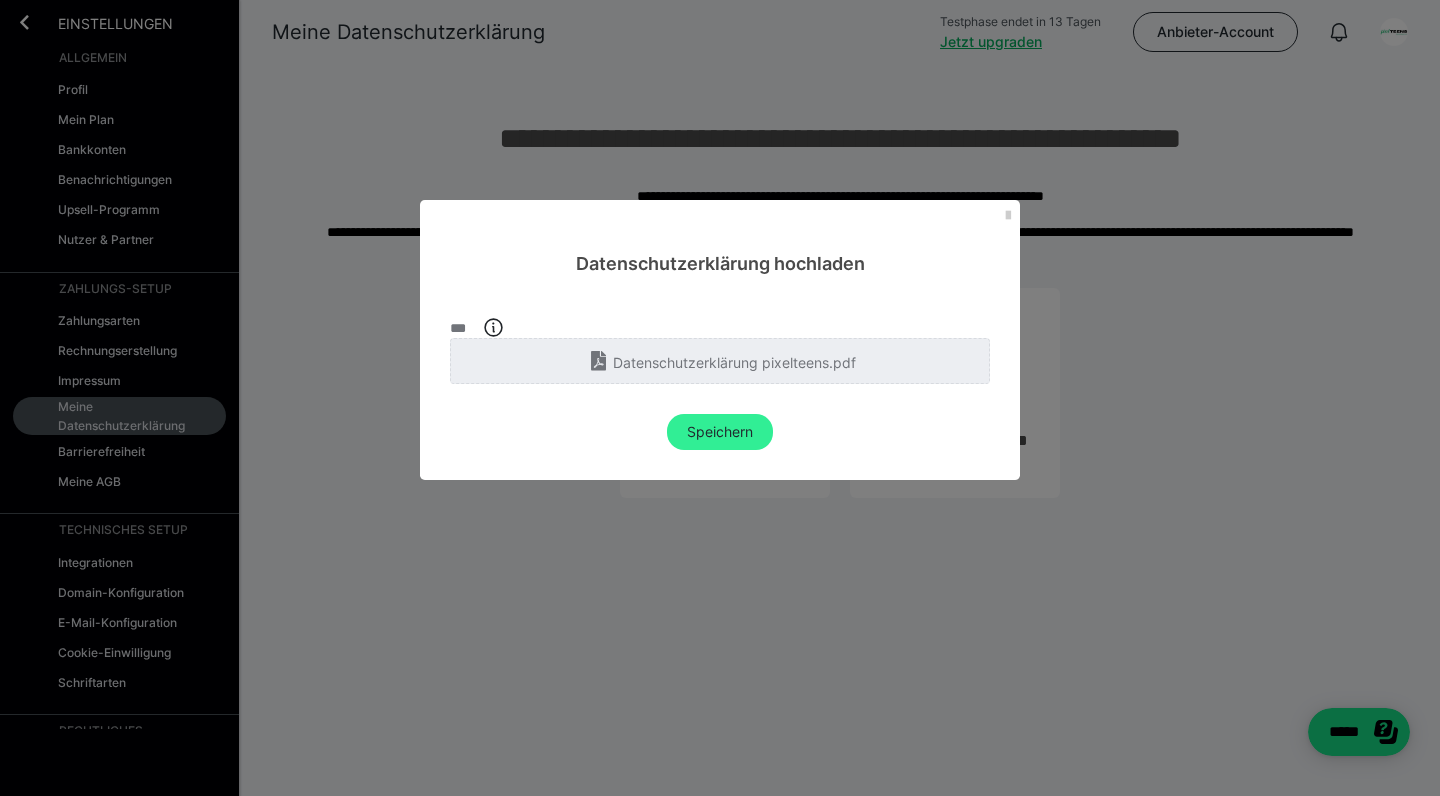 click on "Speichern" at bounding box center [720, 432] 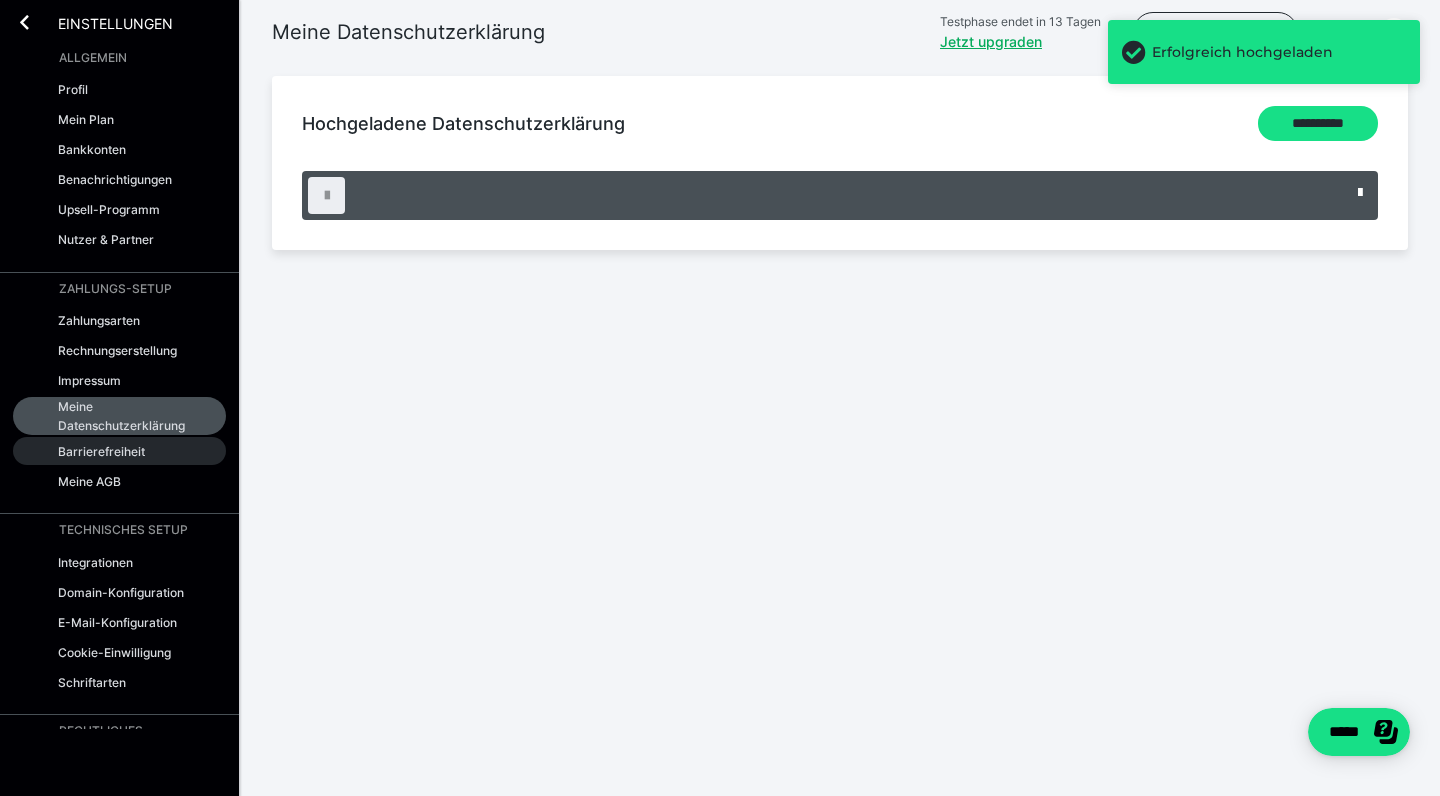 click on "Barrierefreiheit" at bounding box center [101, 451] 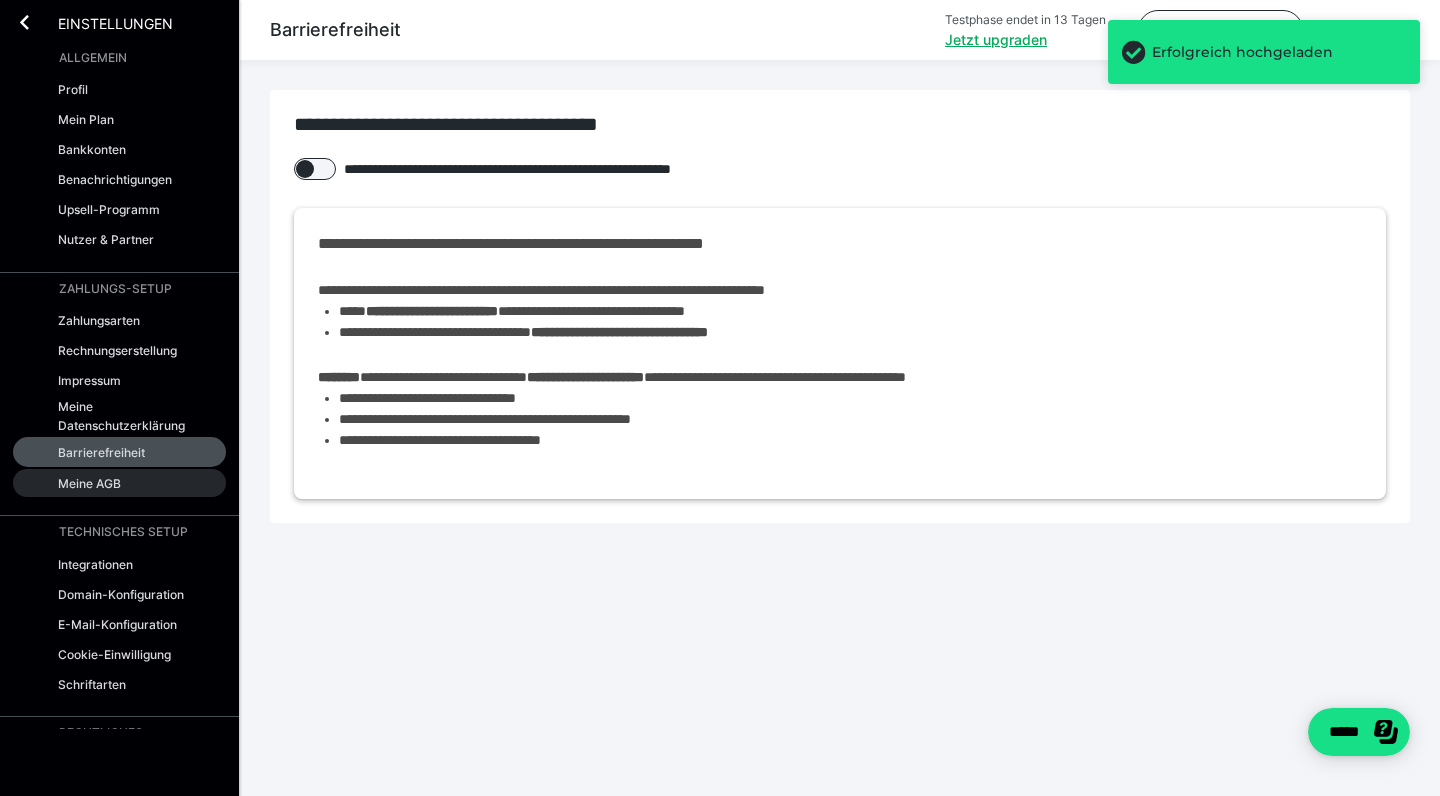 click on "Meine AGB" at bounding box center [89, 483] 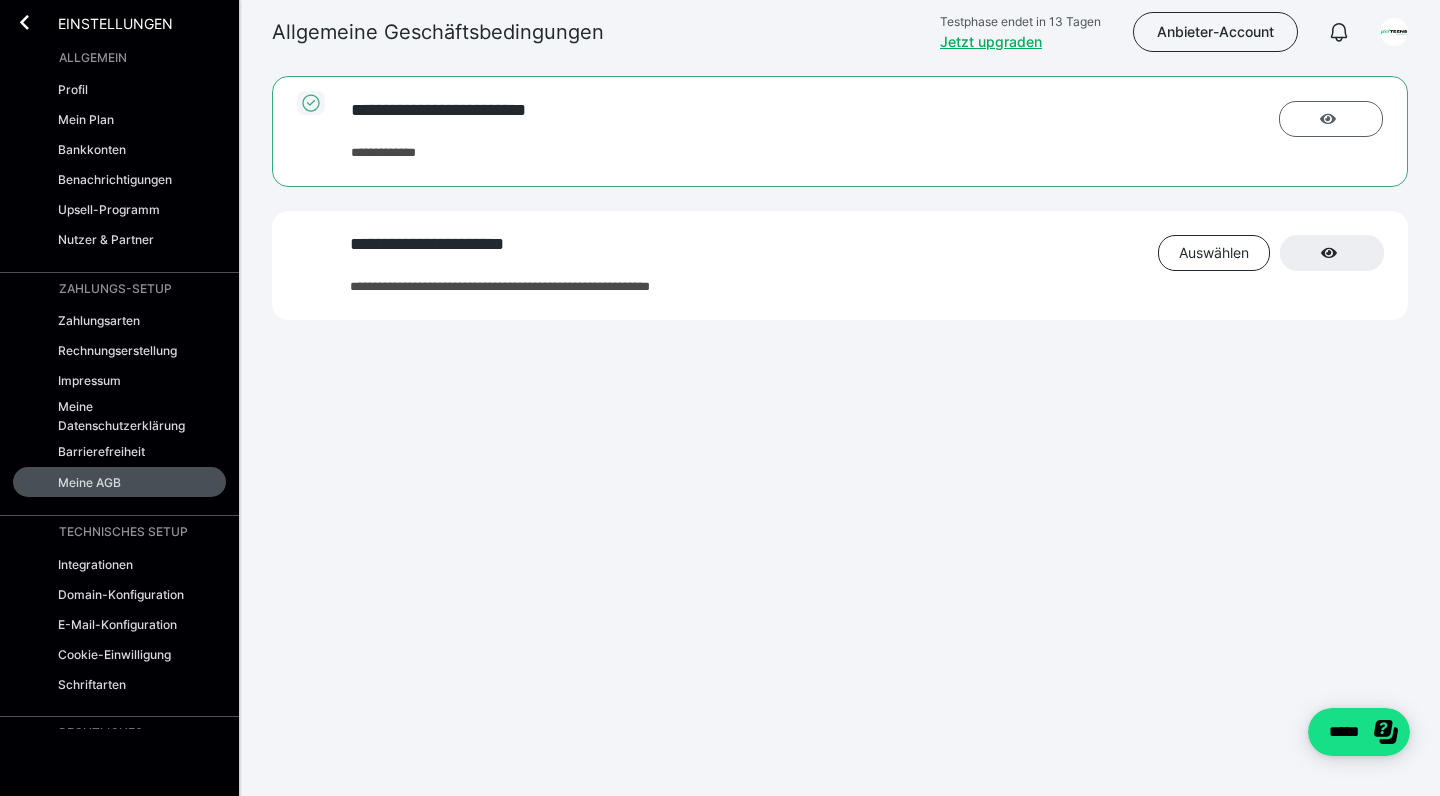 click at bounding box center [1331, 119] 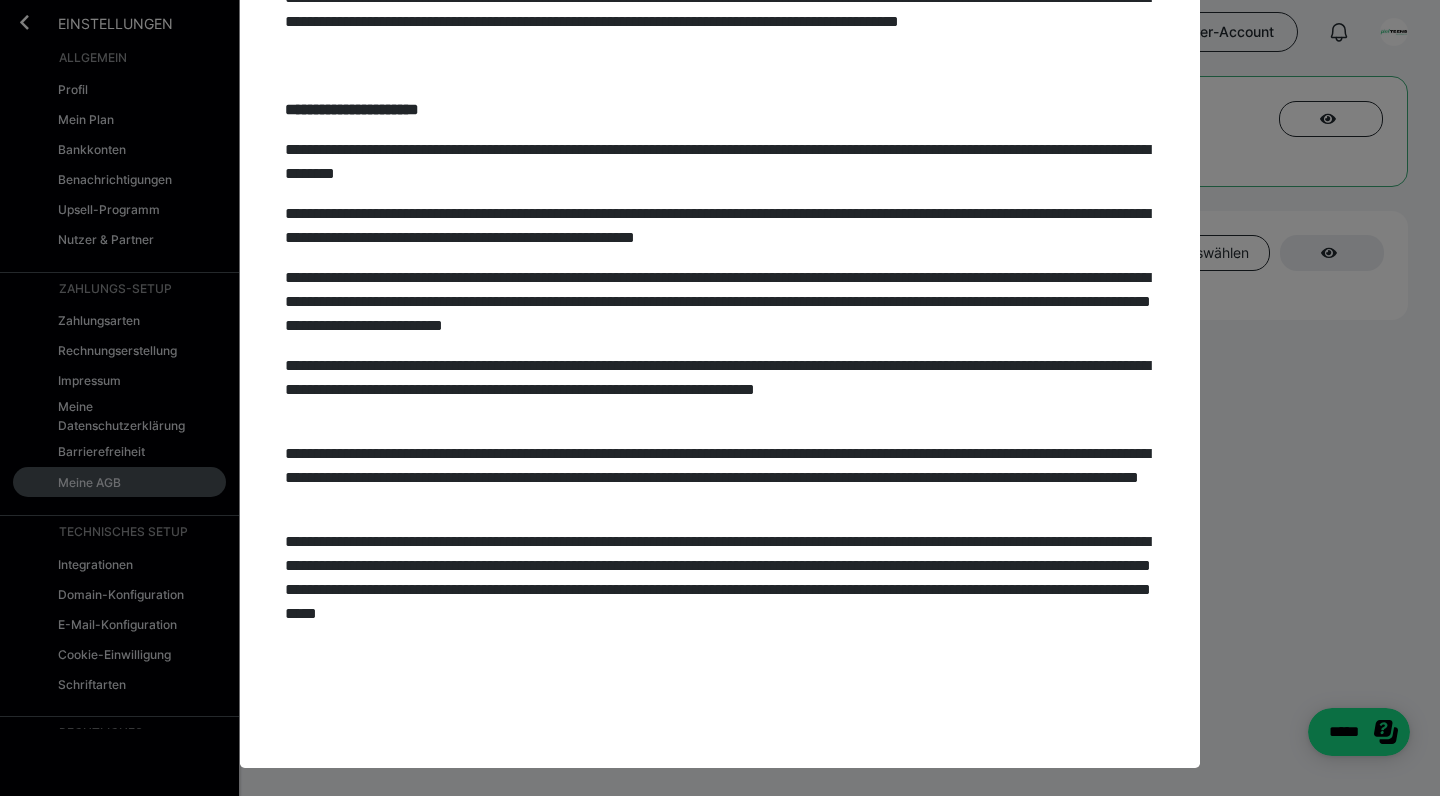 scroll, scrollTop: 2722, scrollLeft: 0, axis: vertical 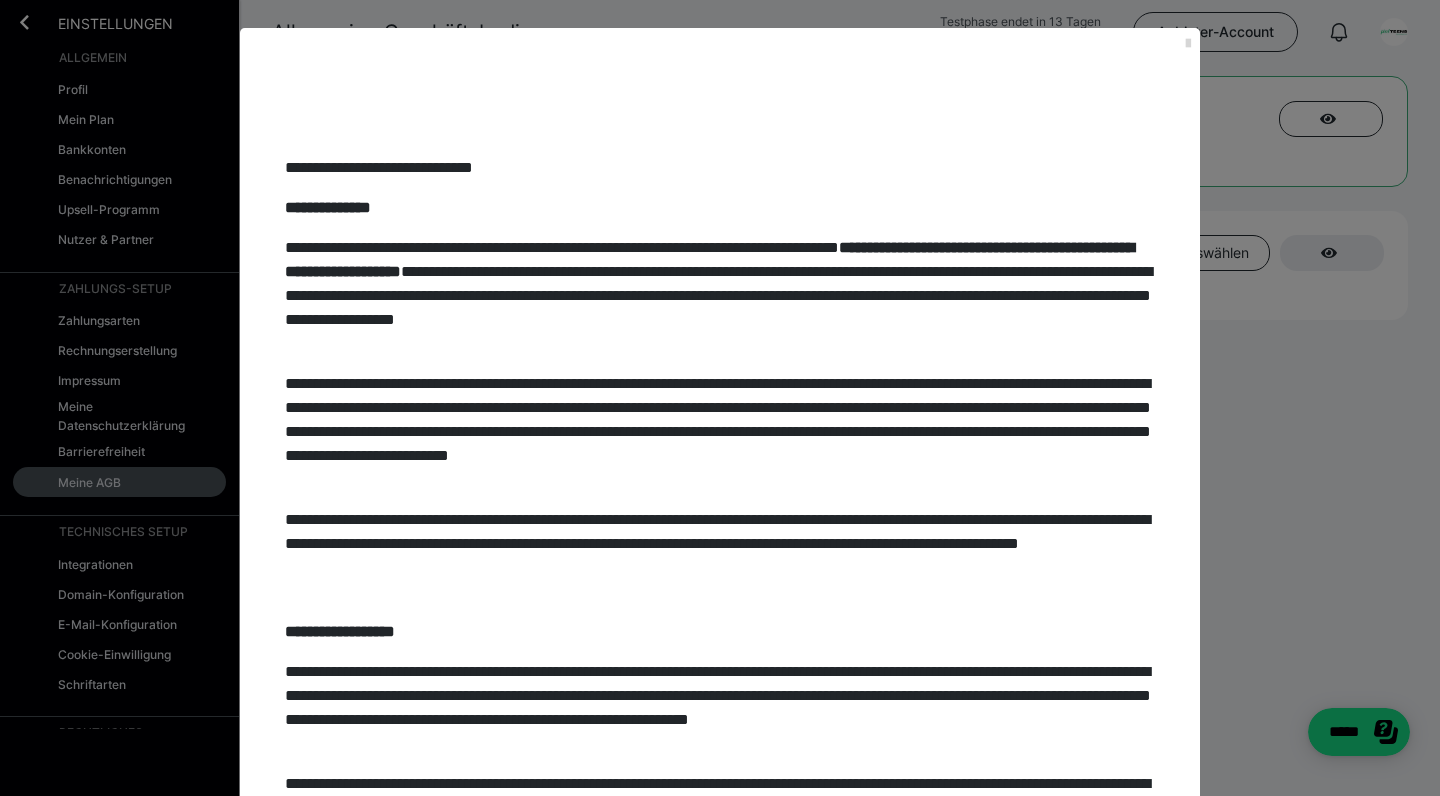 click at bounding box center [1188, 44] 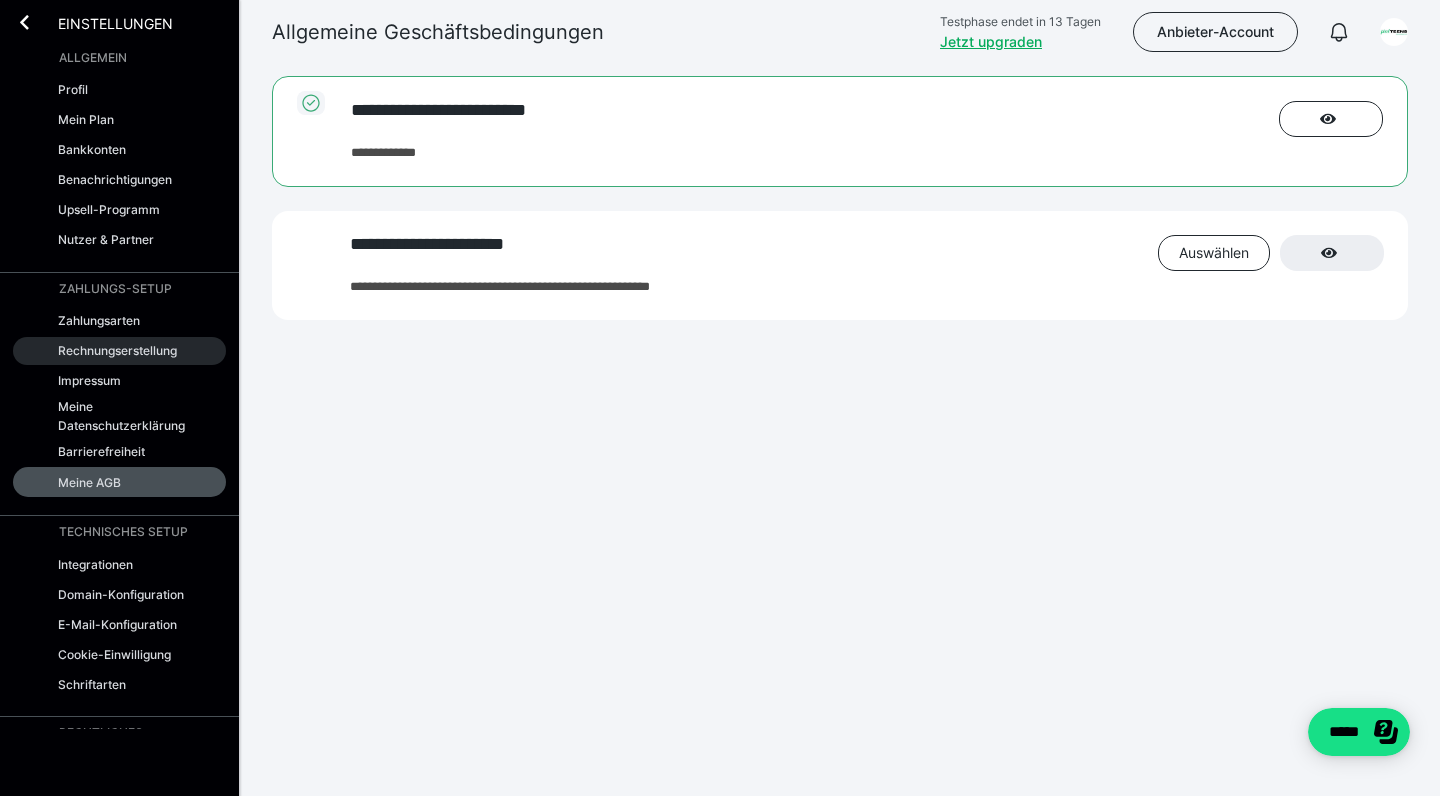 click on "Rechnungserstellung" at bounding box center (117, 350) 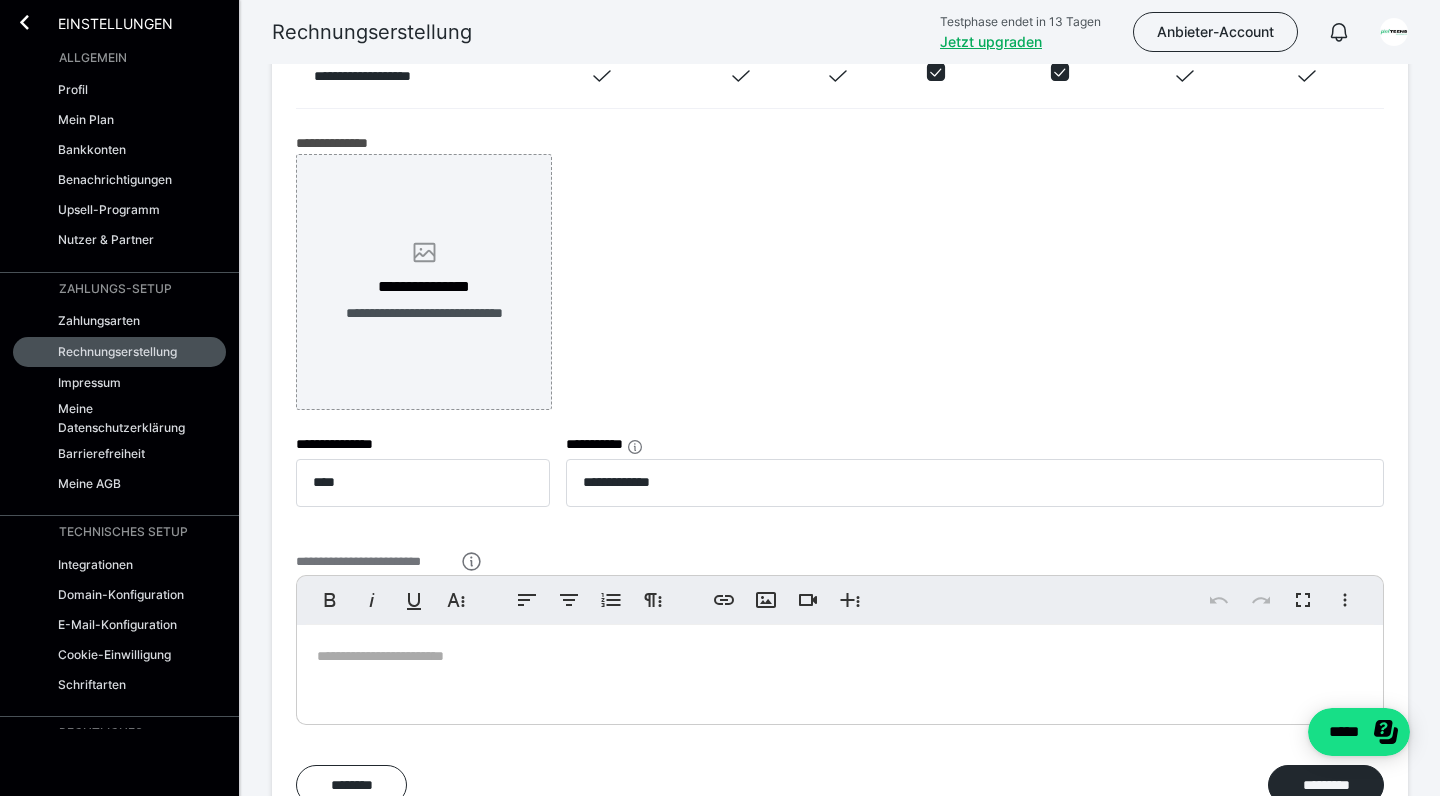 scroll, scrollTop: 657, scrollLeft: 0, axis: vertical 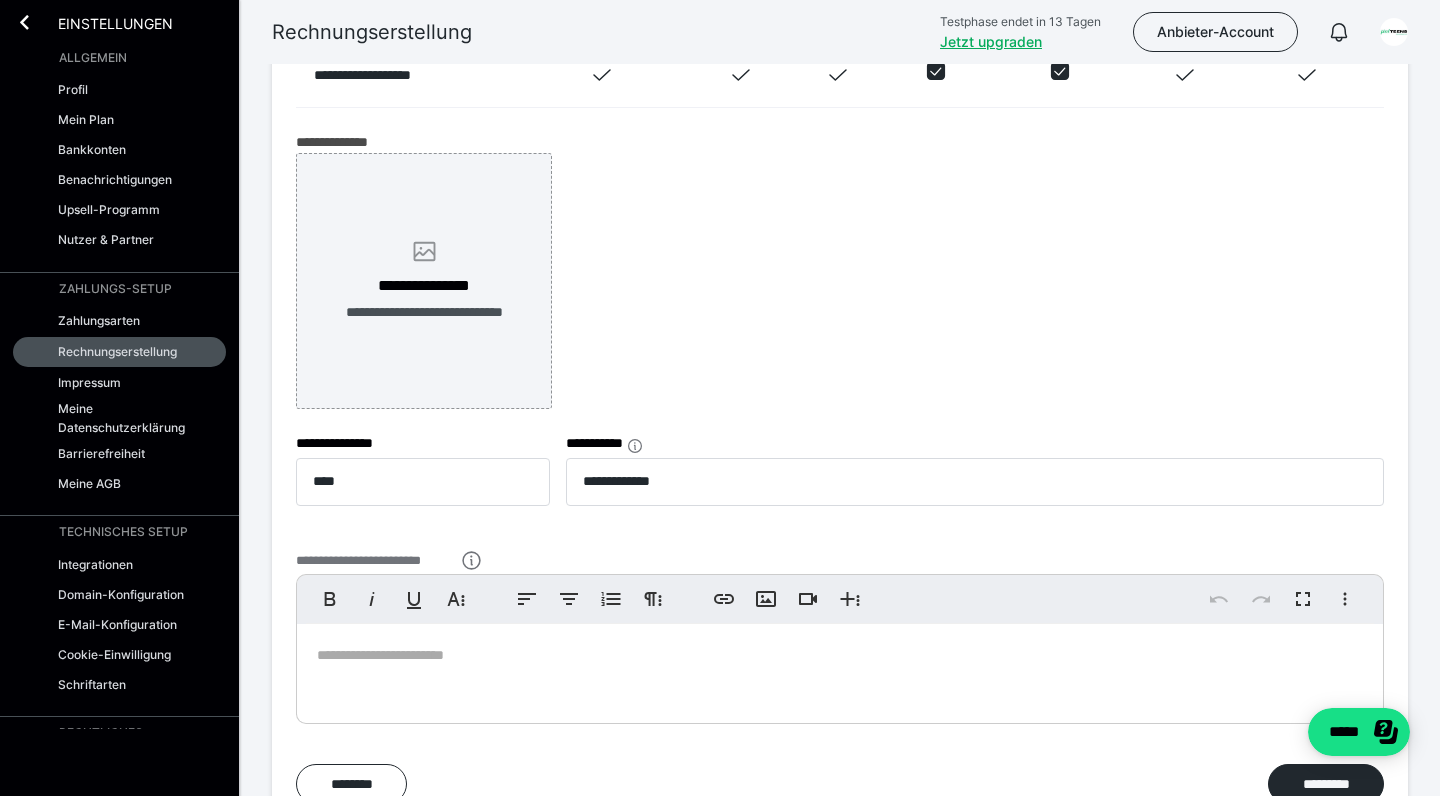 click on "**********" at bounding box center [424, 286] 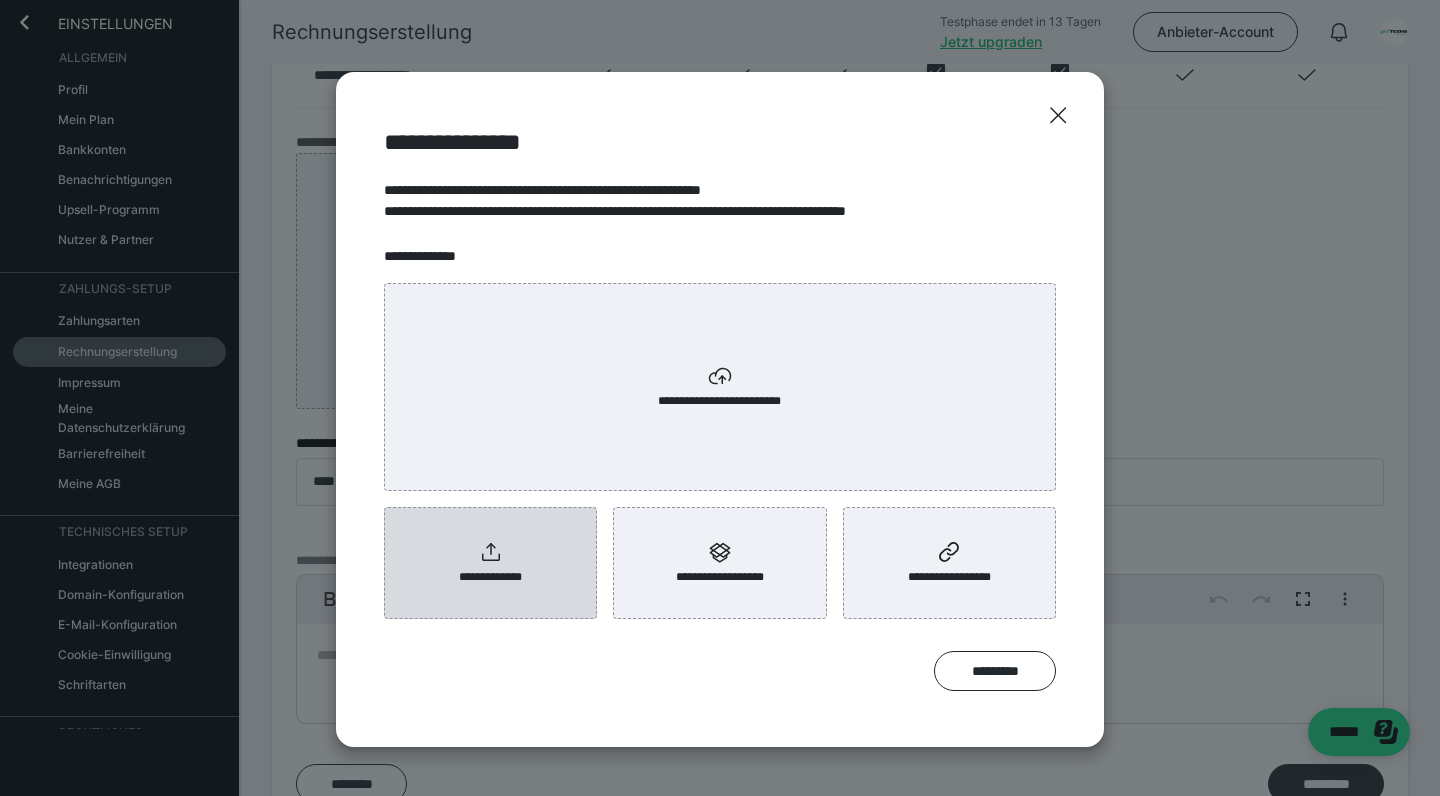 click on "**********" at bounding box center (491, 577) 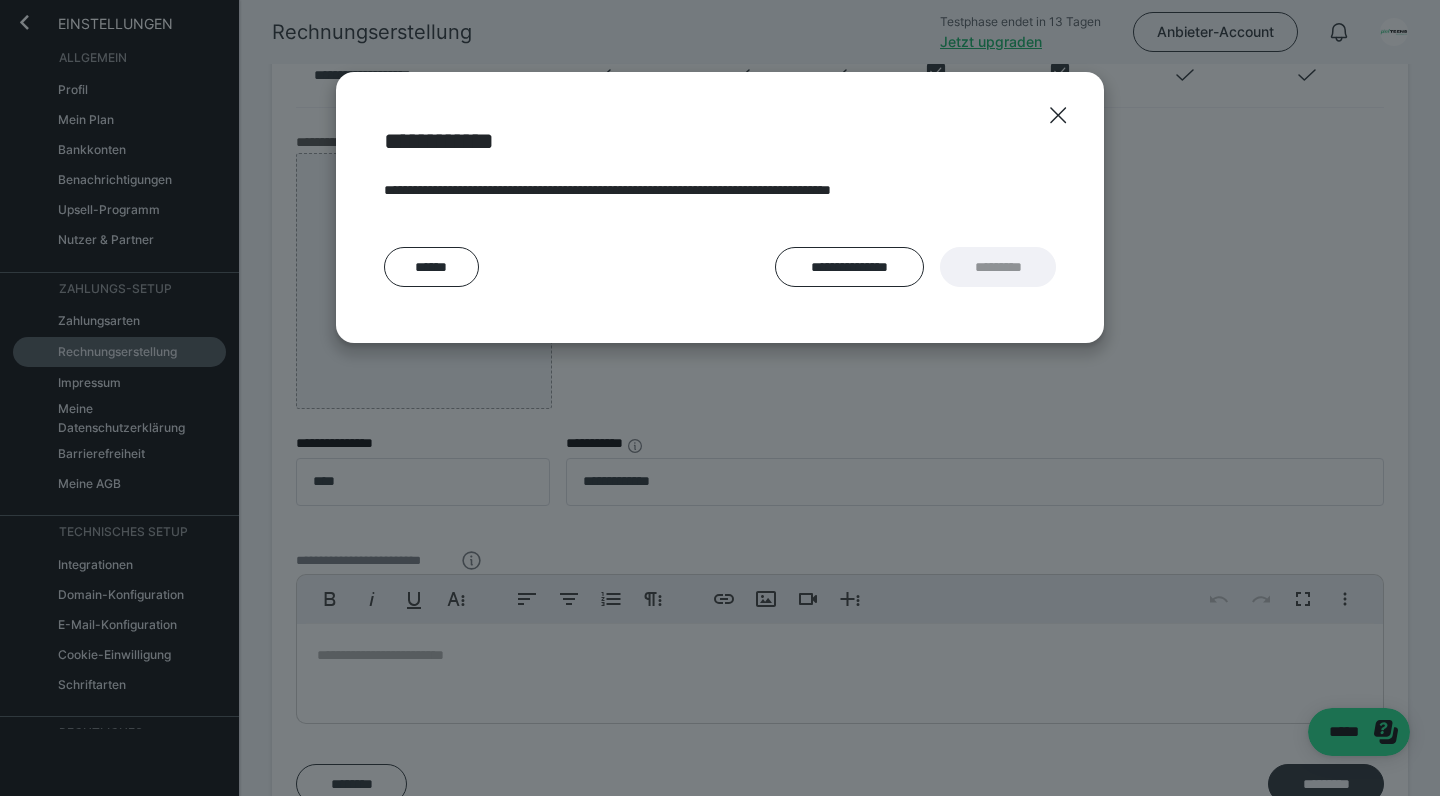 scroll, scrollTop: 1, scrollLeft: 0, axis: vertical 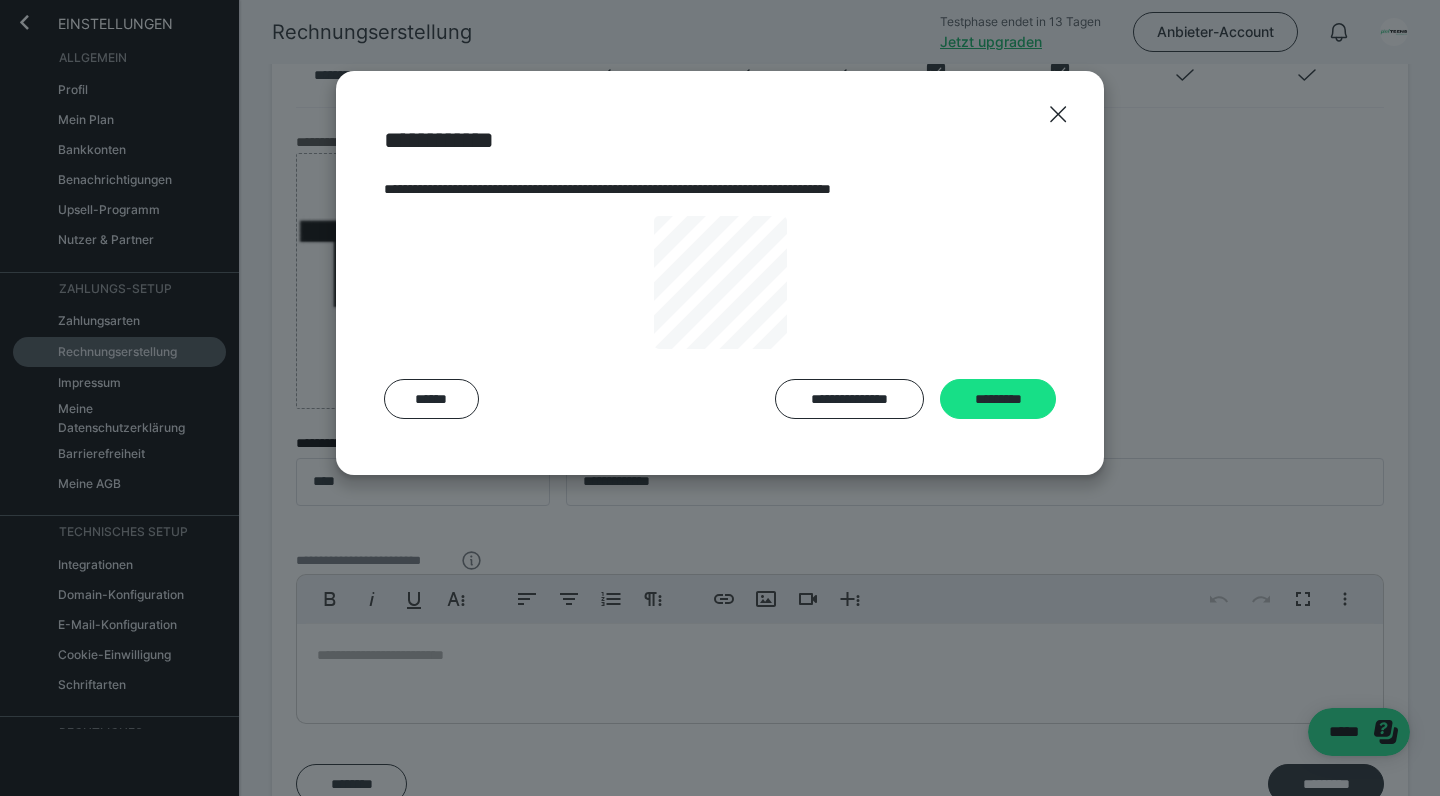 click at bounding box center (720, 282) 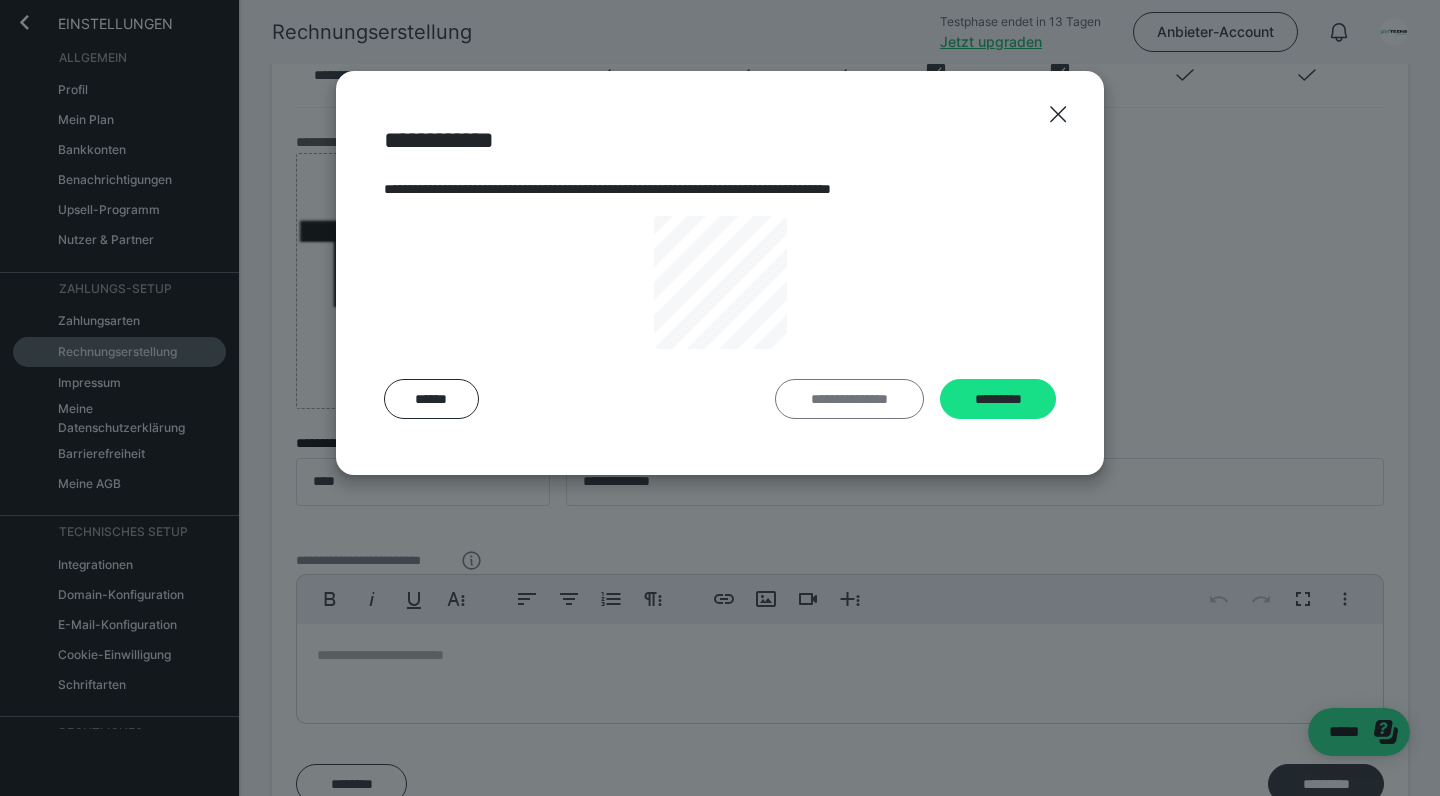 click on "**********" at bounding box center [849, 399] 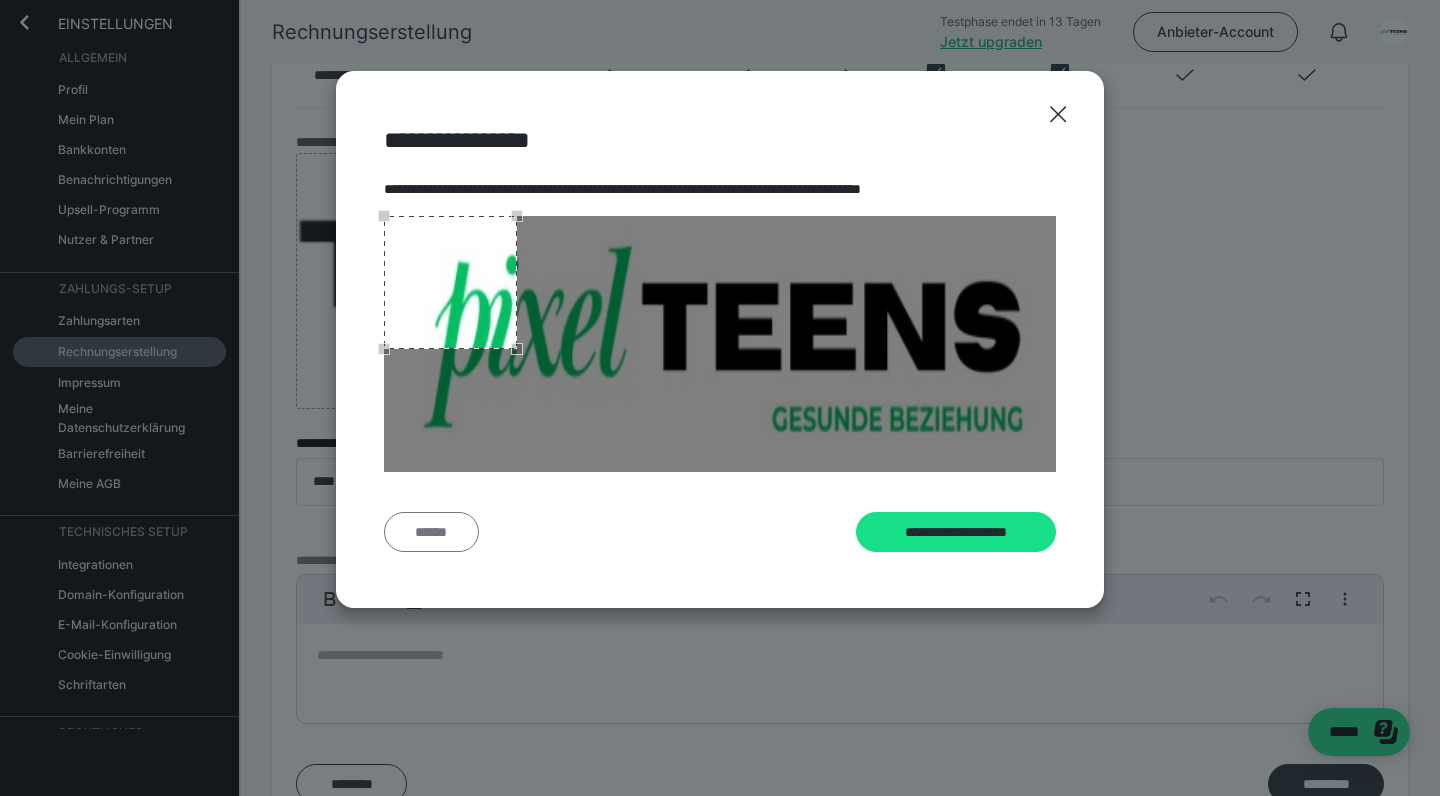 drag, startPoint x: 373, startPoint y: 534, endPoint x: 390, endPoint y: 533, distance: 17.029387 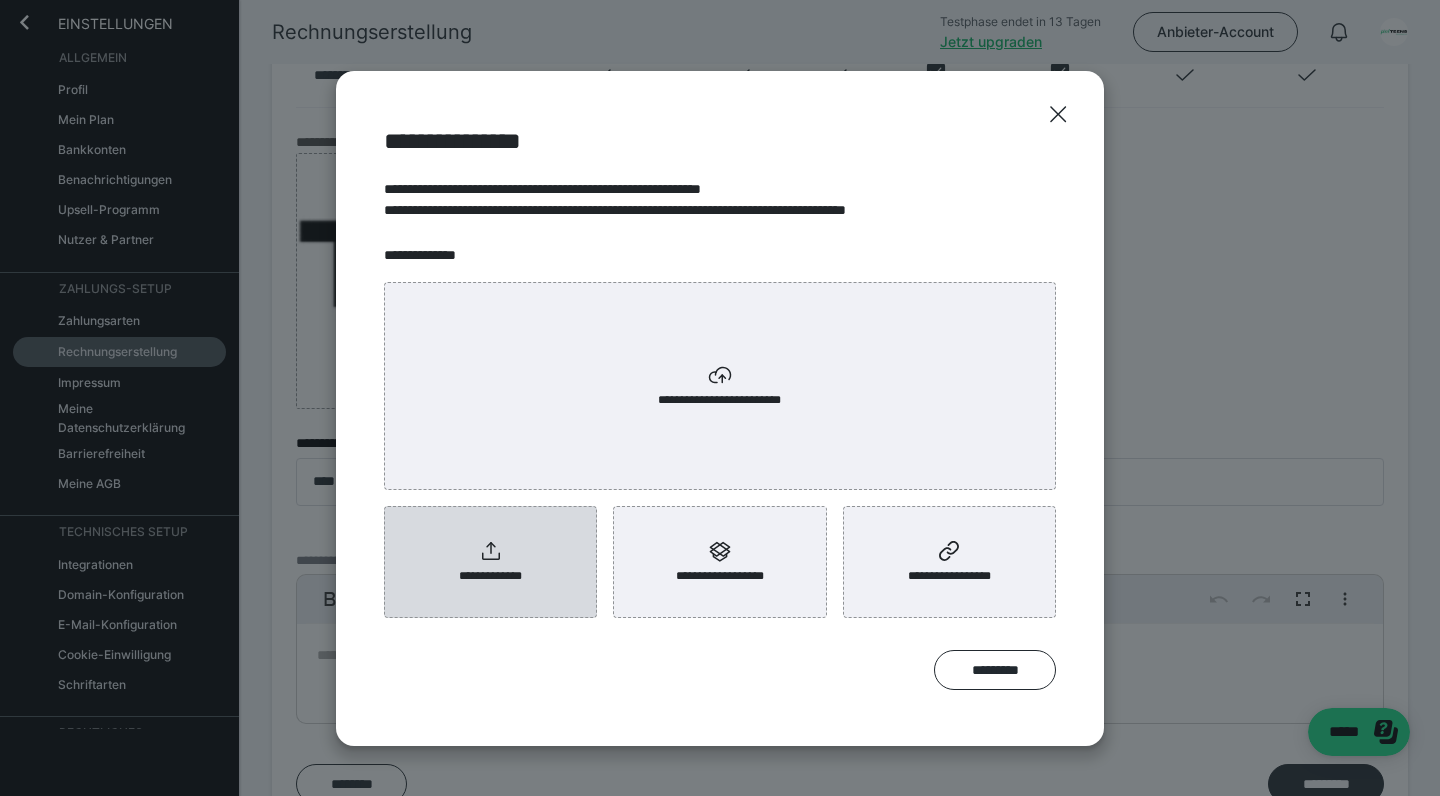click on "**********" at bounding box center [491, 576] 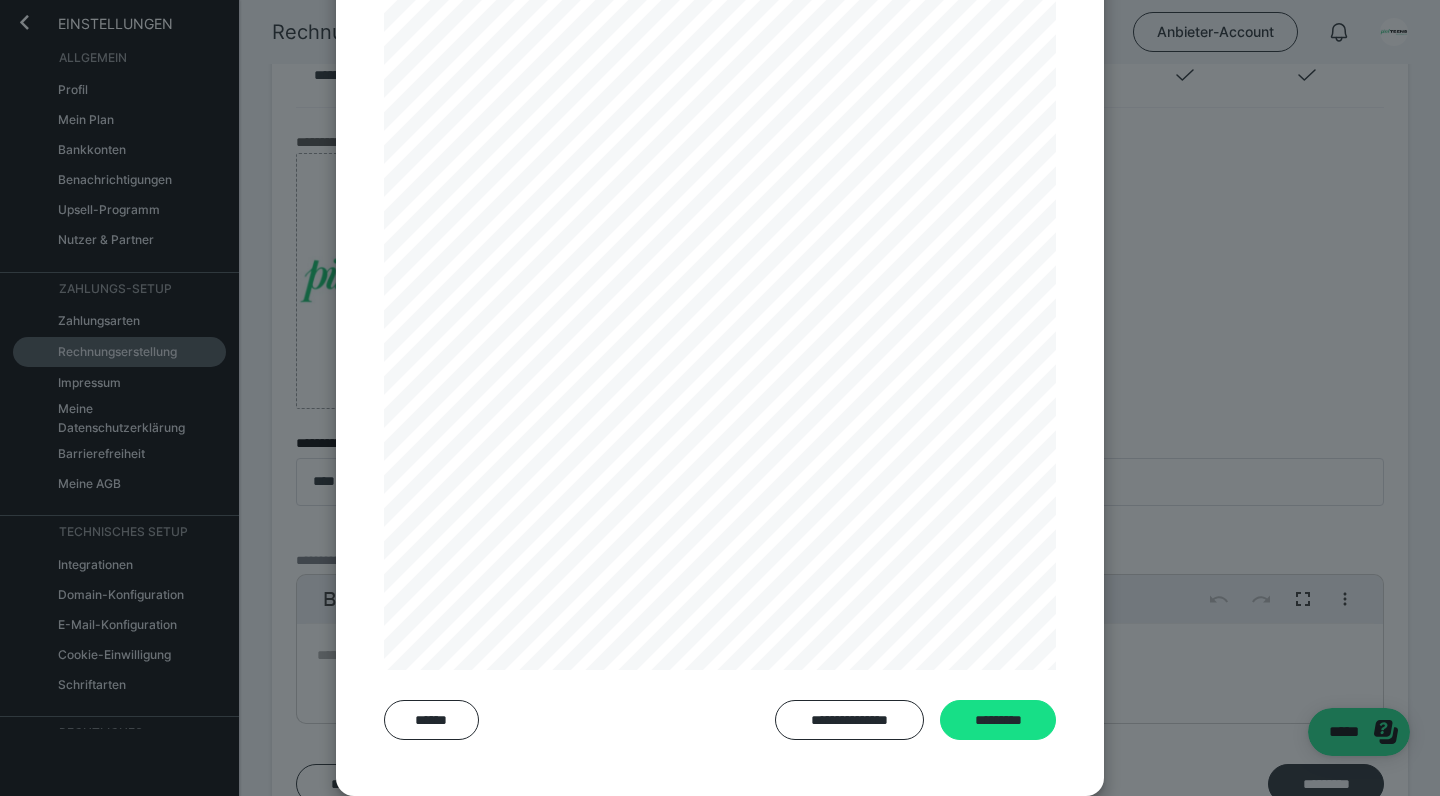 drag, startPoint x: 875, startPoint y: 726, endPoint x: 936, endPoint y: 726, distance: 61 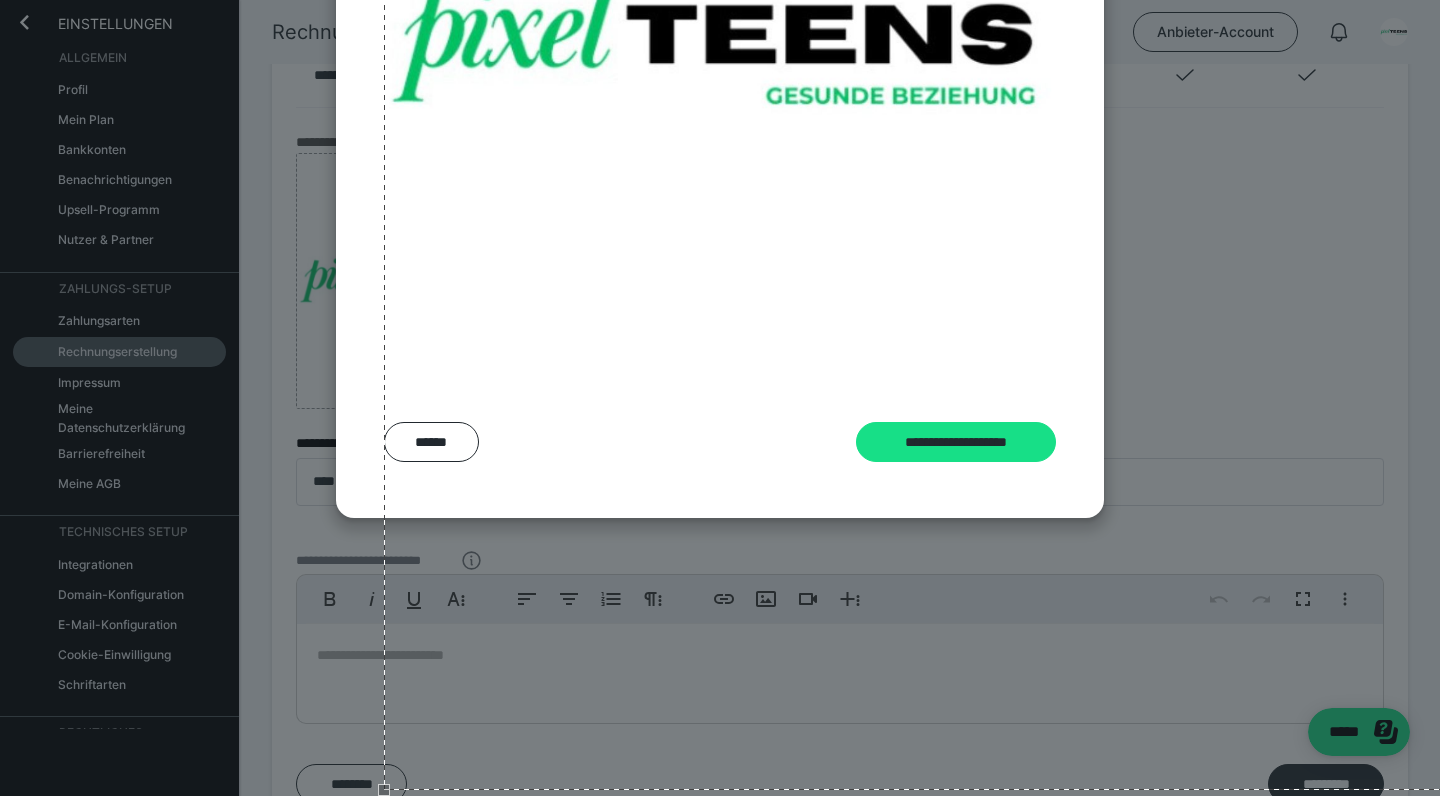 scroll, scrollTop: 227, scrollLeft: 0, axis: vertical 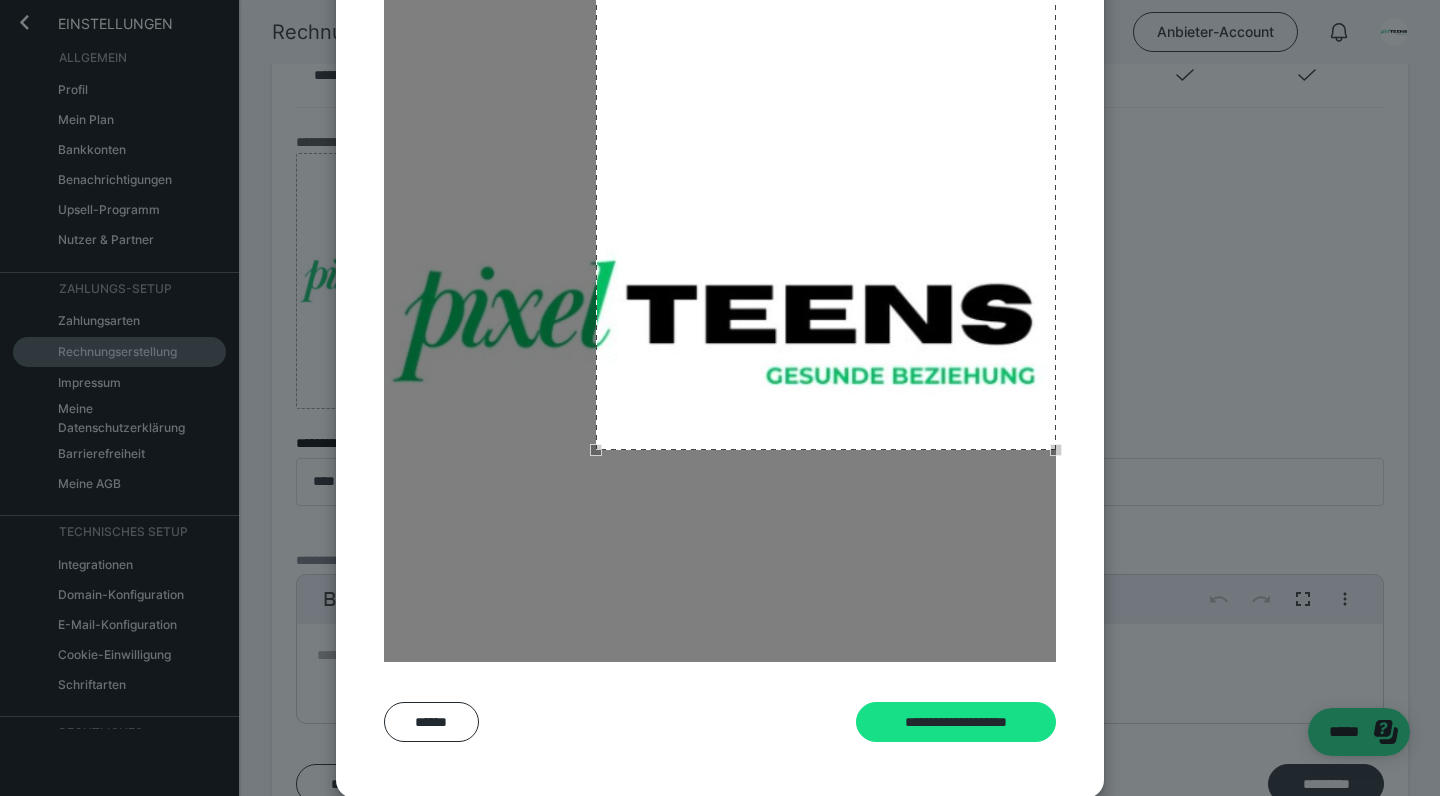 click at bounding box center (596, 450) 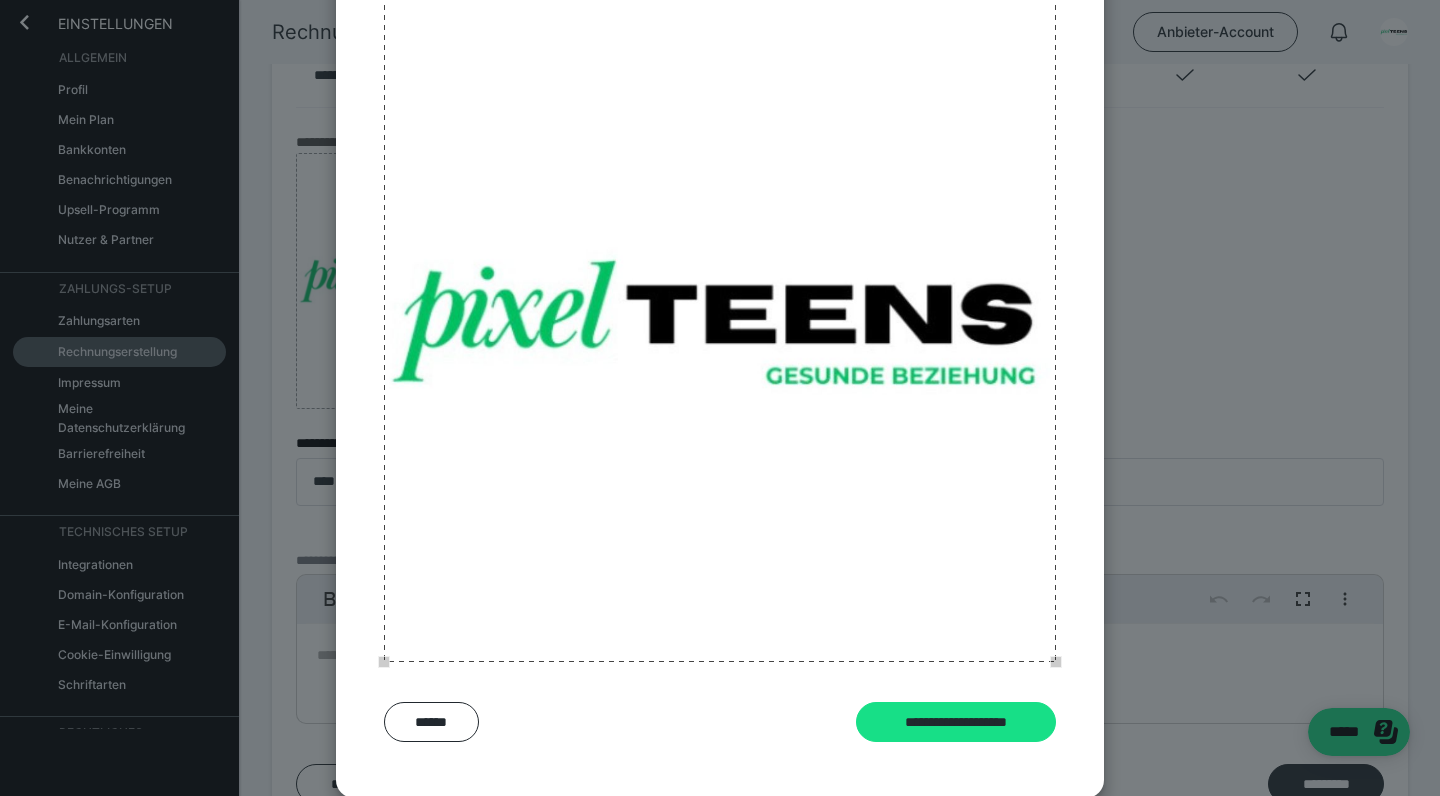 click at bounding box center [720, 326] 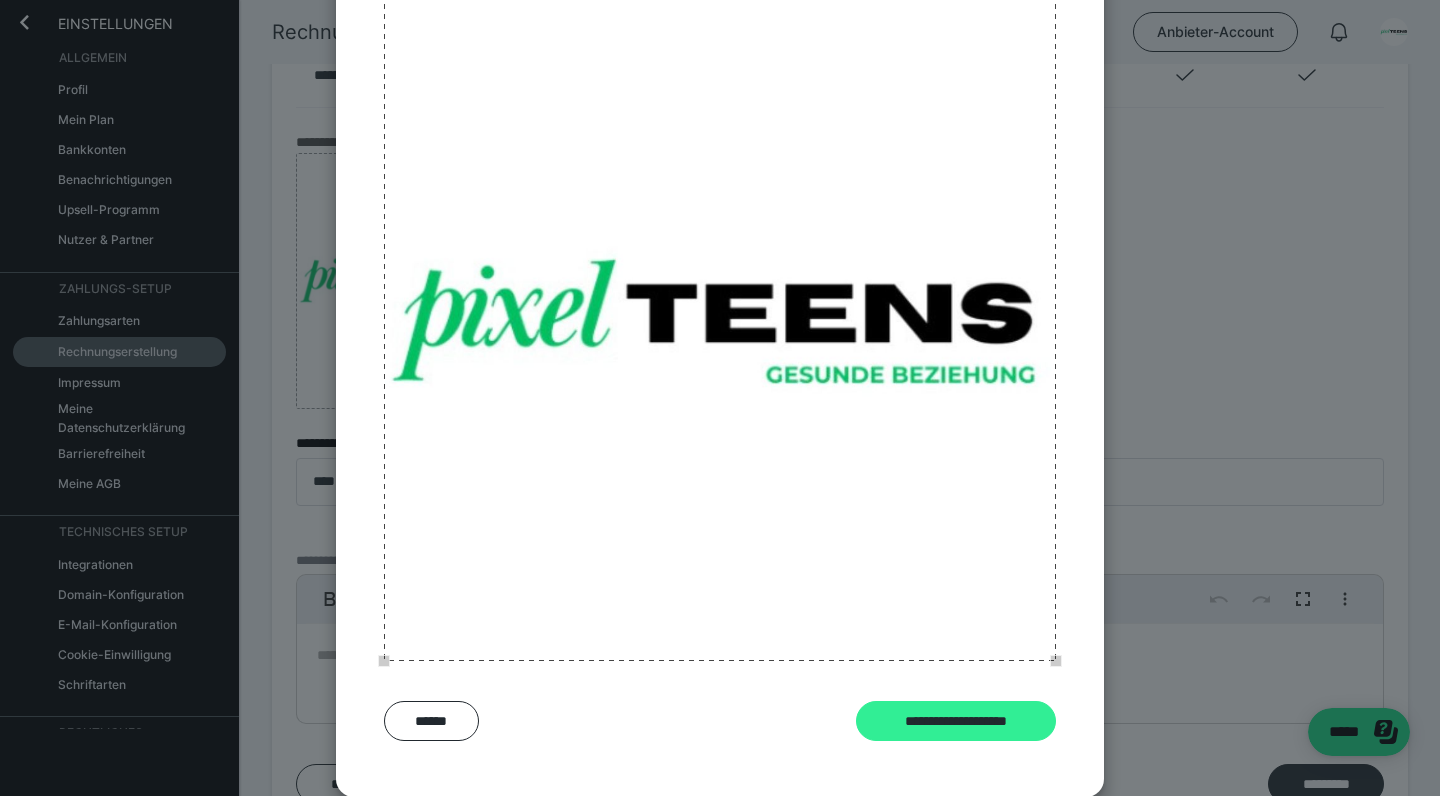 scroll, scrollTop: 227, scrollLeft: 0, axis: vertical 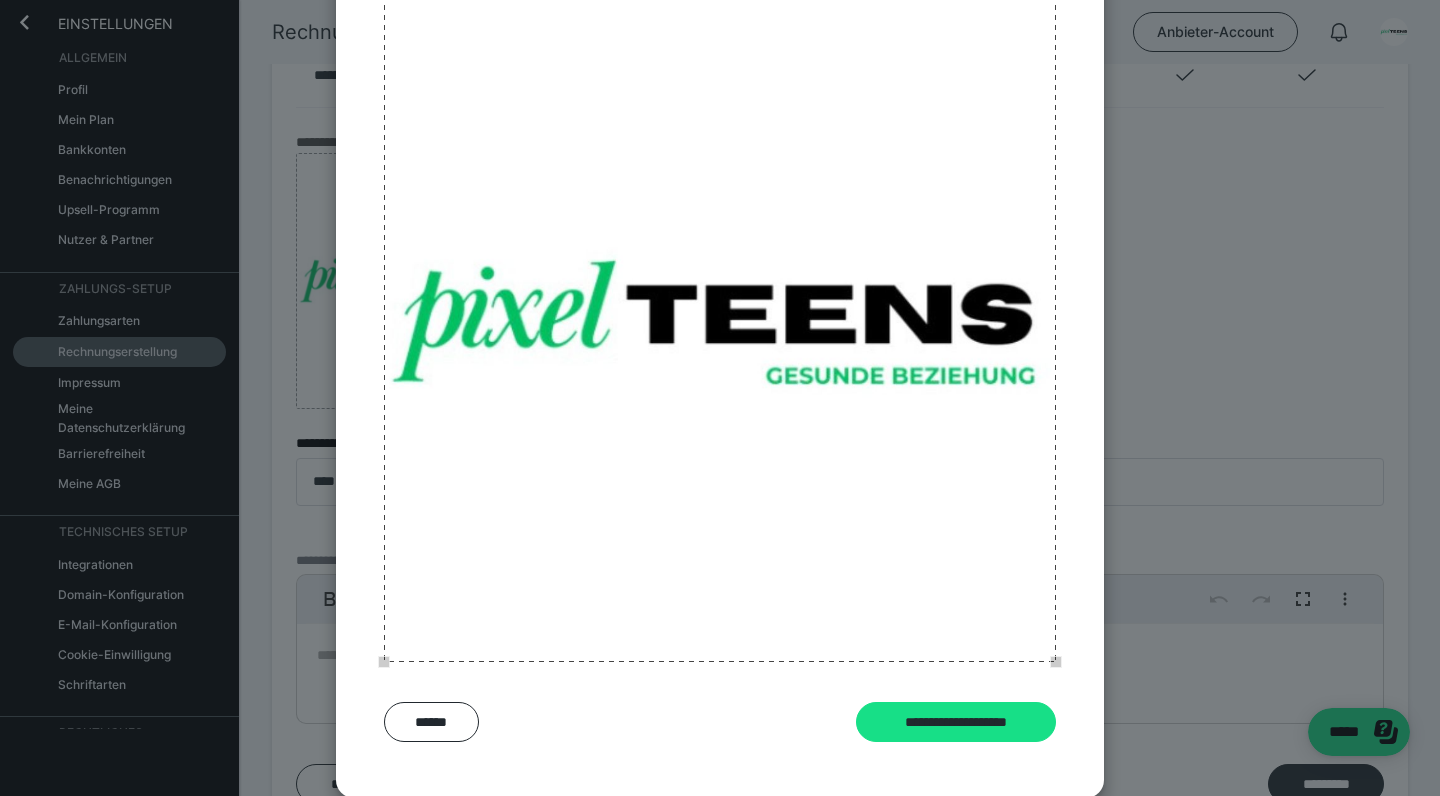 drag, startPoint x: 987, startPoint y: 720, endPoint x: 1017, endPoint y: 716, distance: 30.265491 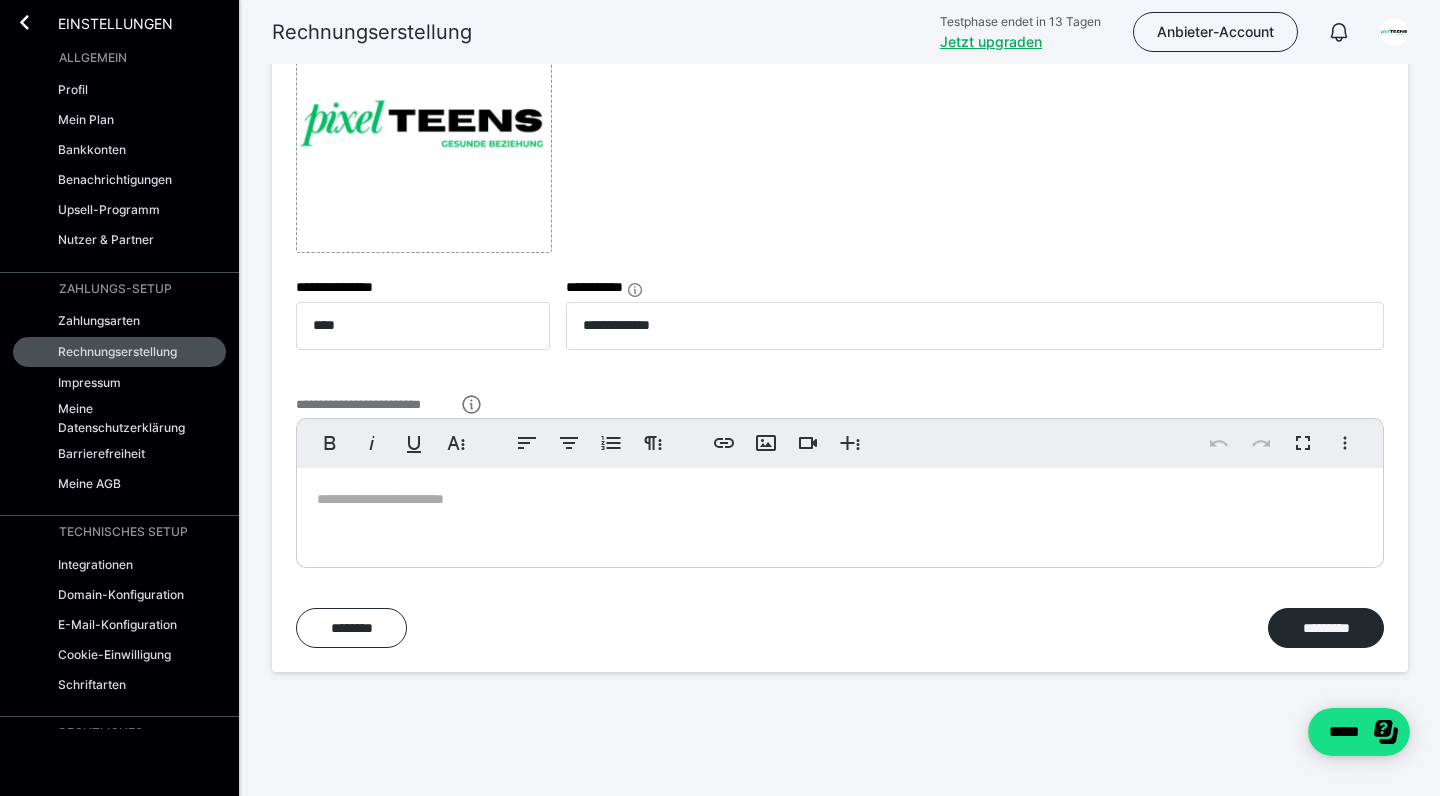 scroll, scrollTop: 813, scrollLeft: 0, axis: vertical 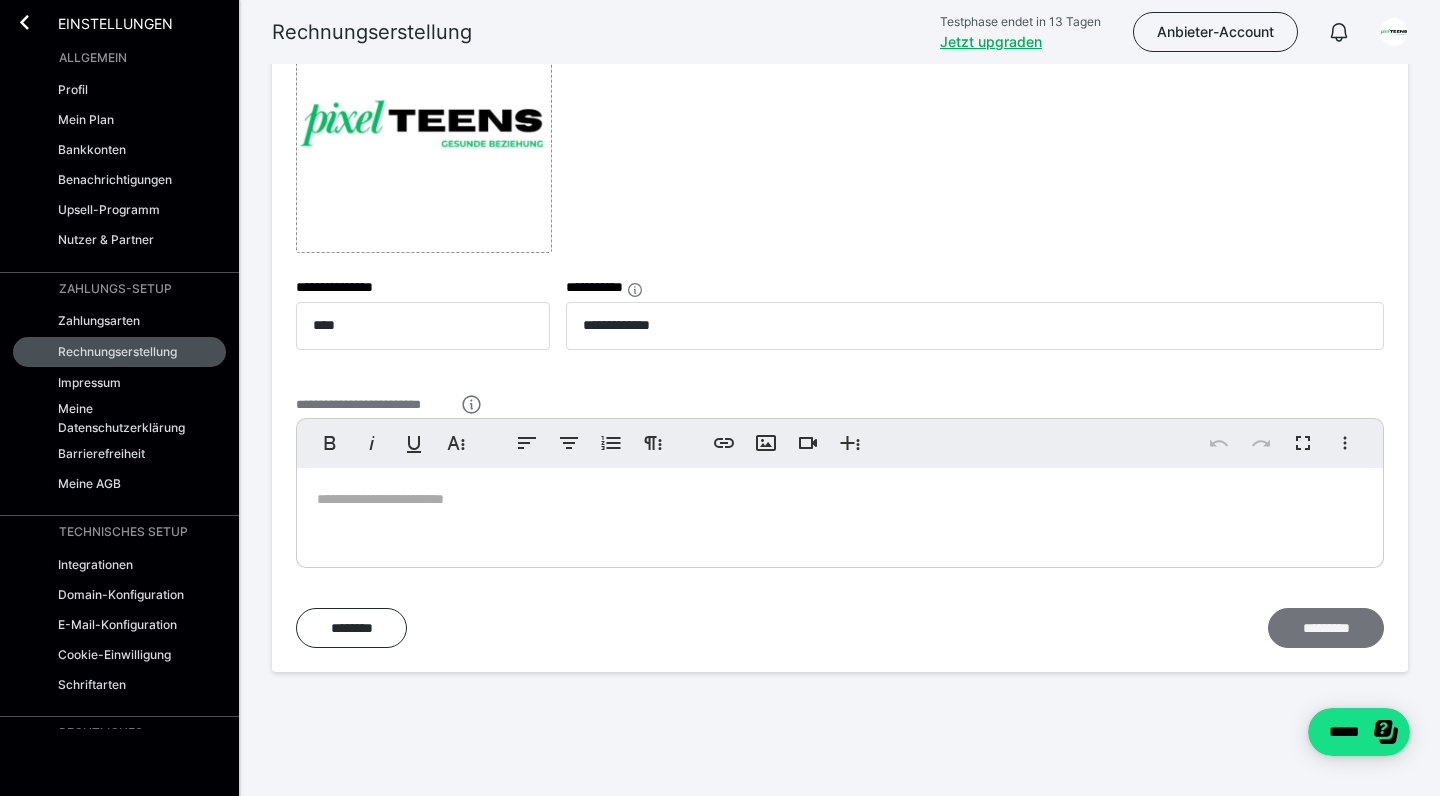 click on "*********" at bounding box center (1326, 628) 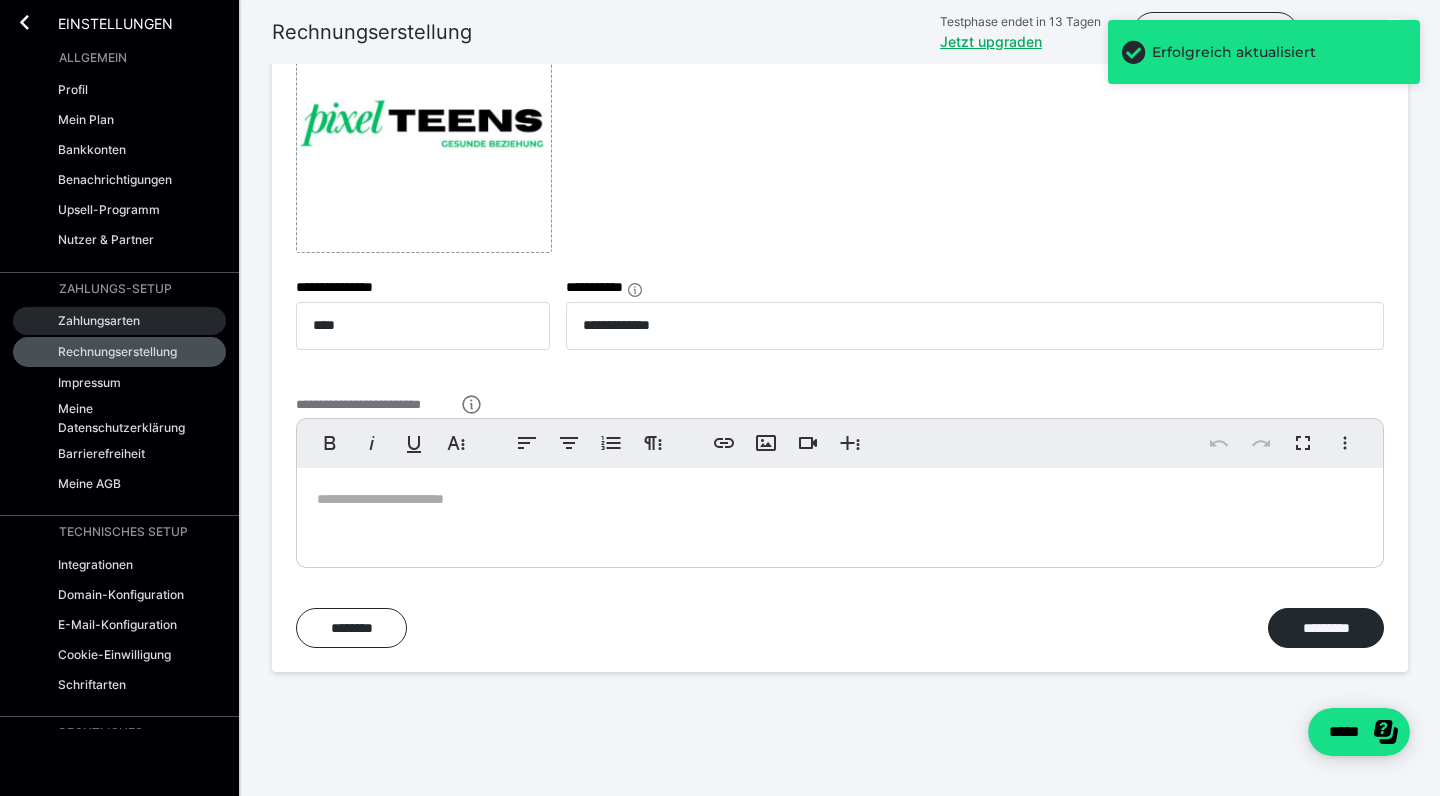 click on "Zahlungsarten" at bounding box center [99, 320] 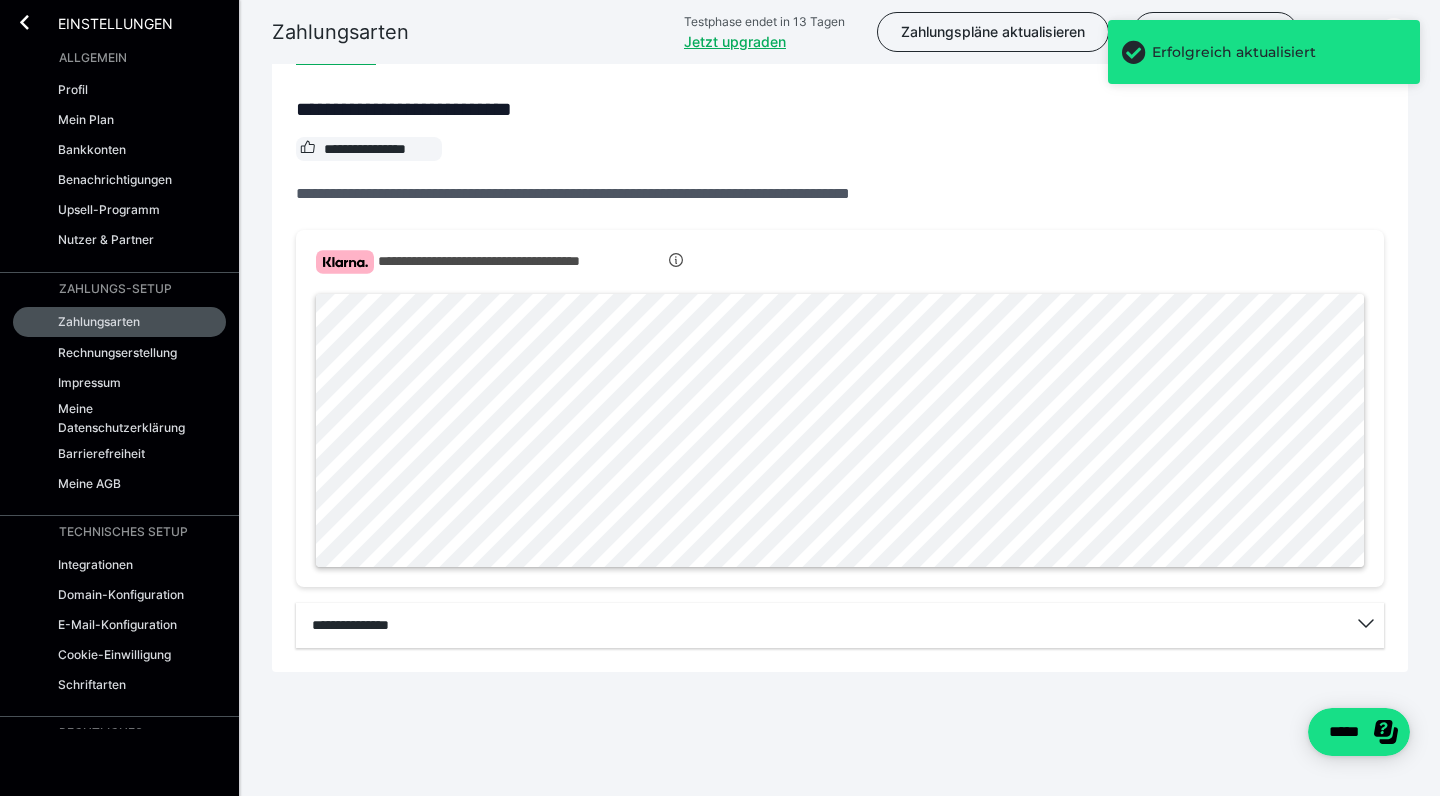 scroll, scrollTop: 563, scrollLeft: 0, axis: vertical 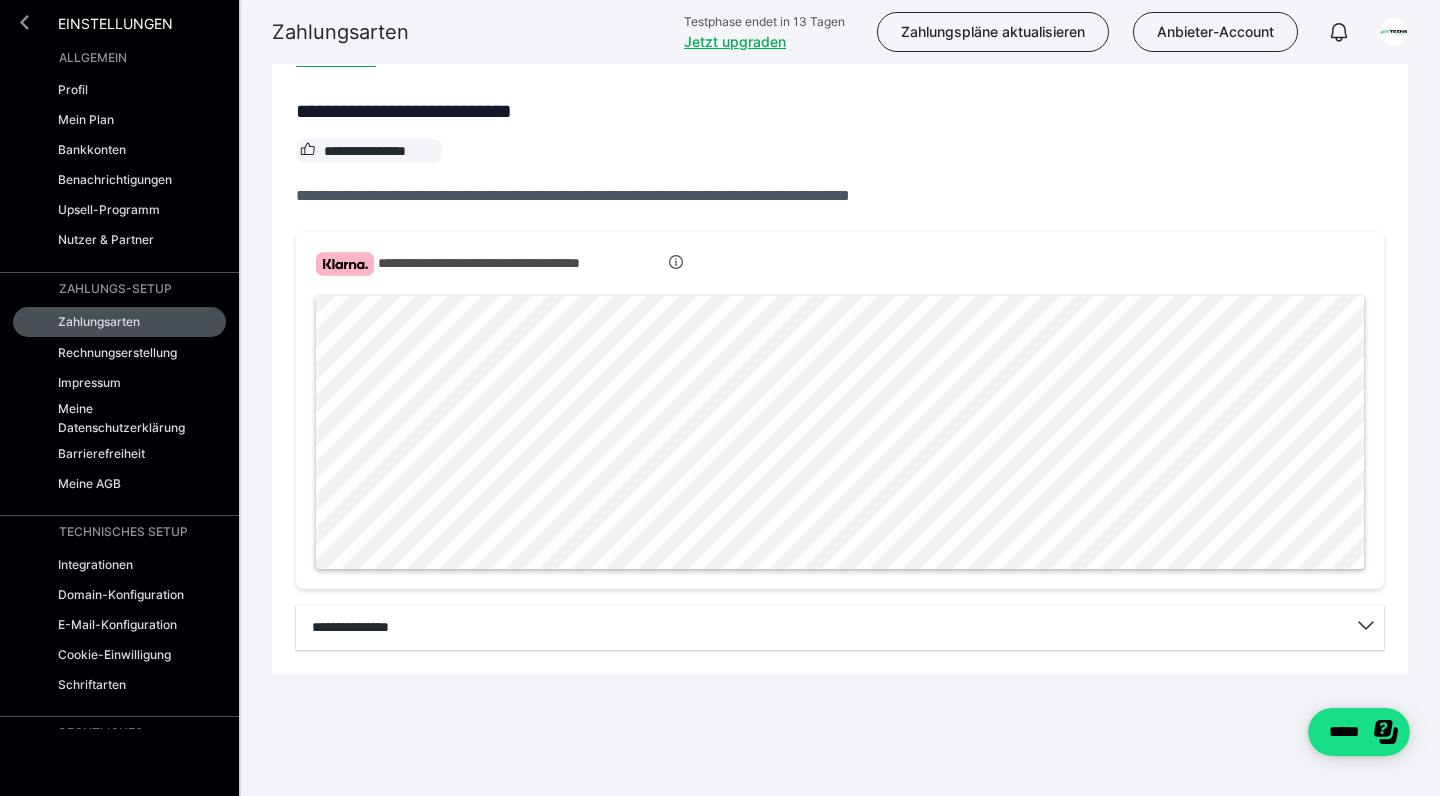 click at bounding box center [24, 22] 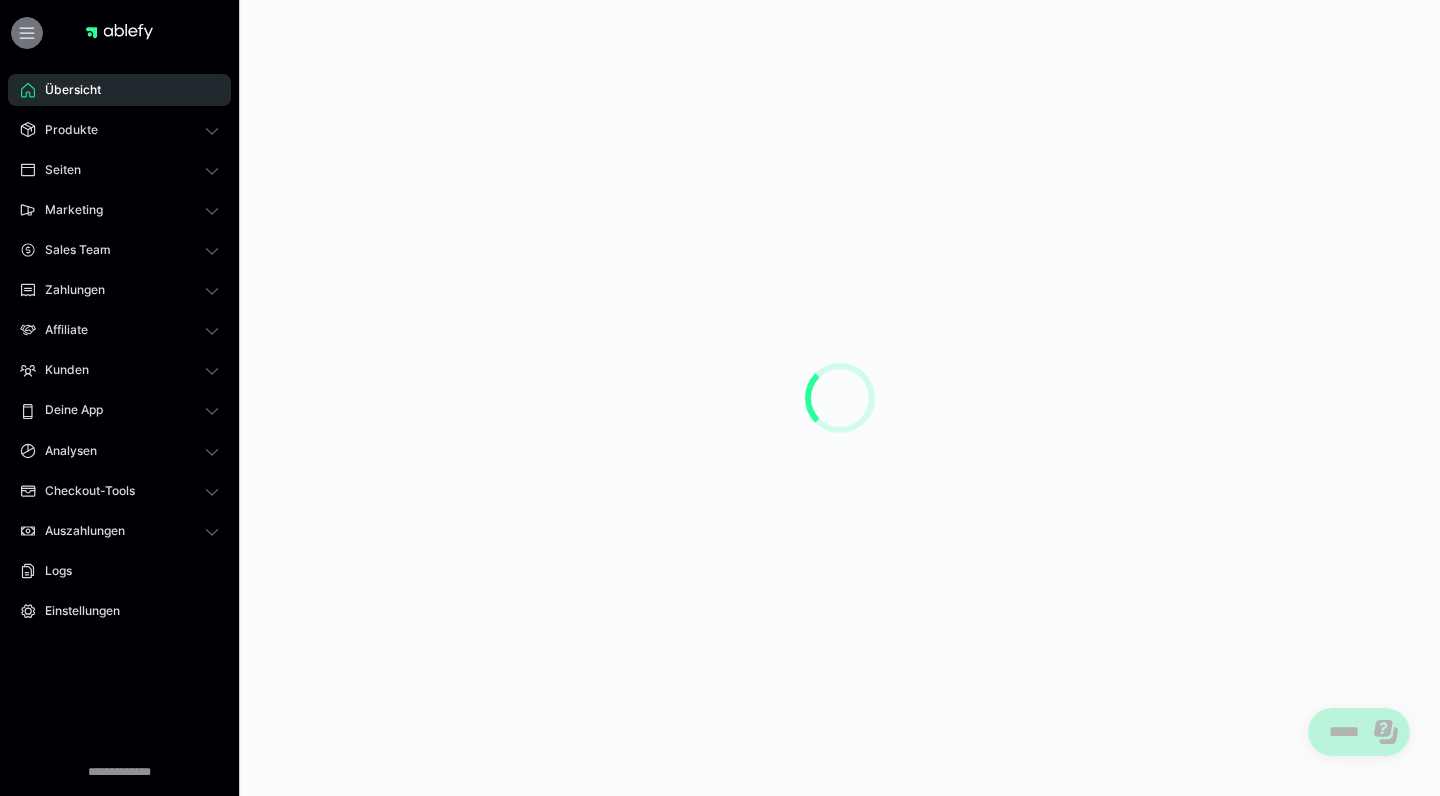 scroll, scrollTop: 0, scrollLeft: 0, axis: both 